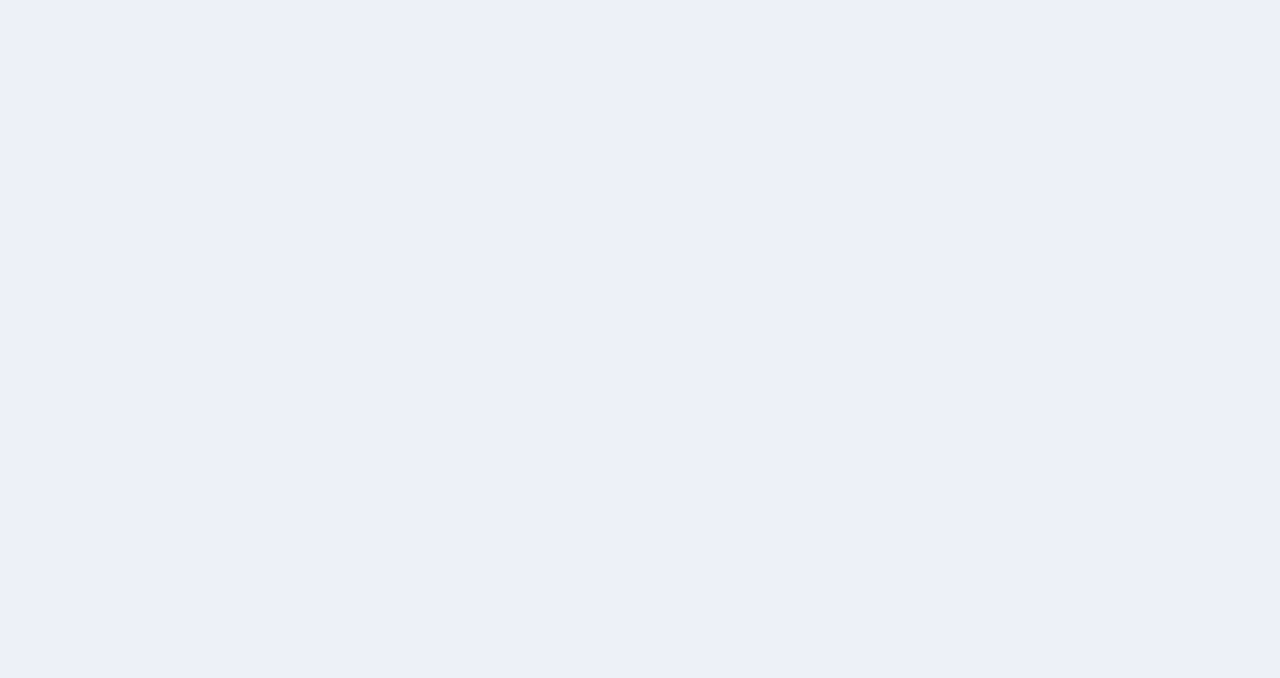 scroll, scrollTop: 0, scrollLeft: 0, axis: both 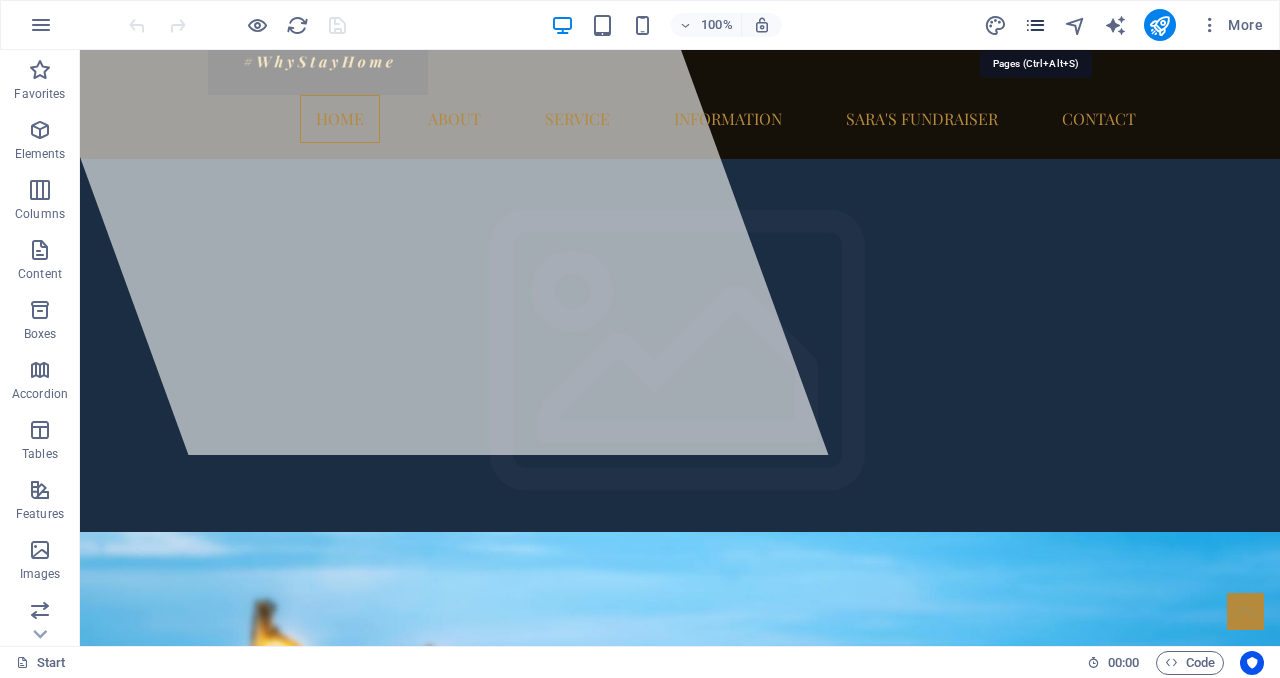 click at bounding box center (1035, 25) 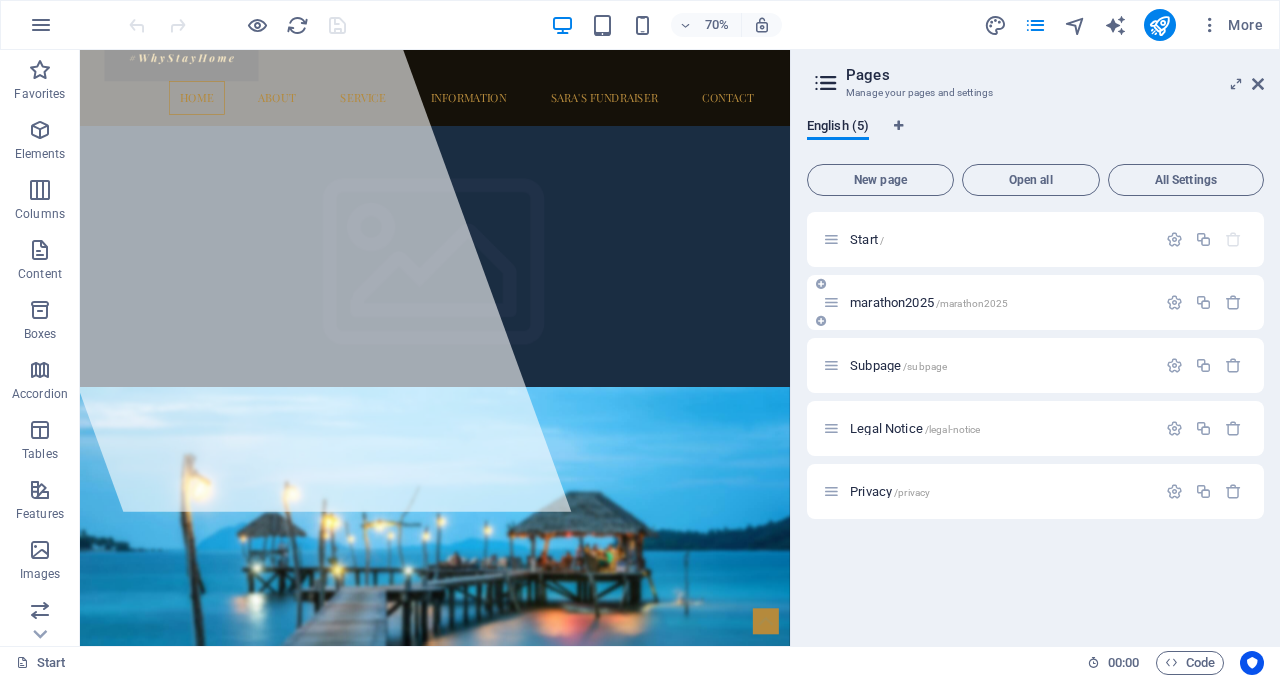 click on "marathon2025 /marathon2025" at bounding box center [929, 302] 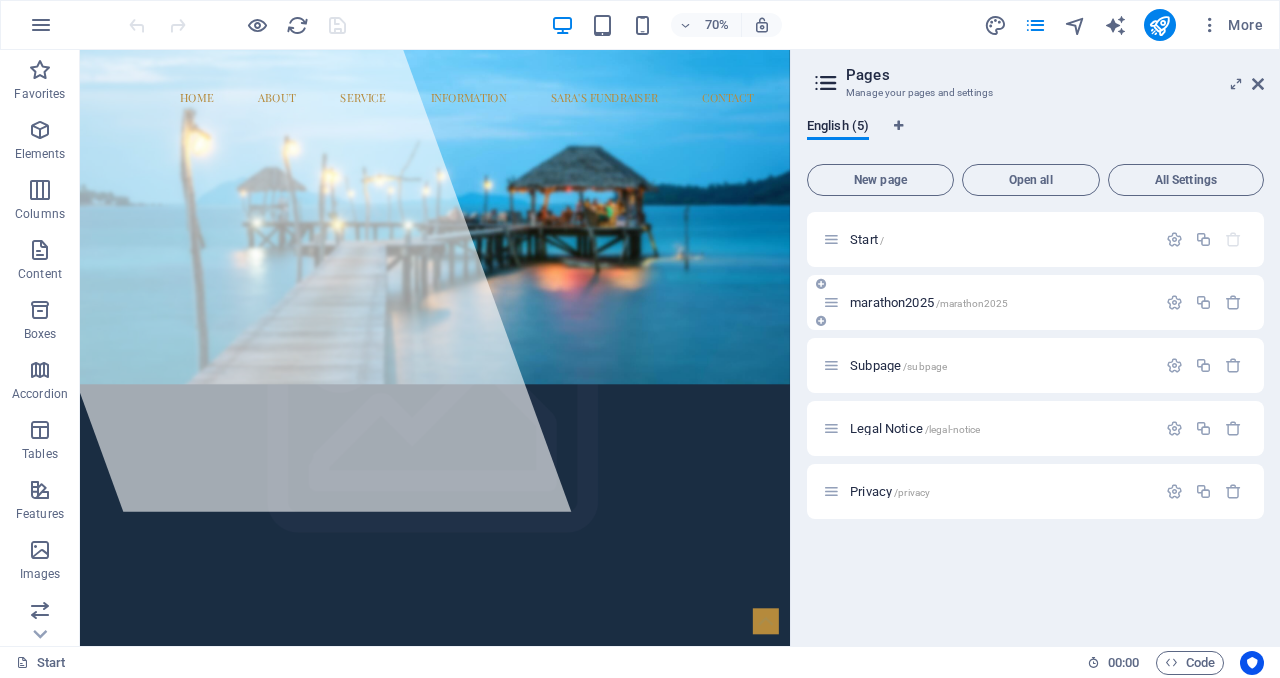 scroll, scrollTop: 0, scrollLeft: 0, axis: both 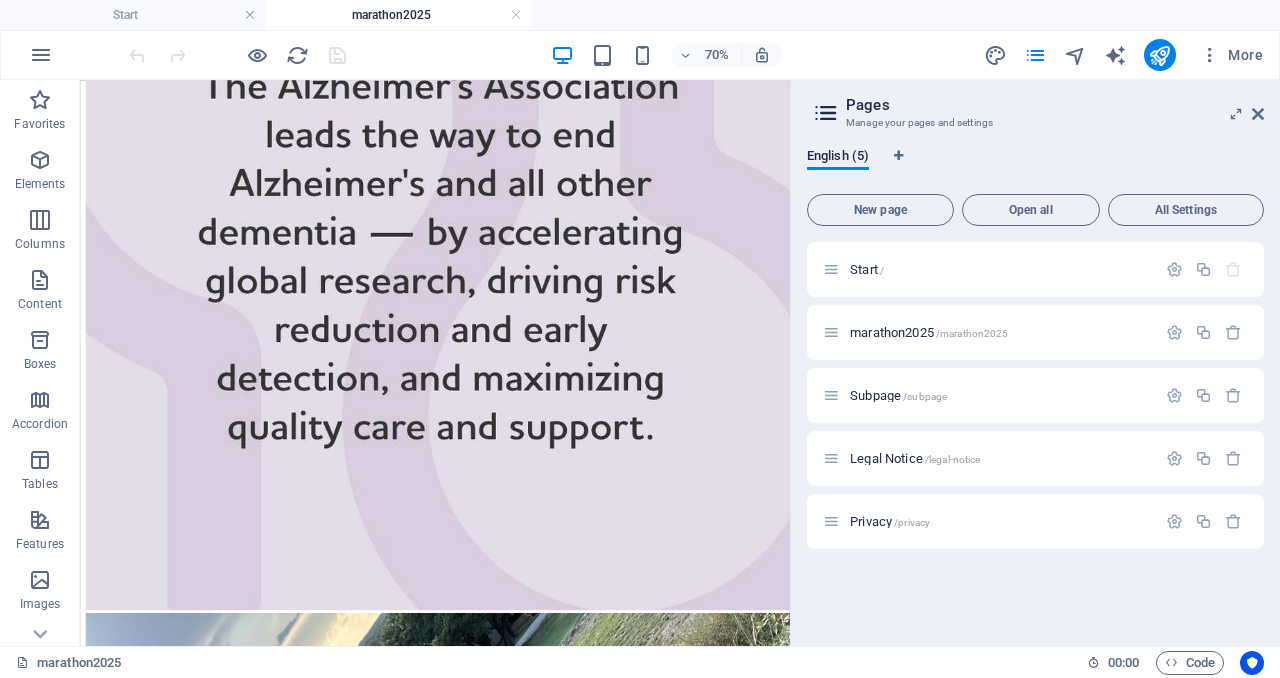 click on "Pages" at bounding box center (1055, 105) 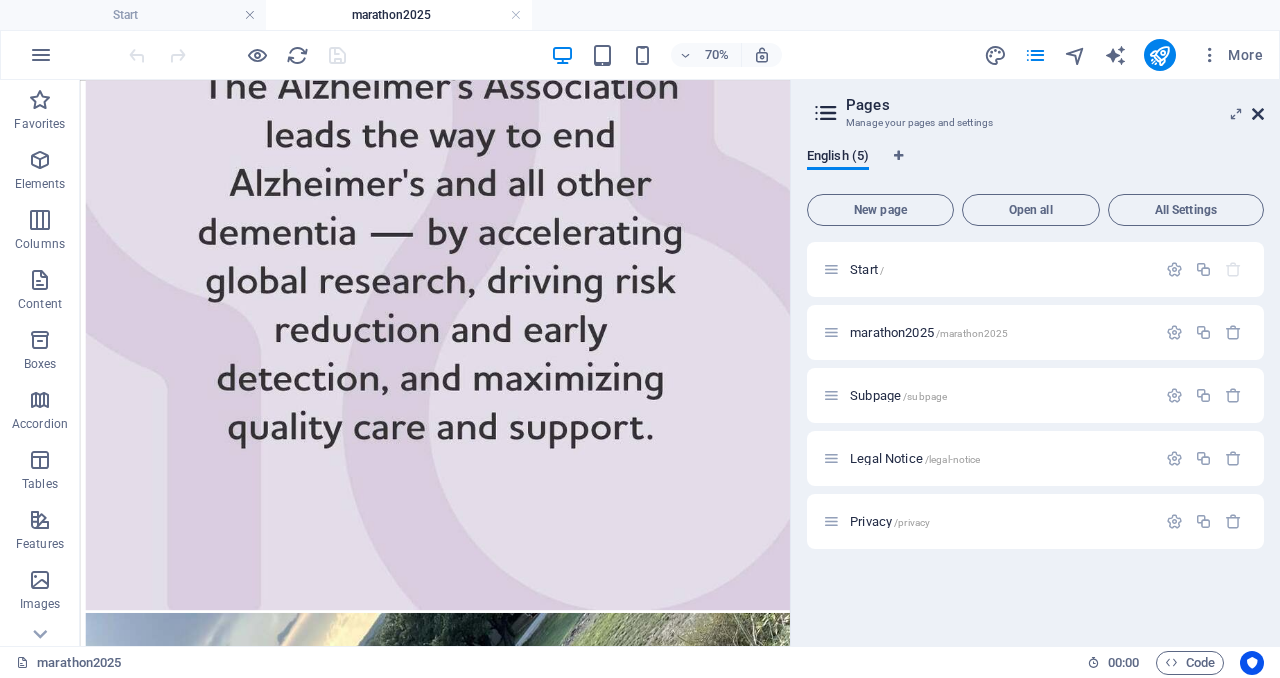 click at bounding box center [1258, 114] 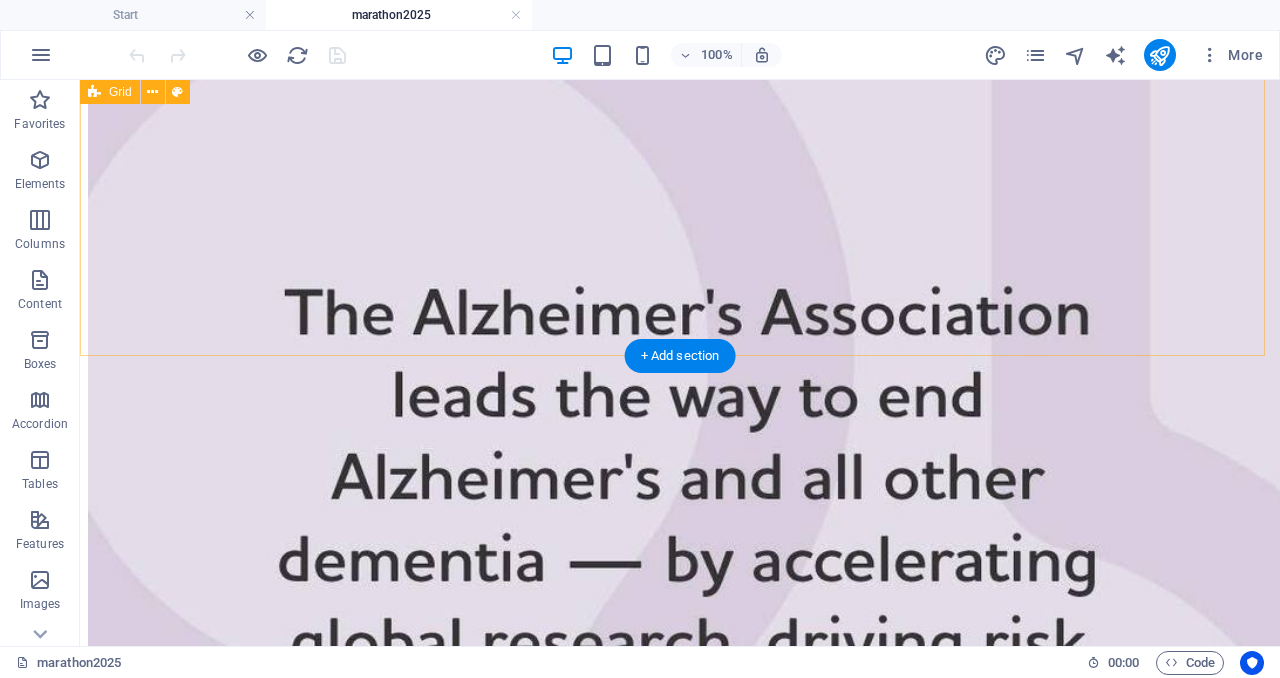 scroll, scrollTop: 4016, scrollLeft: 0, axis: vertical 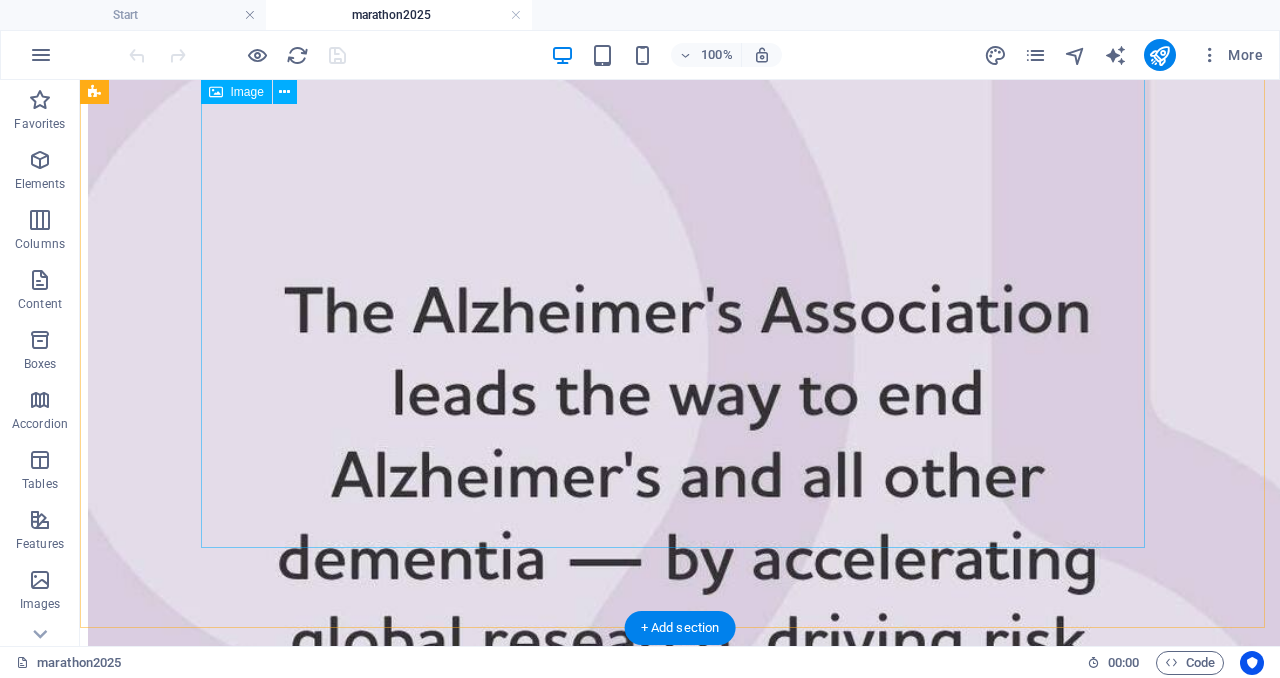 click at bounding box center (680, 13664) 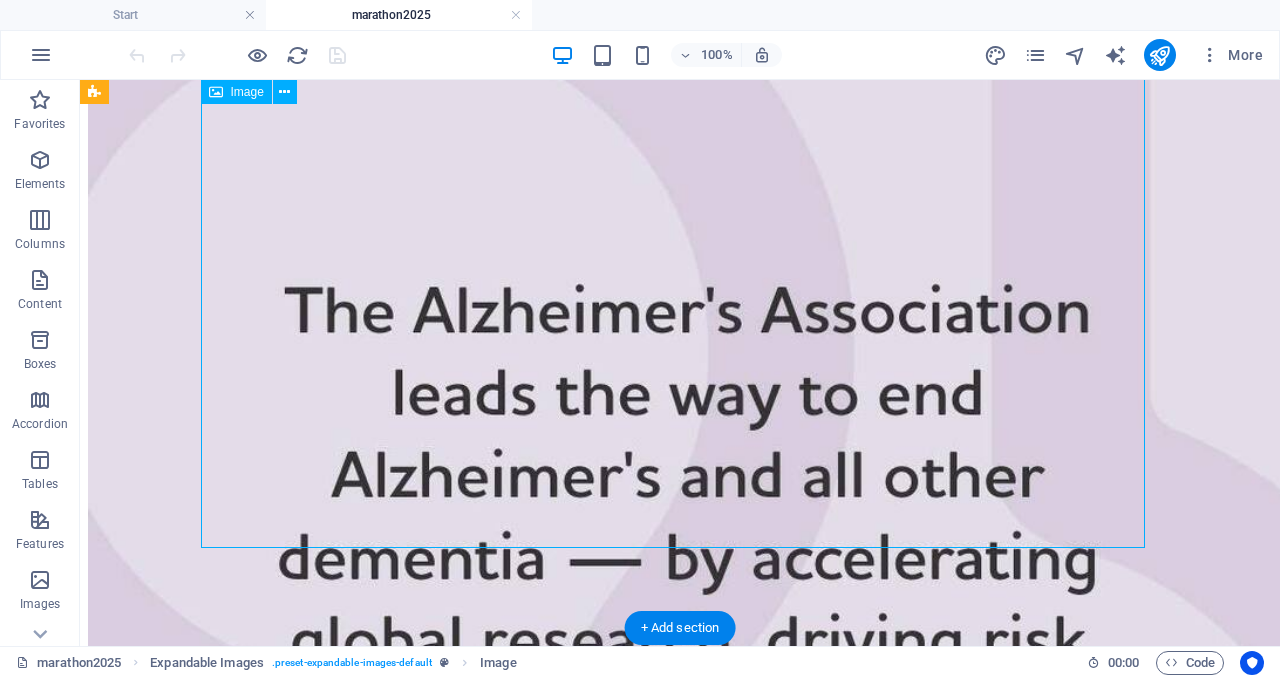 click at bounding box center [680, 13664] 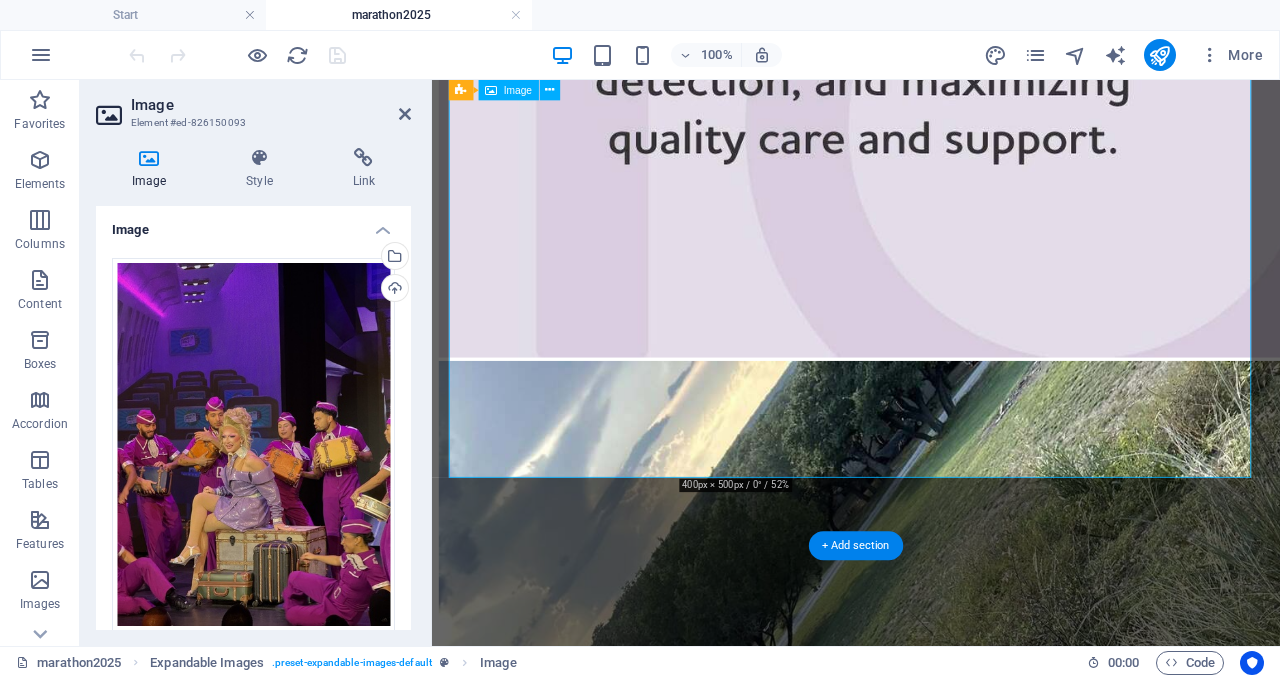 scroll, scrollTop: 4052, scrollLeft: 0, axis: vertical 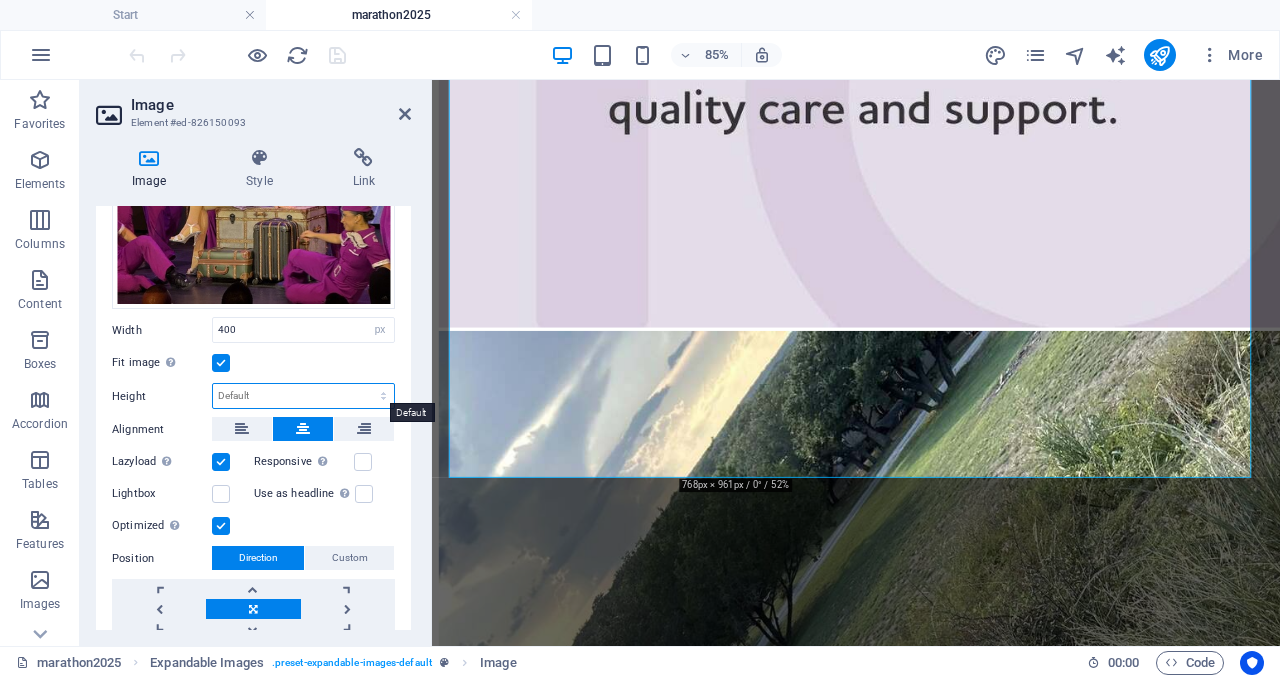 click on "Default auto px" at bounding box center [303, 396] 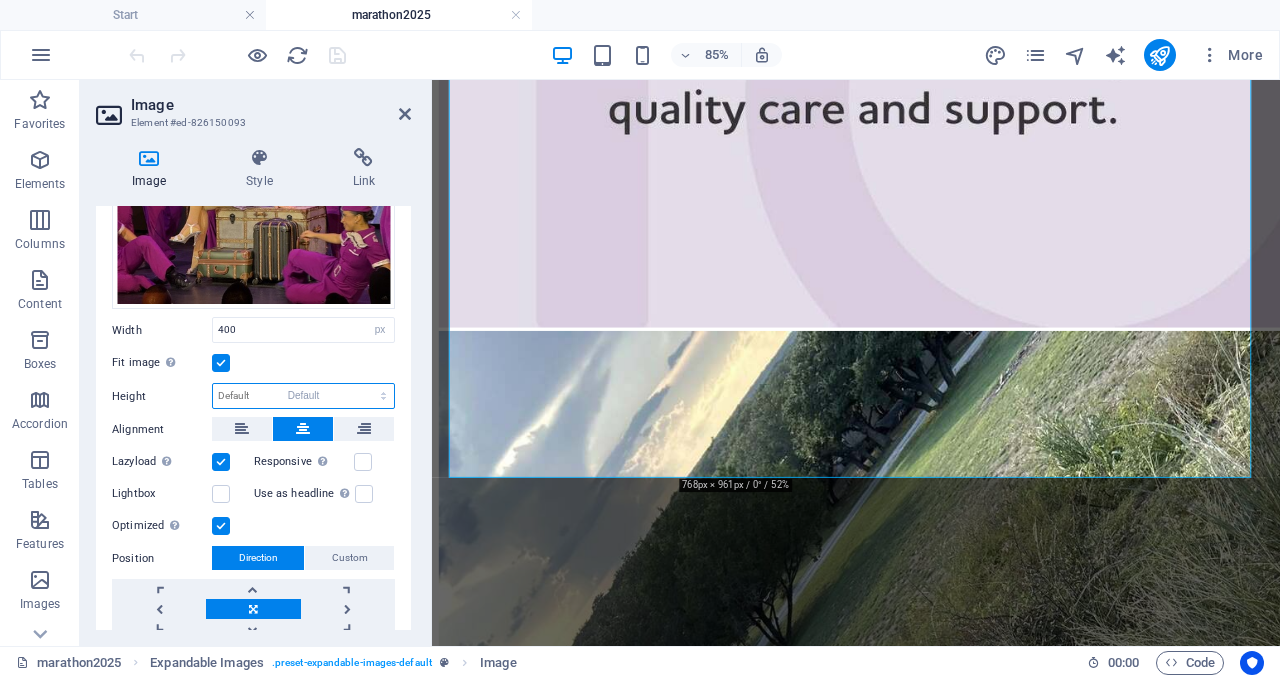 select on "DISABLED_OPTION_VALUE" 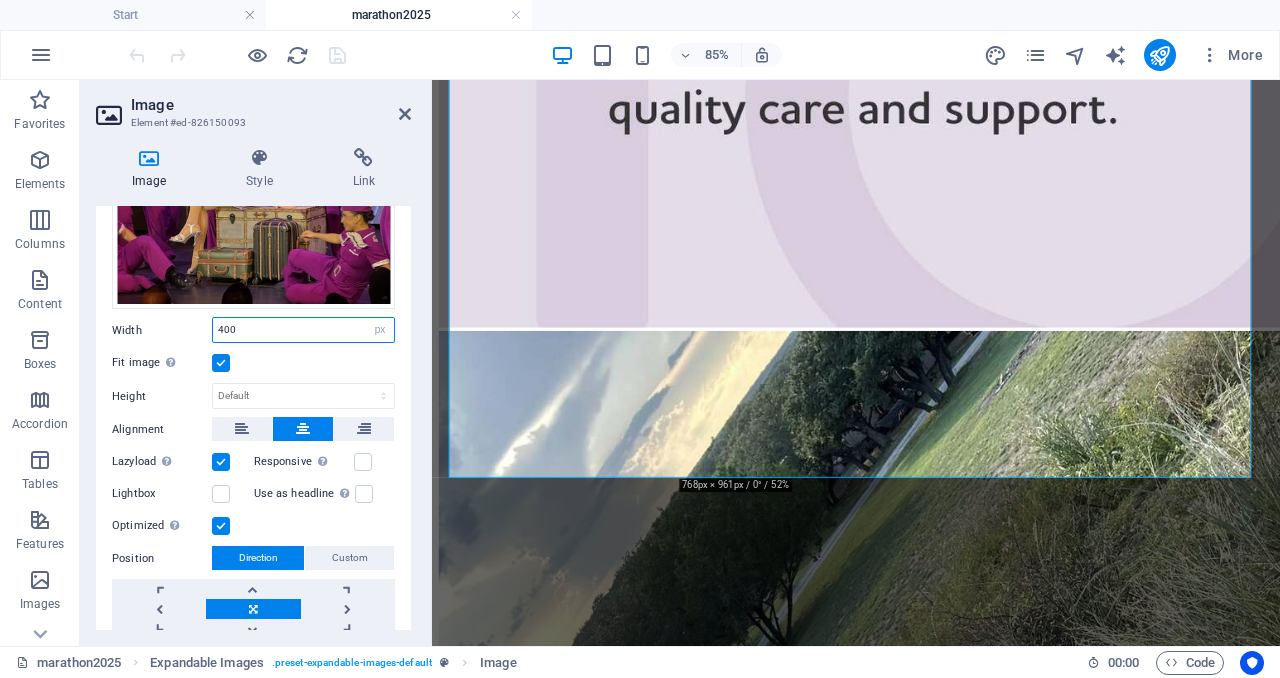 click on "400" at bounding box center (303, 330) 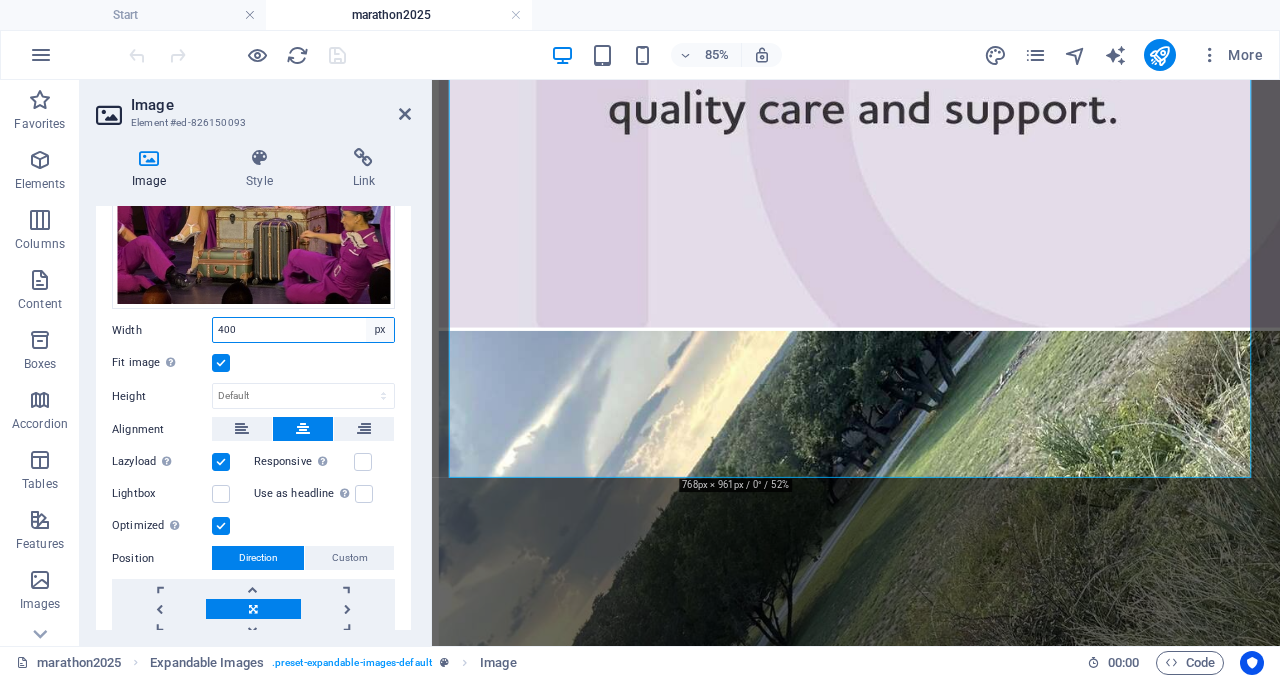 click on "Default auto px rem % em vh vw" at bounding box center (380, 330) 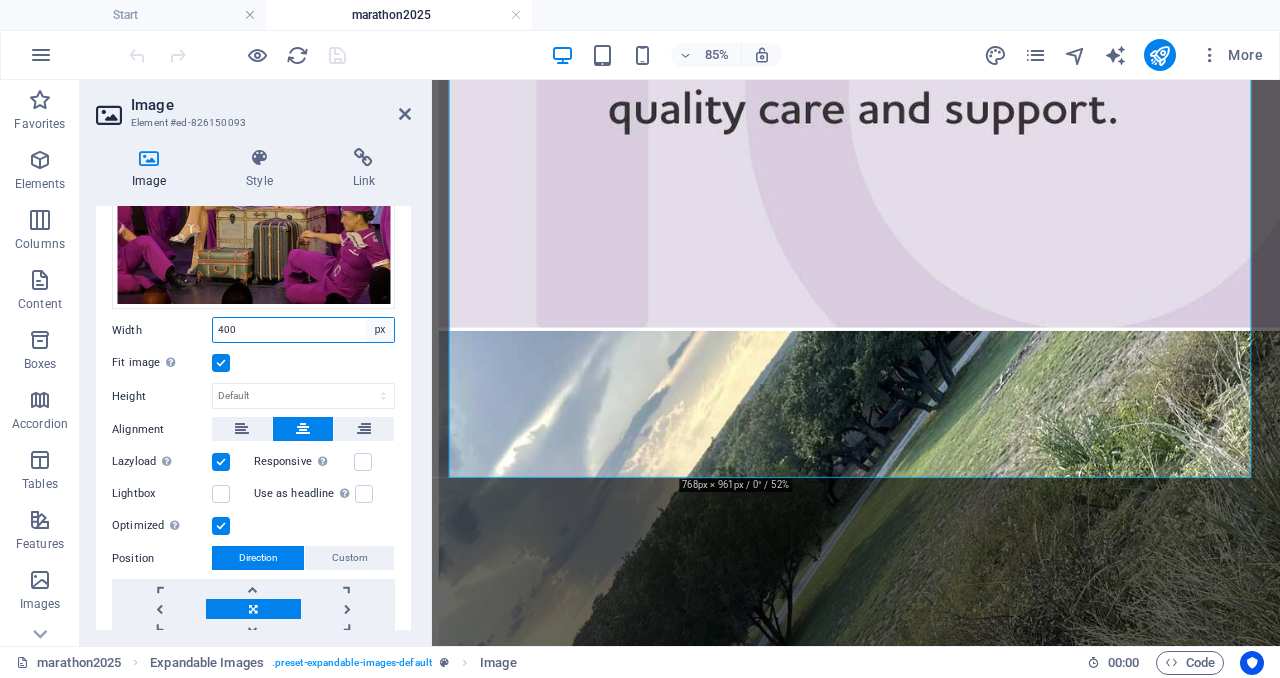 select on "%" 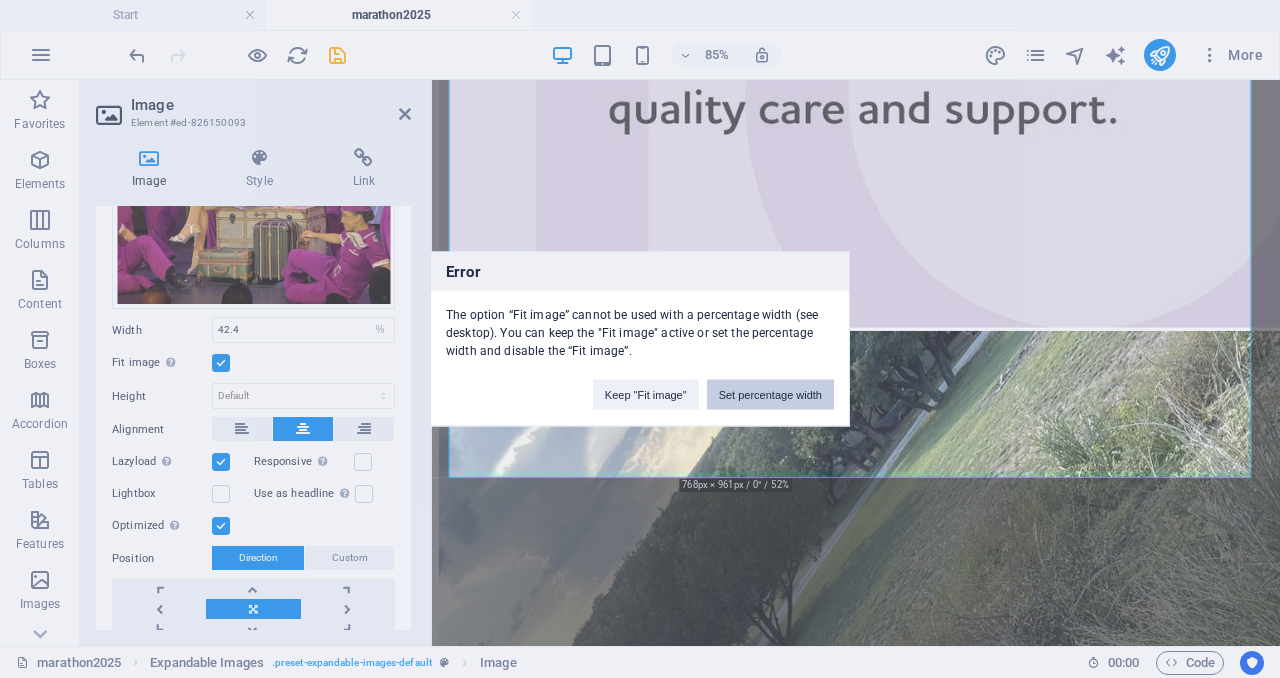 click on "Set percentage width" at bounding box center [770, 395] 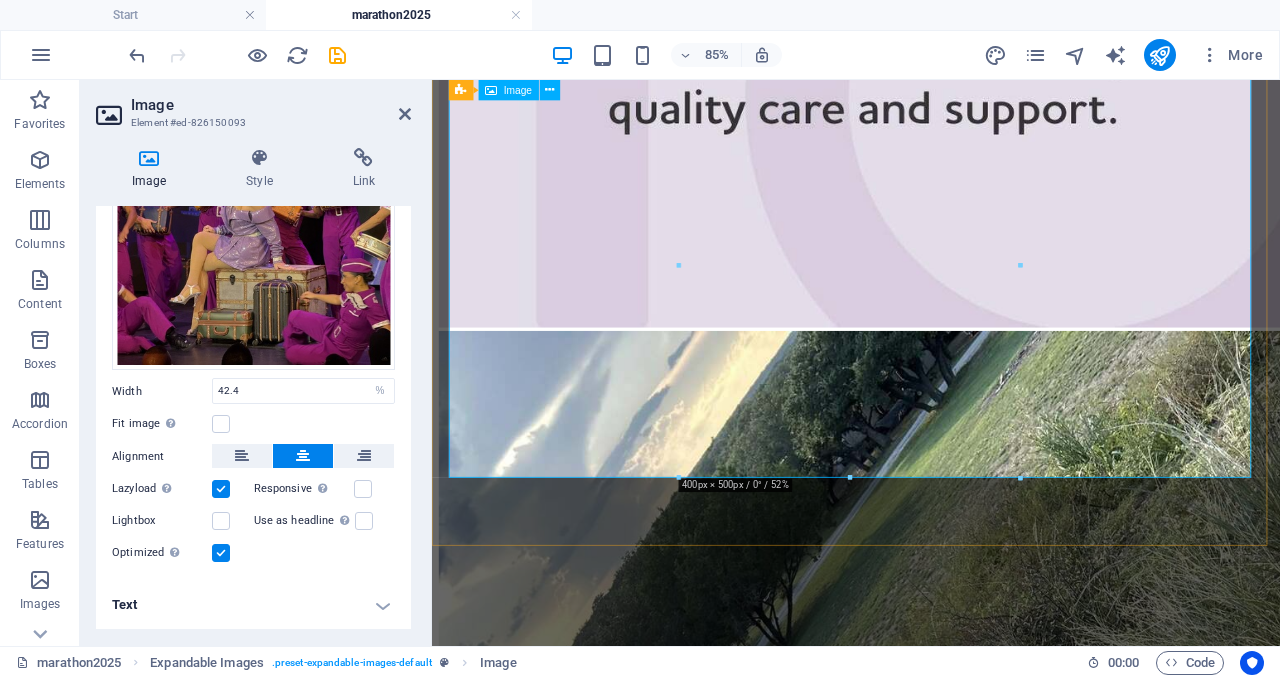 scroll, scrollTop: 255, scrollLeft: 0, axis: vertical 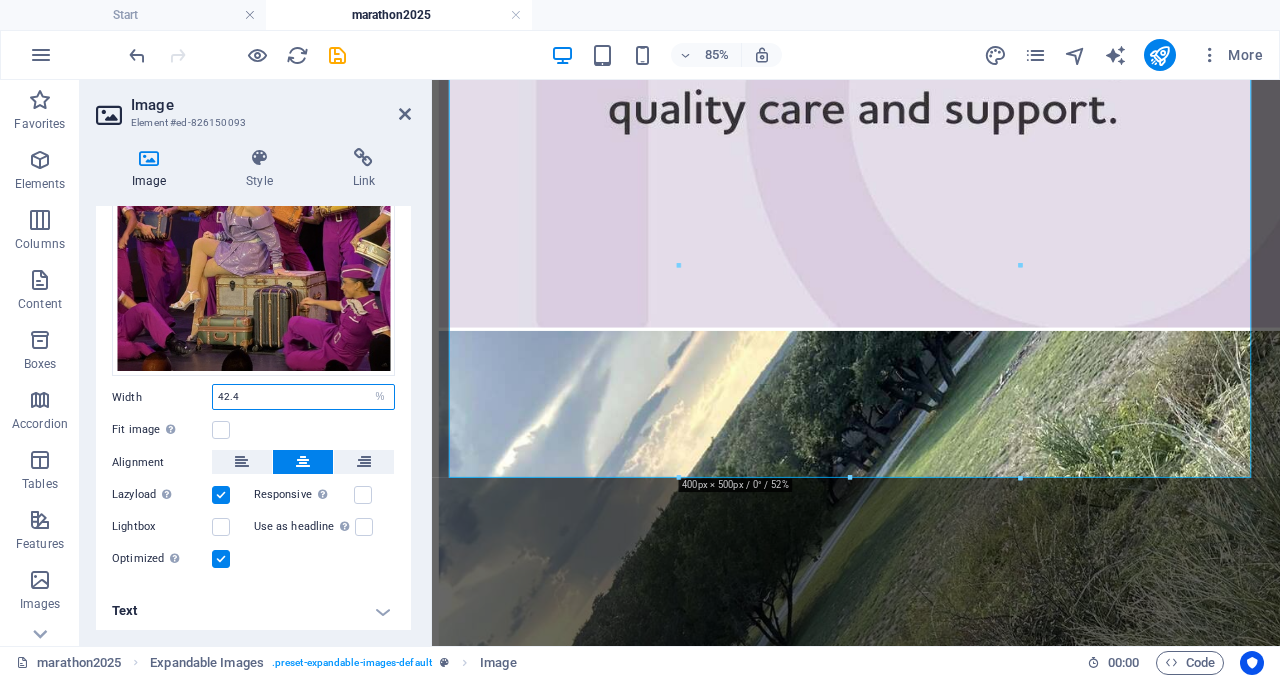 click on "42.4" at bounding box center [303, 397] 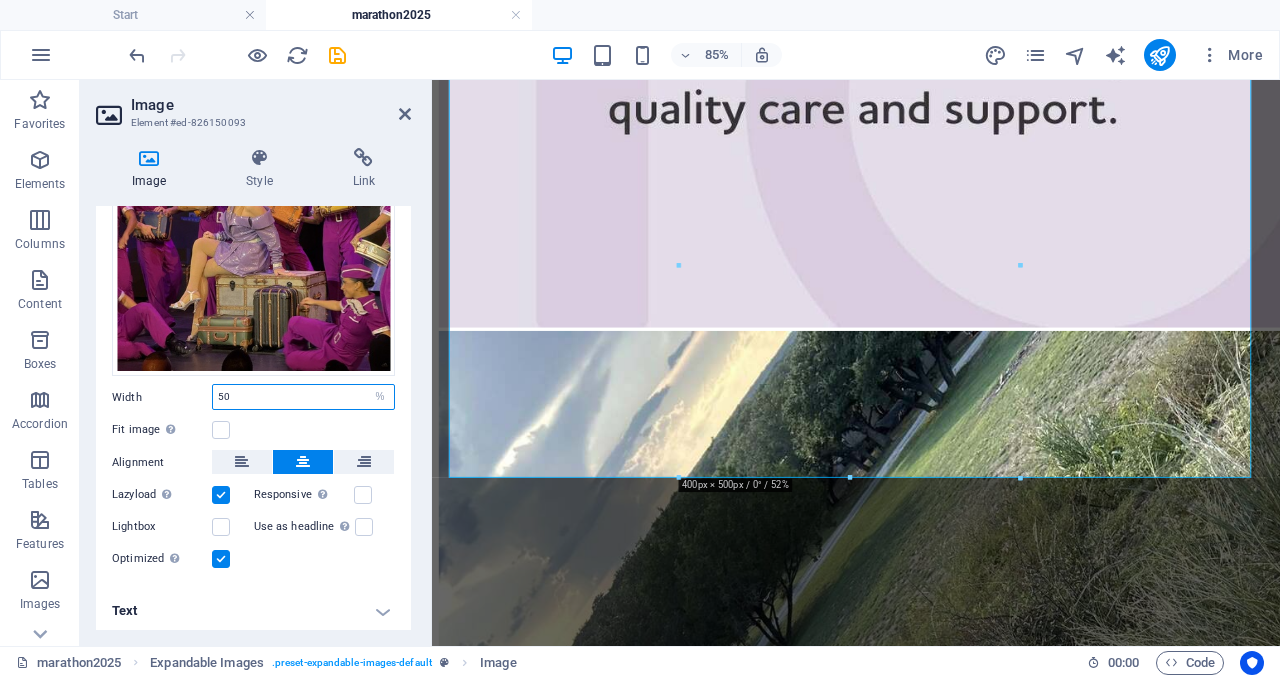 type on "50" 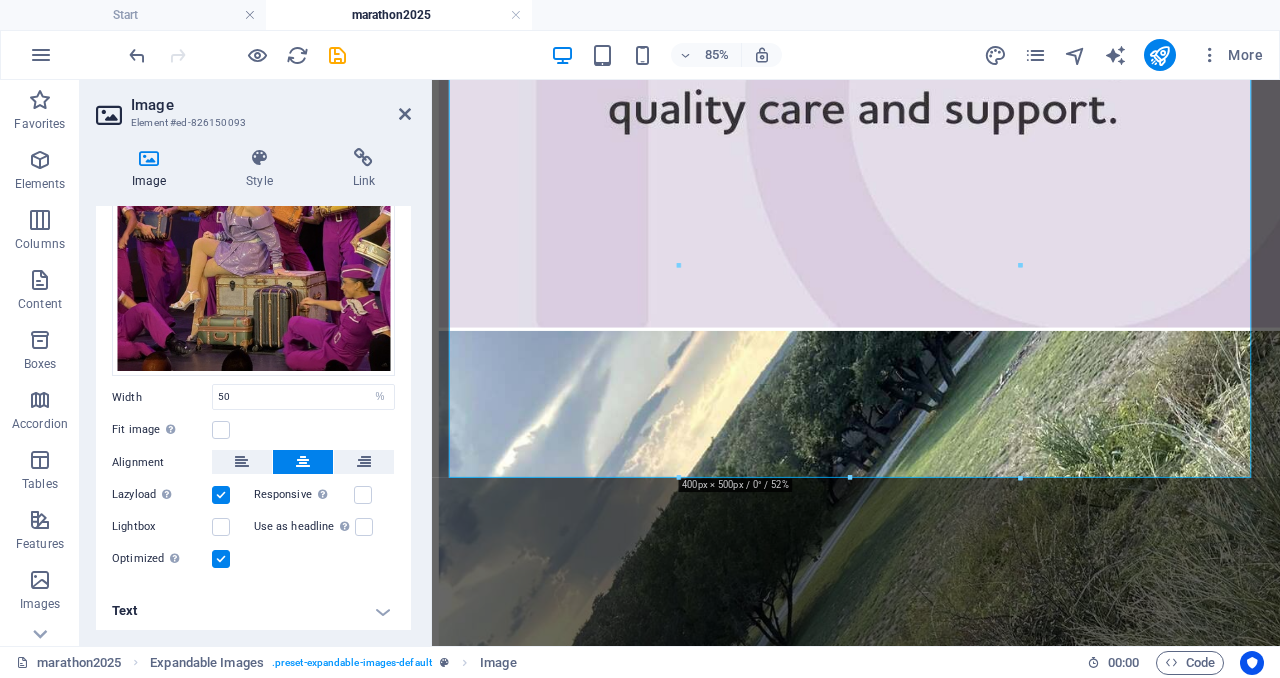 click on "Fit image Automatically fit image to a fixed width and height" at bounding box center [253, 430] 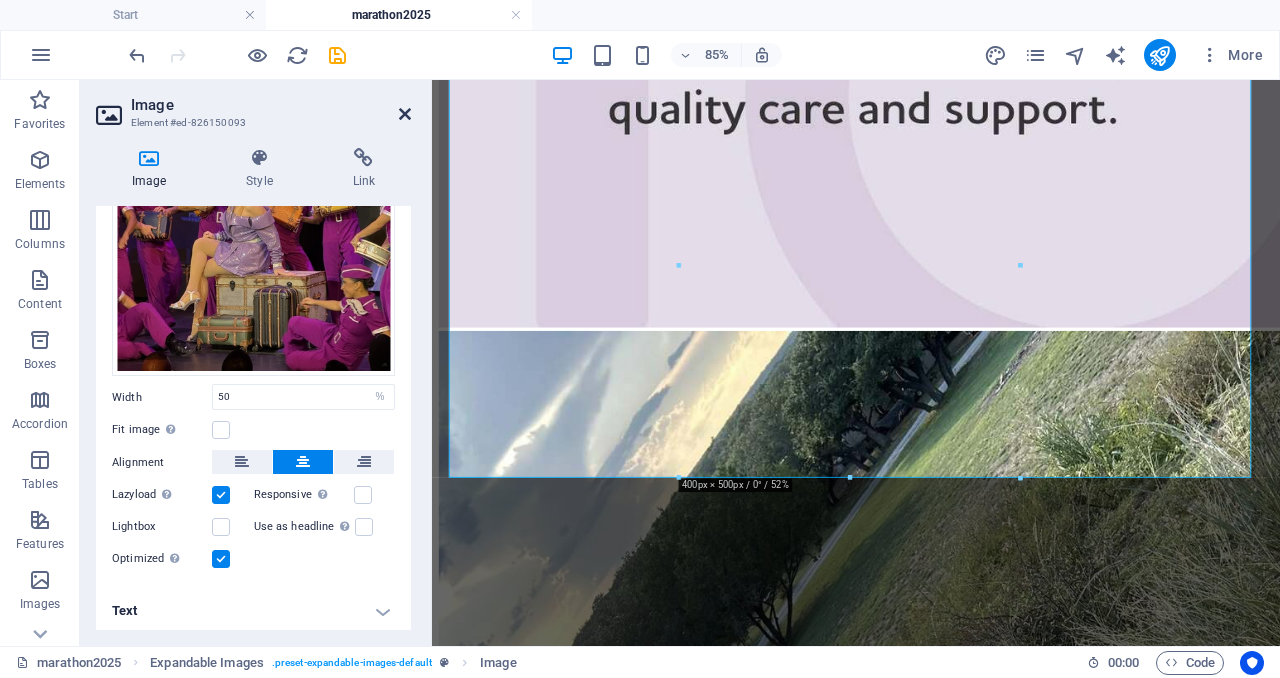 click at bounding box center [405, 114] 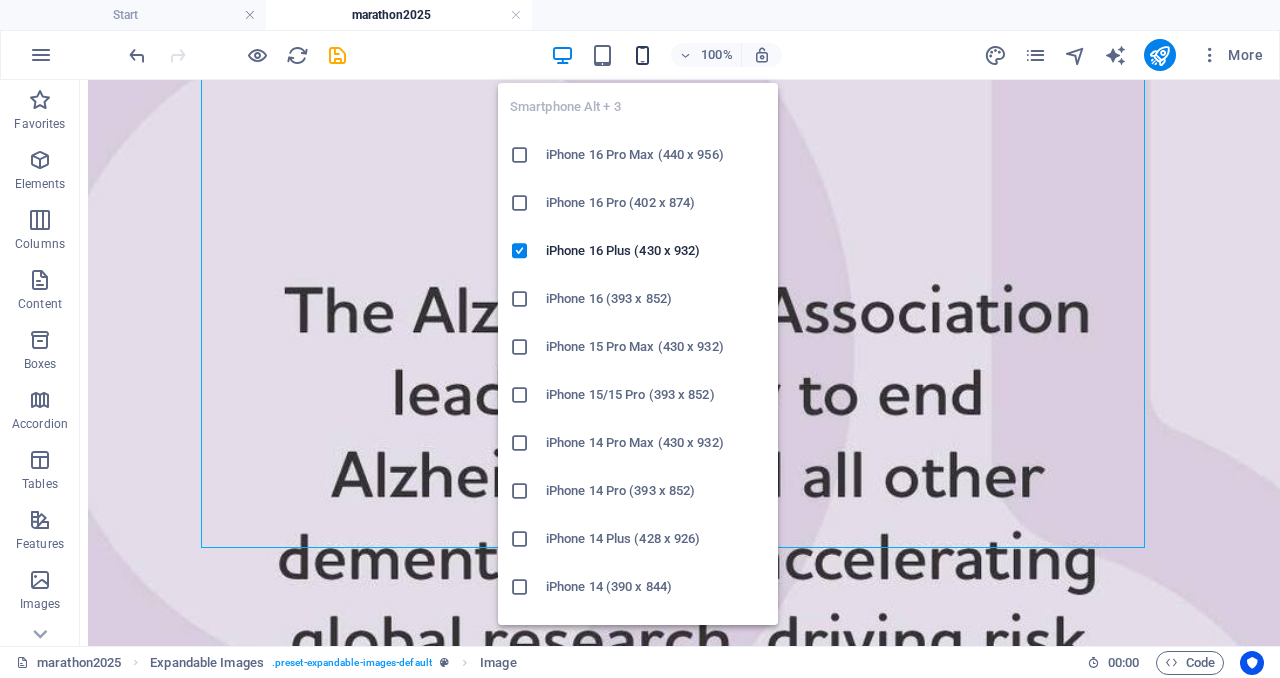 click at bounding box center [642, 55] 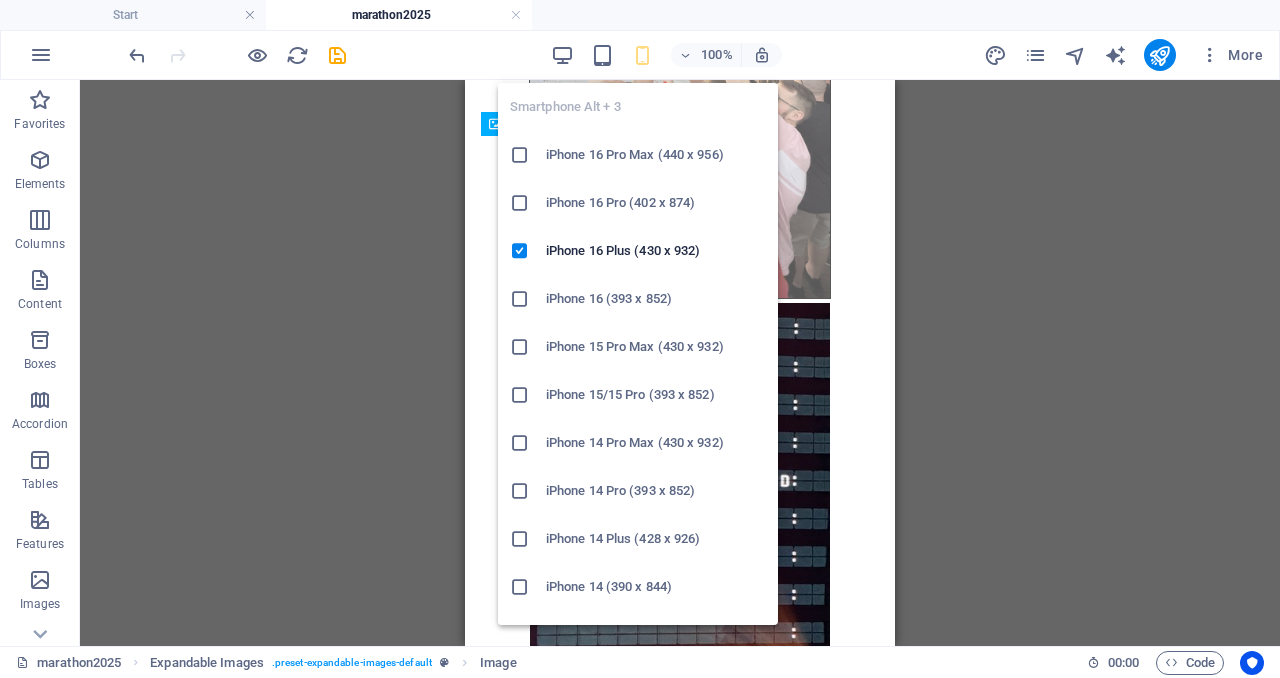 scroll, scrollTop: 5097, scrollLeft: 0, axis: vertical 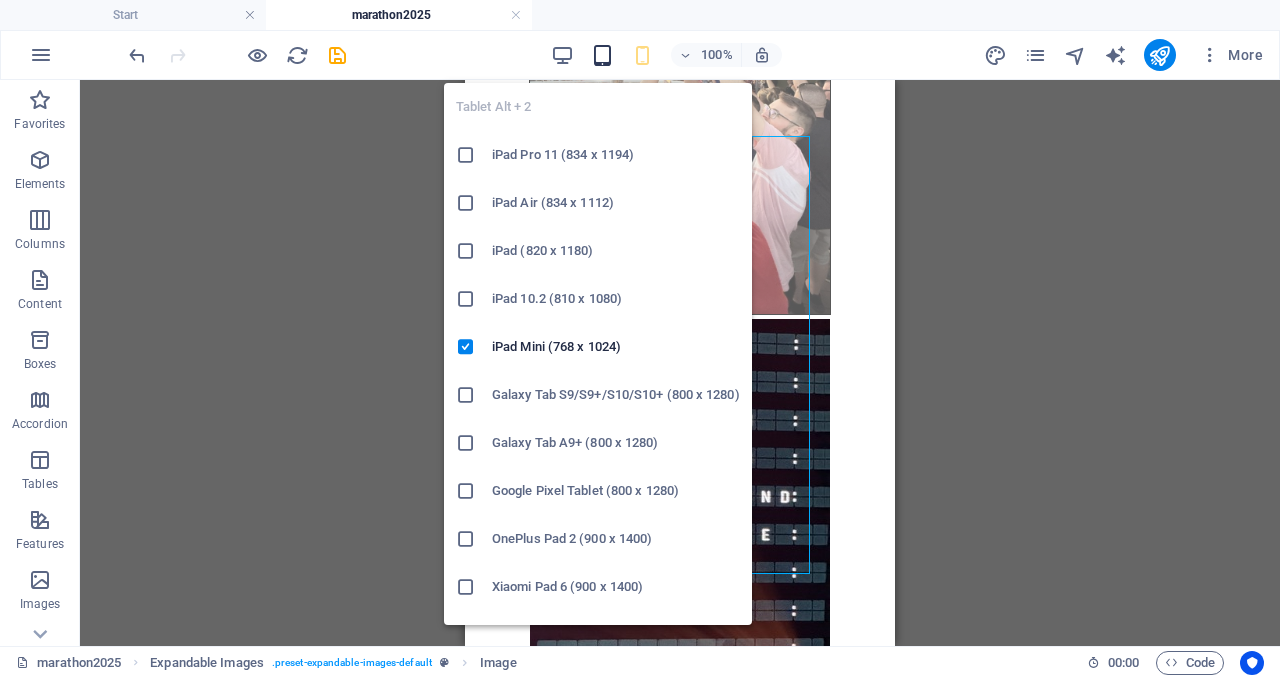 click at bounding box center (602, 55) 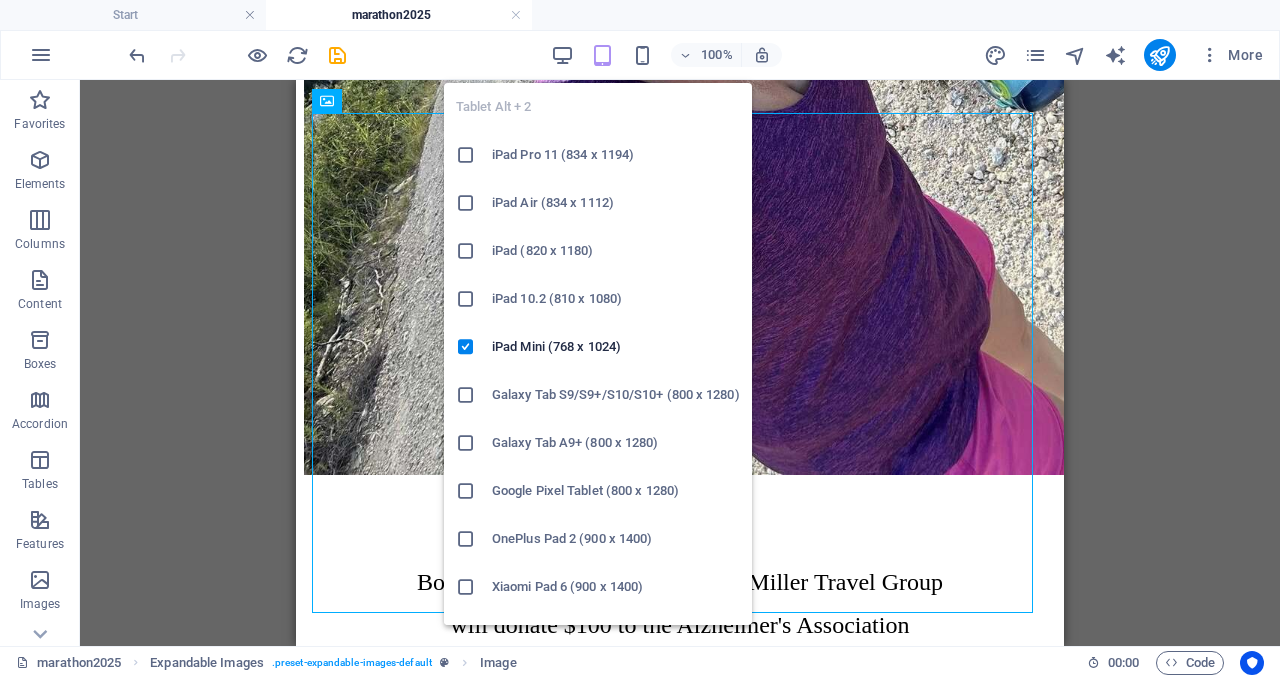 scroll, scrollTop: 4080, scrollLeft: 0, axis: vertical 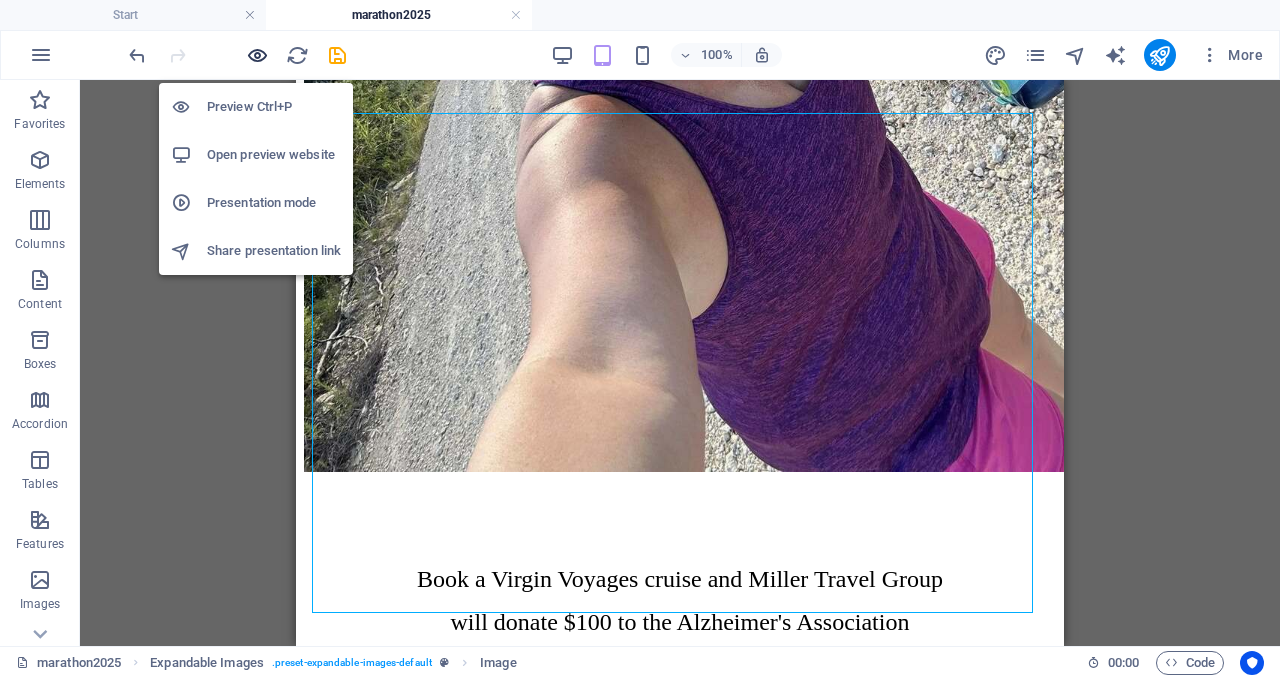 click at bounding box center [257, 55] 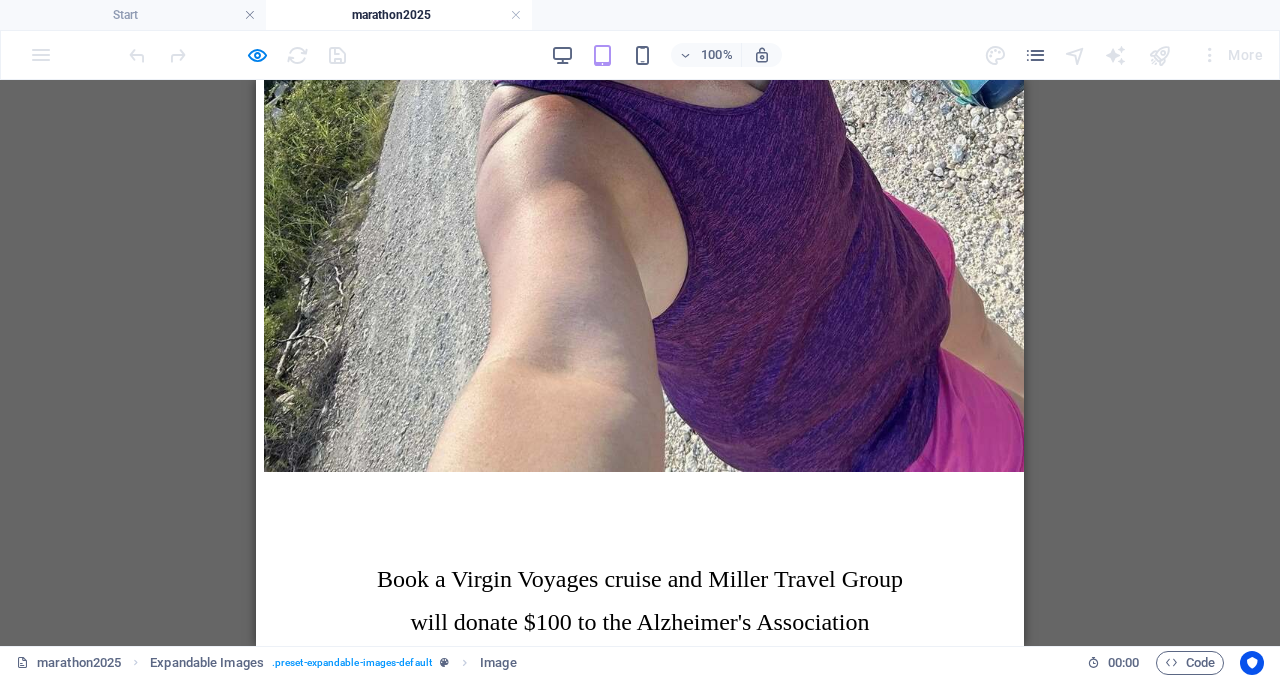 click at bounding box center (640, 8637) 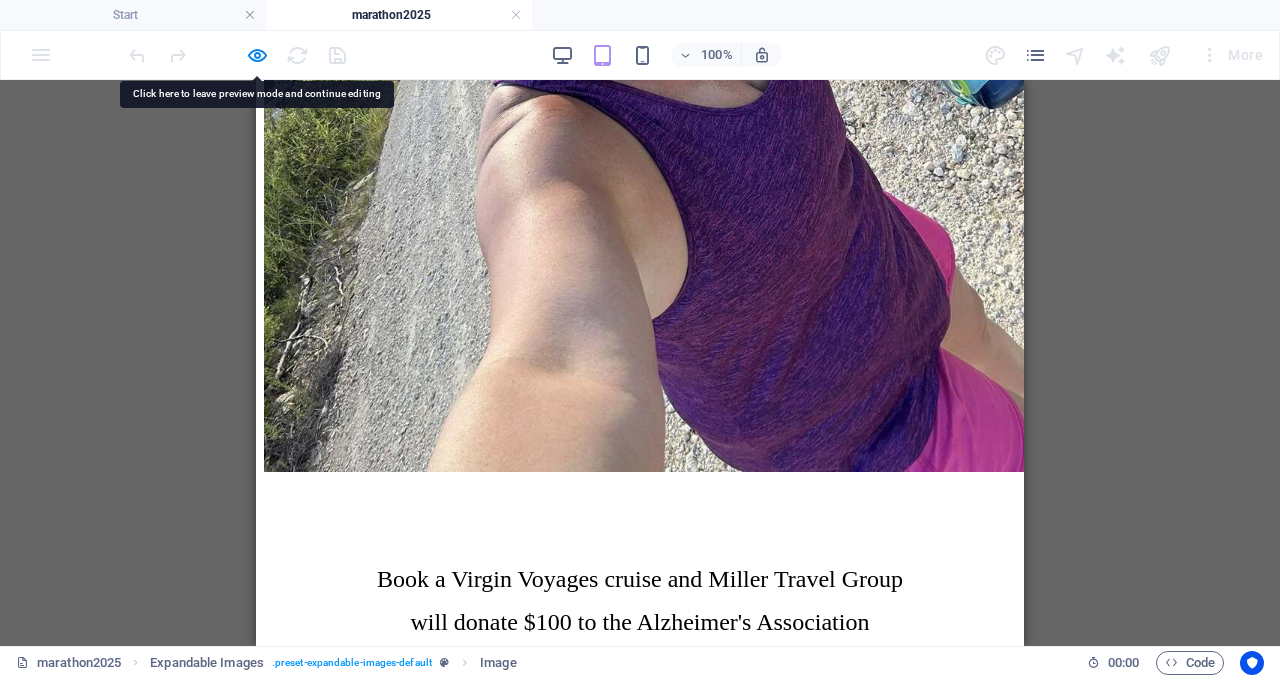 click at bounding box center (237, 55) 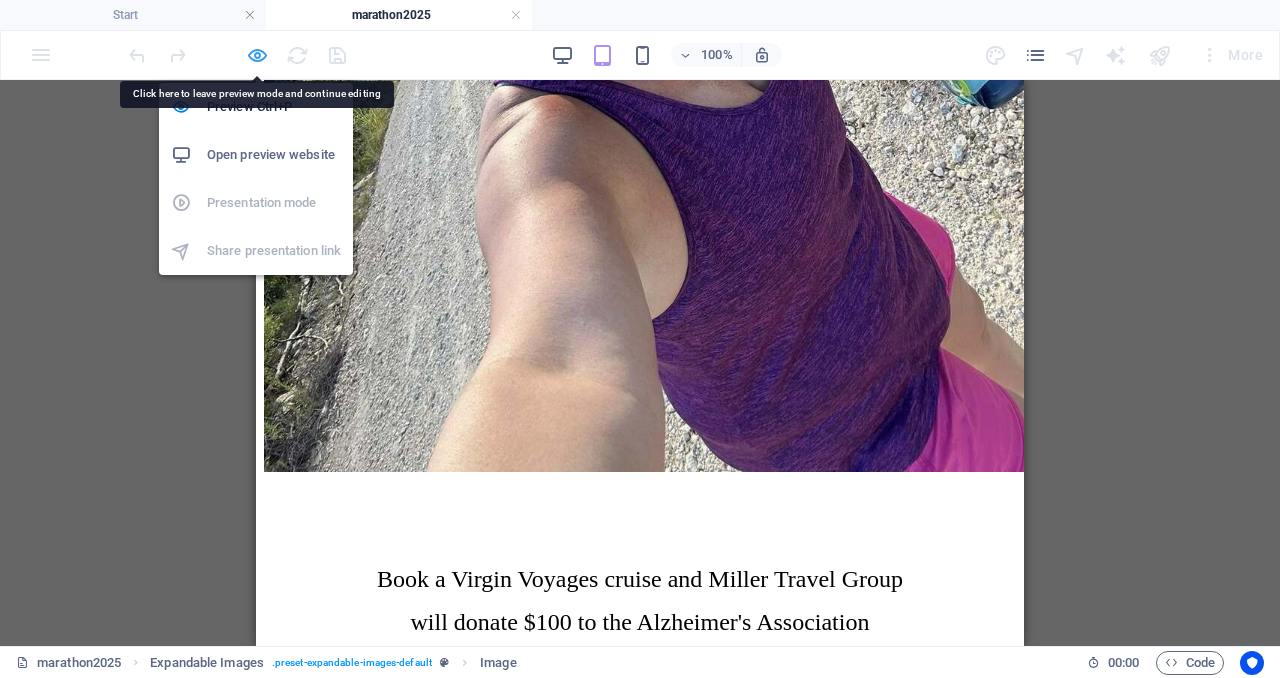 click at bounding box center [257, 55] 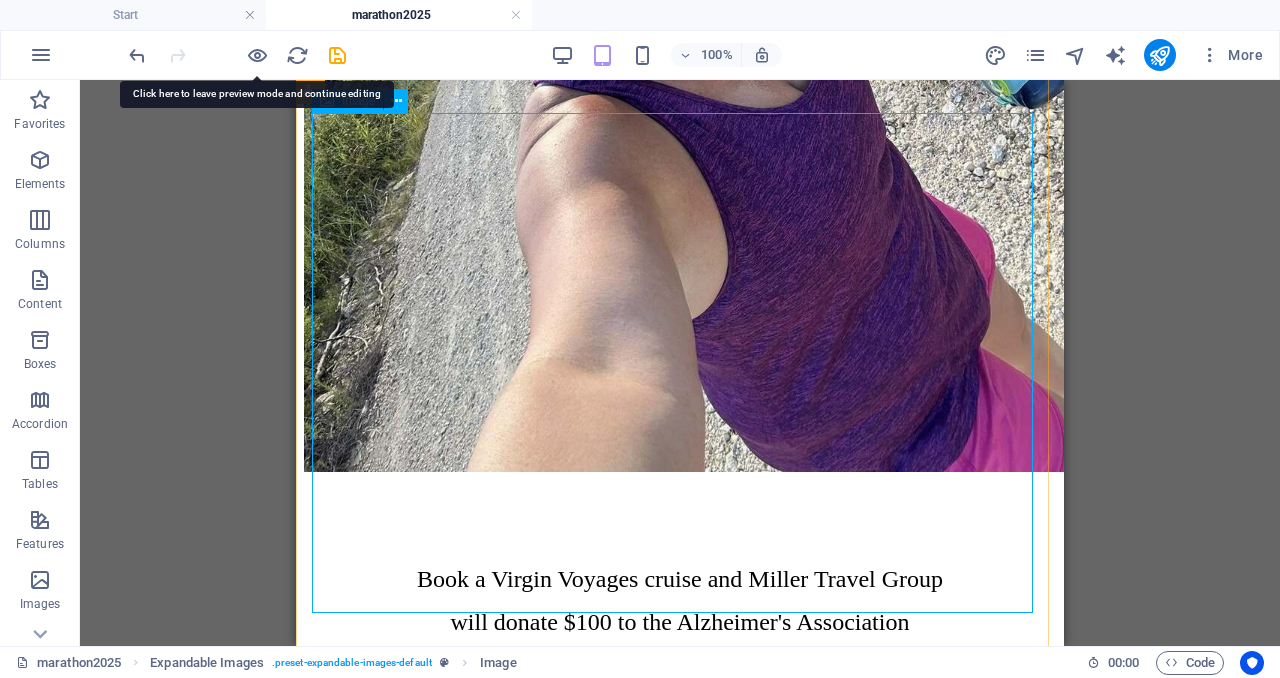 click at bounding box center [680, 8639] 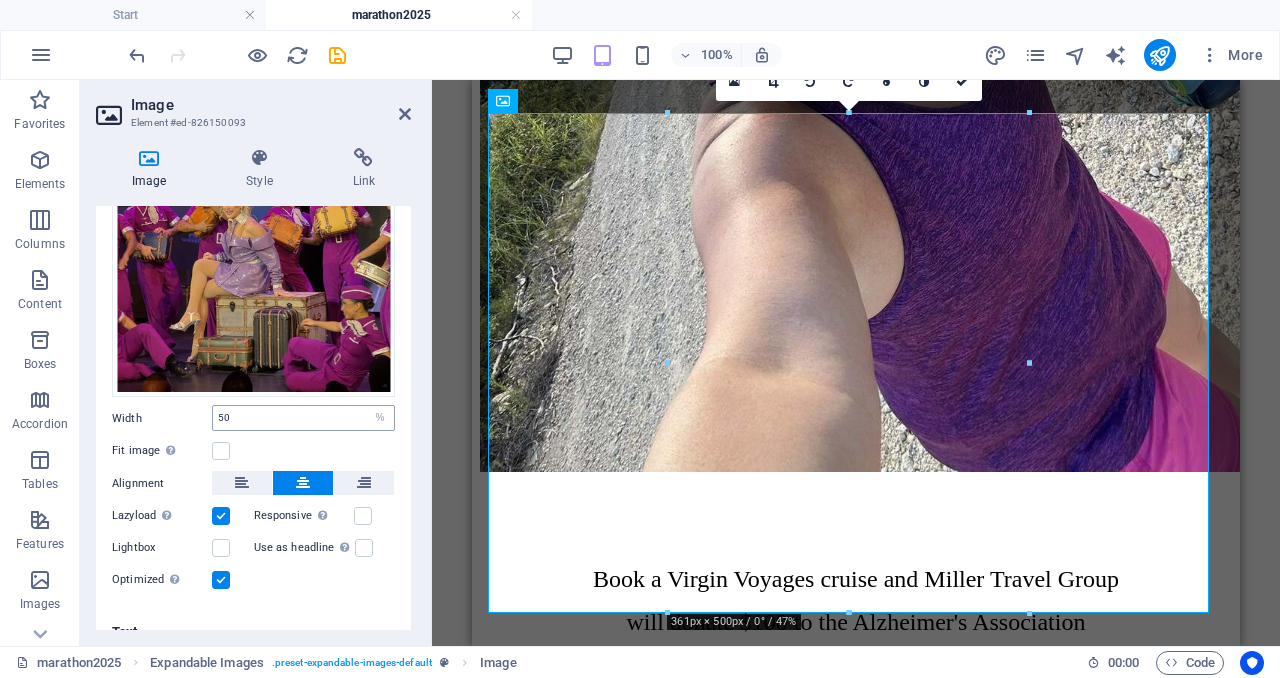 scroll, scrollTop: 235, scrollLeft: 0, axis: vertical 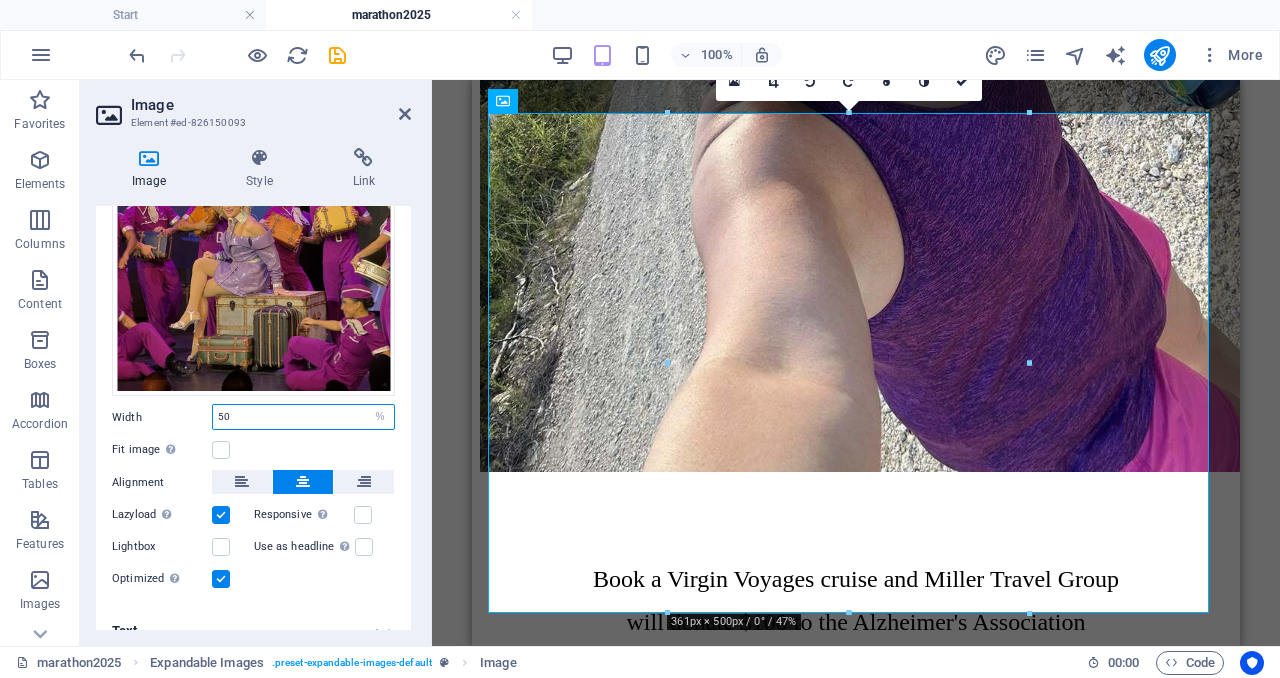 click on "50" at bounding box center (303, 417) 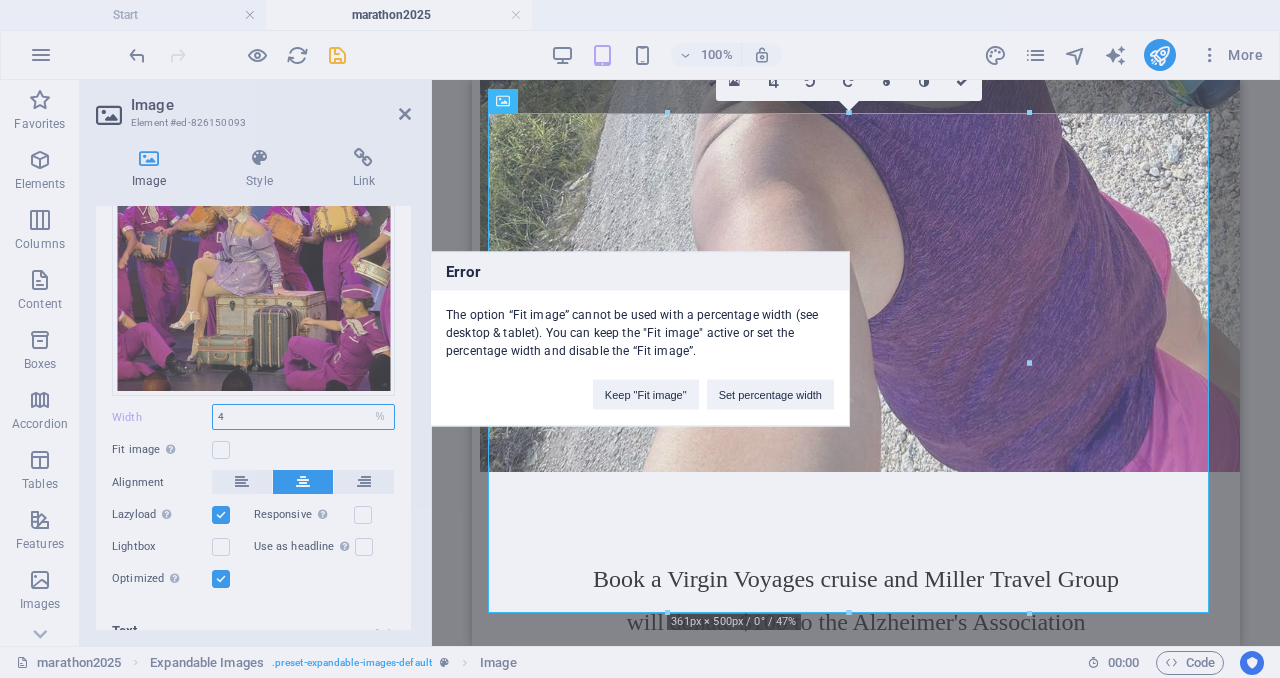 type on "4" 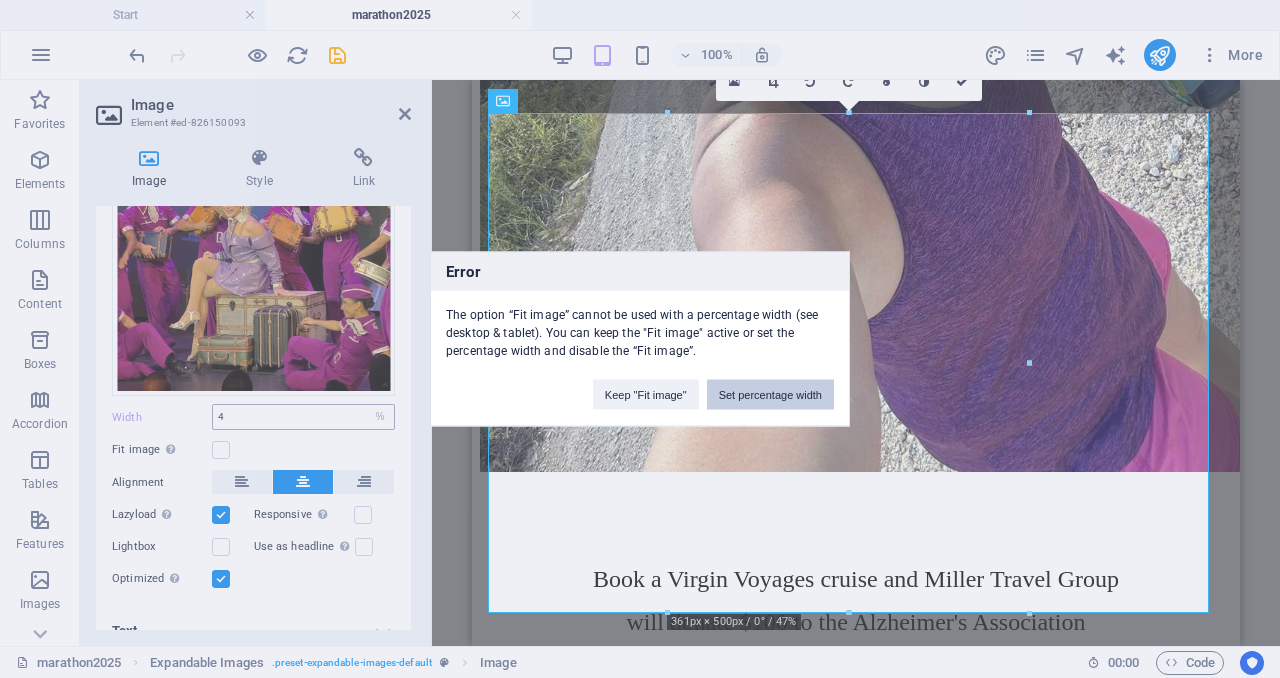 type 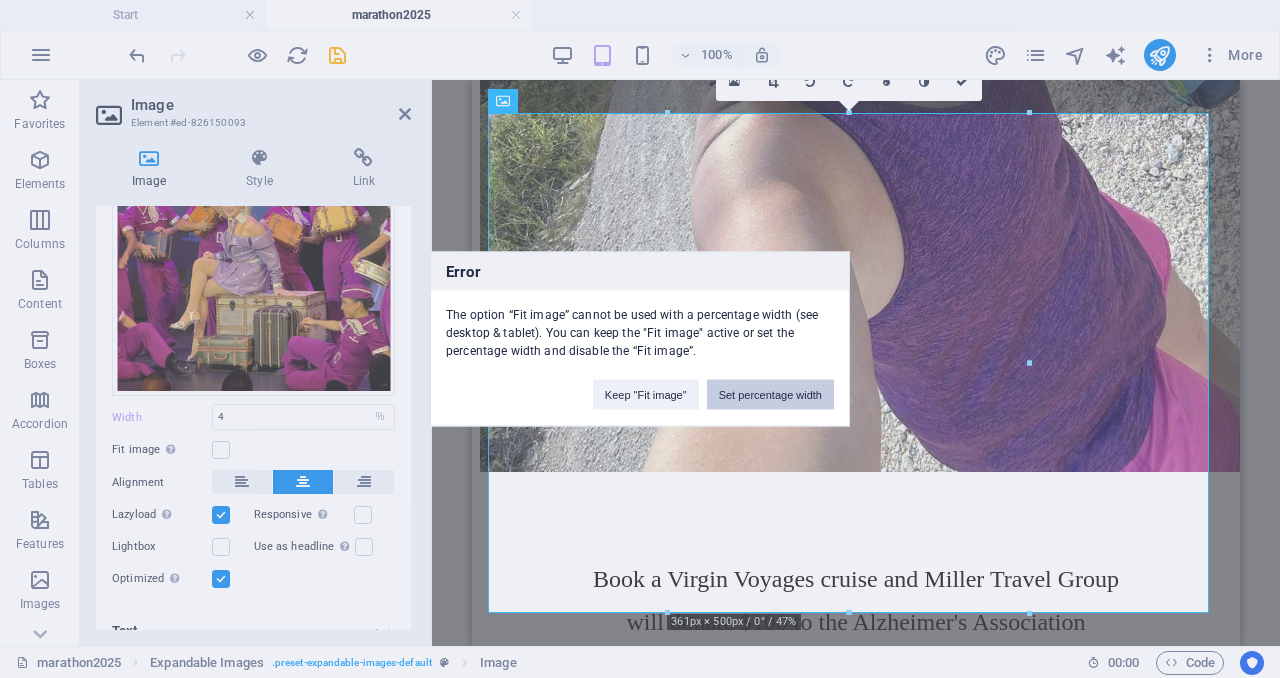 click on "Set percentage width" at bounding box center (770, 395) 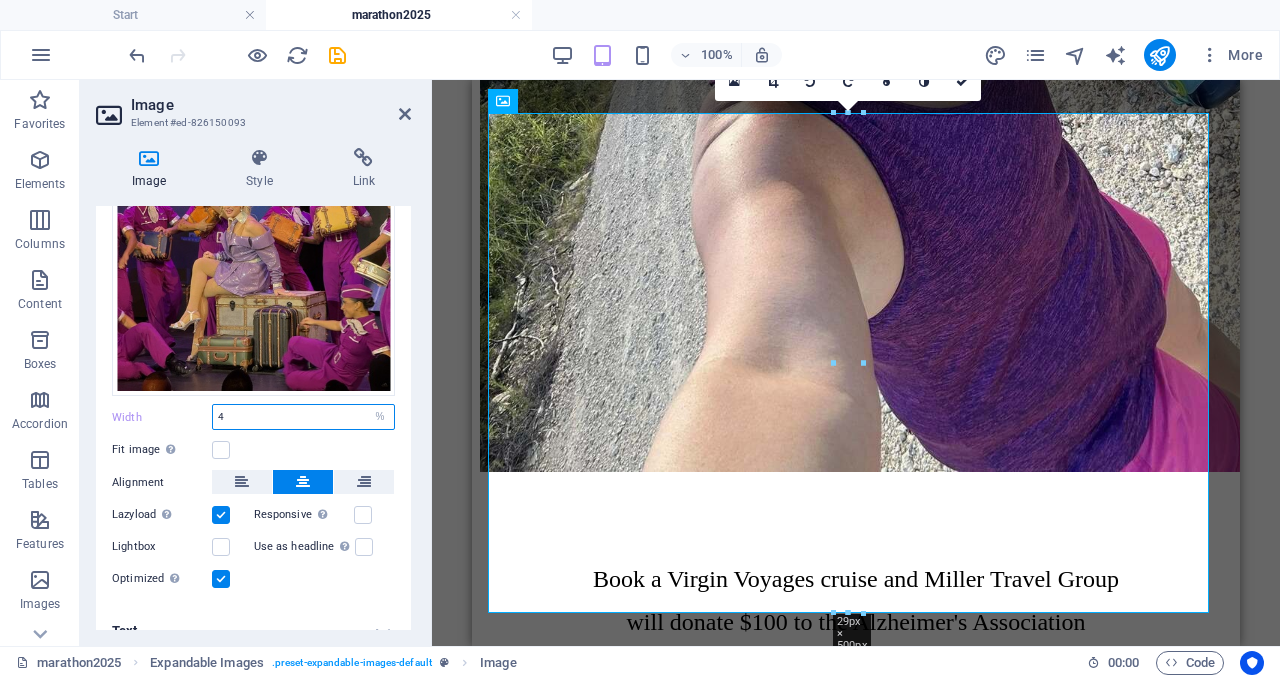 click on "4" at bounding box center [303, 417] 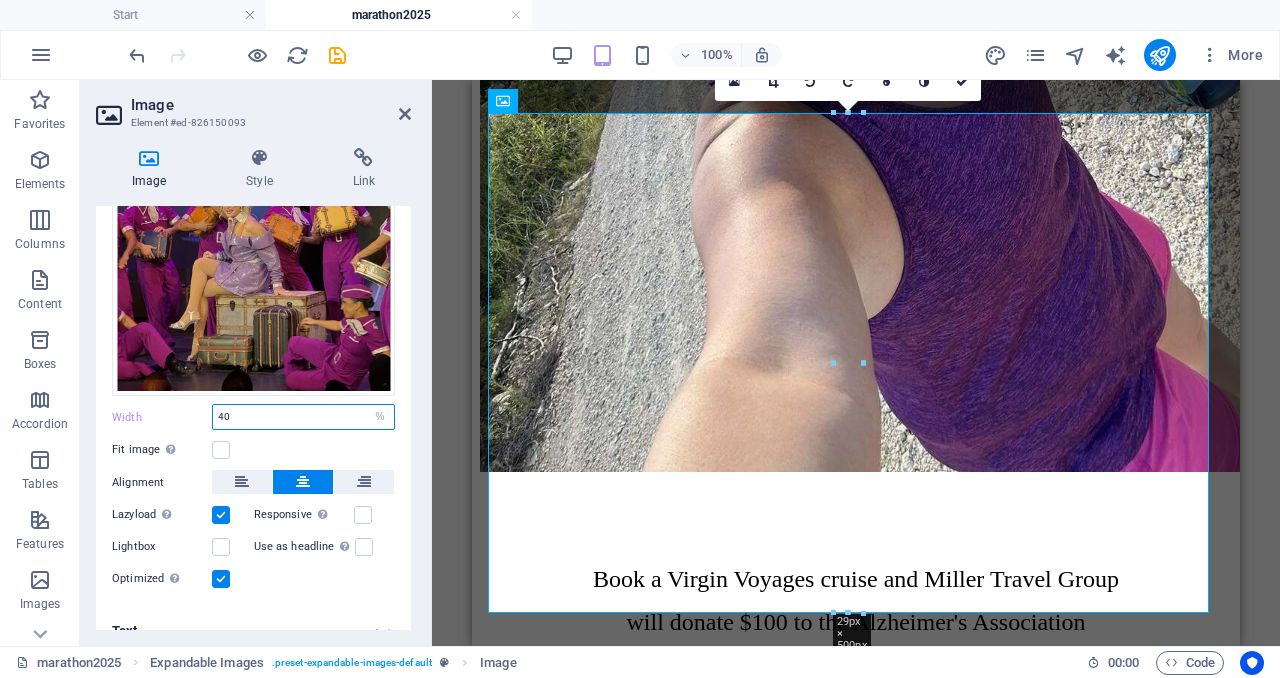 click on "40" at bounding box center (303, 417) 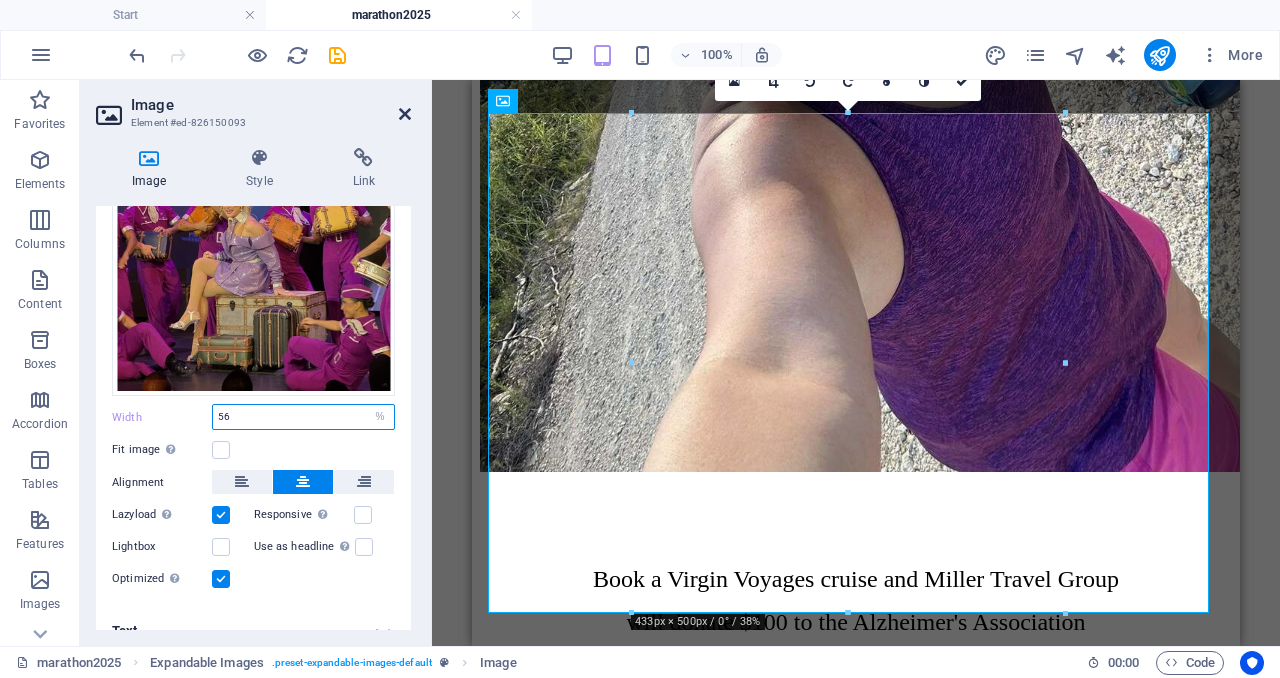 type on "56" 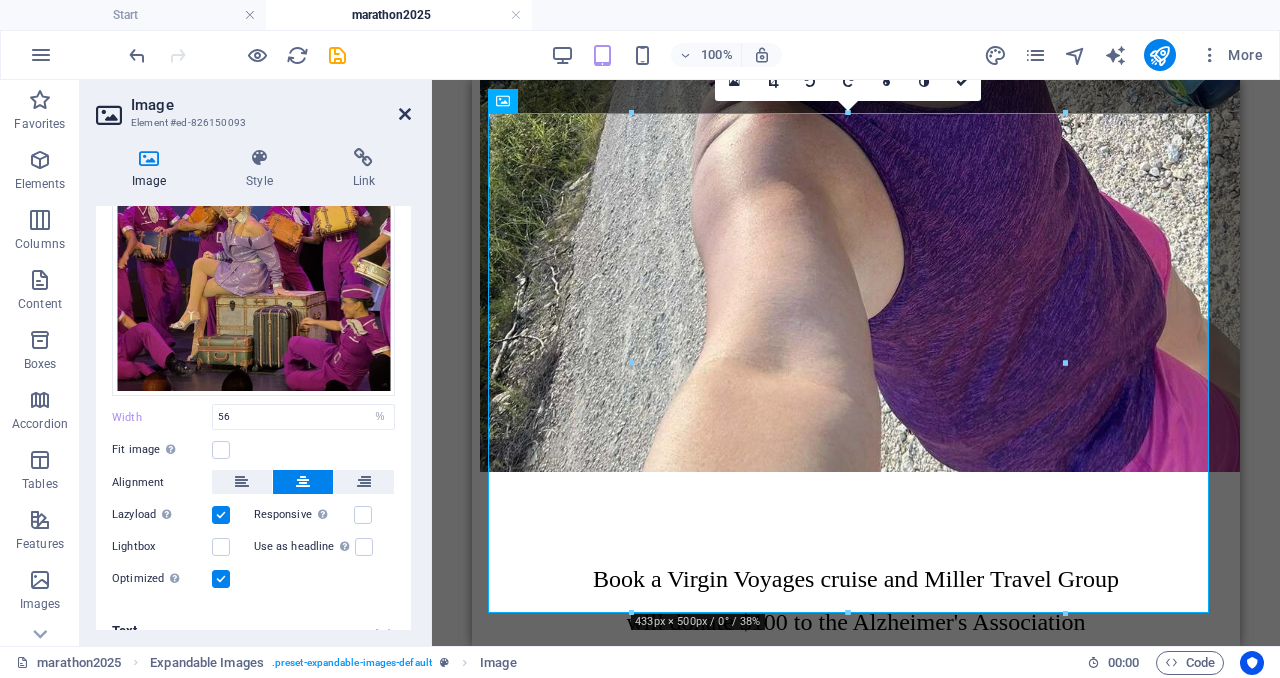 click at bounding box center (405, 114) 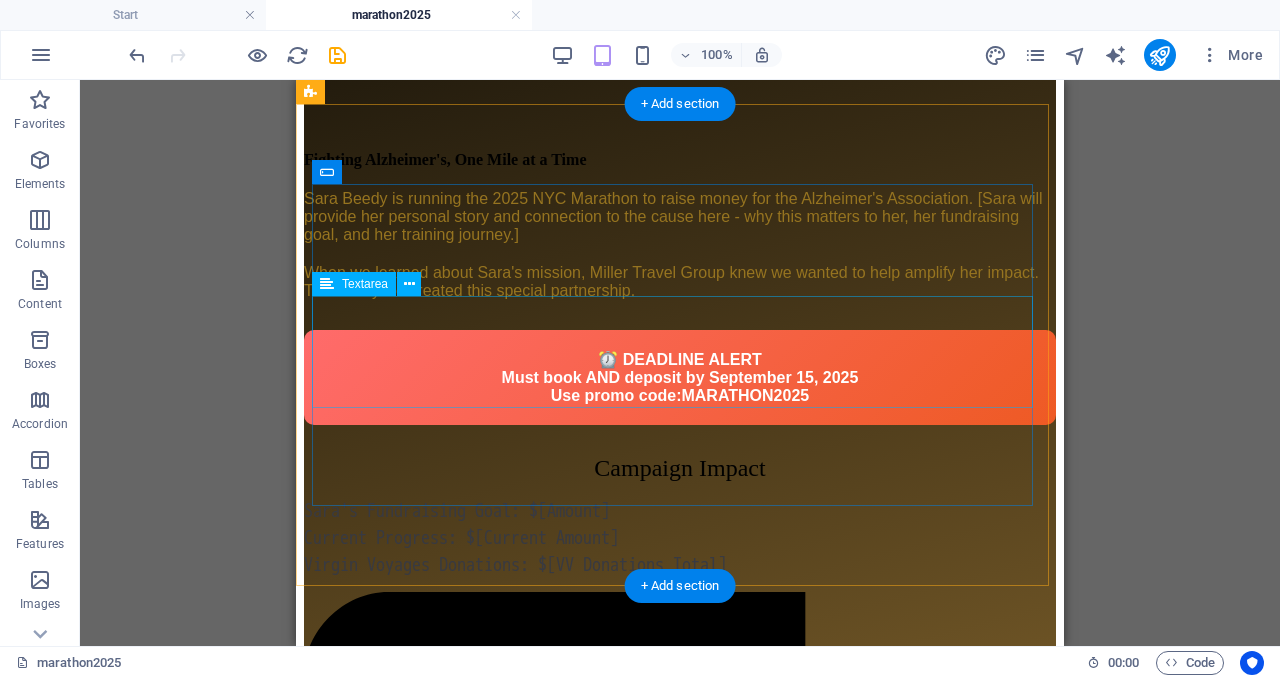 scroll, scrollTop: 5061, scrollLeft: 0, axis: vertical 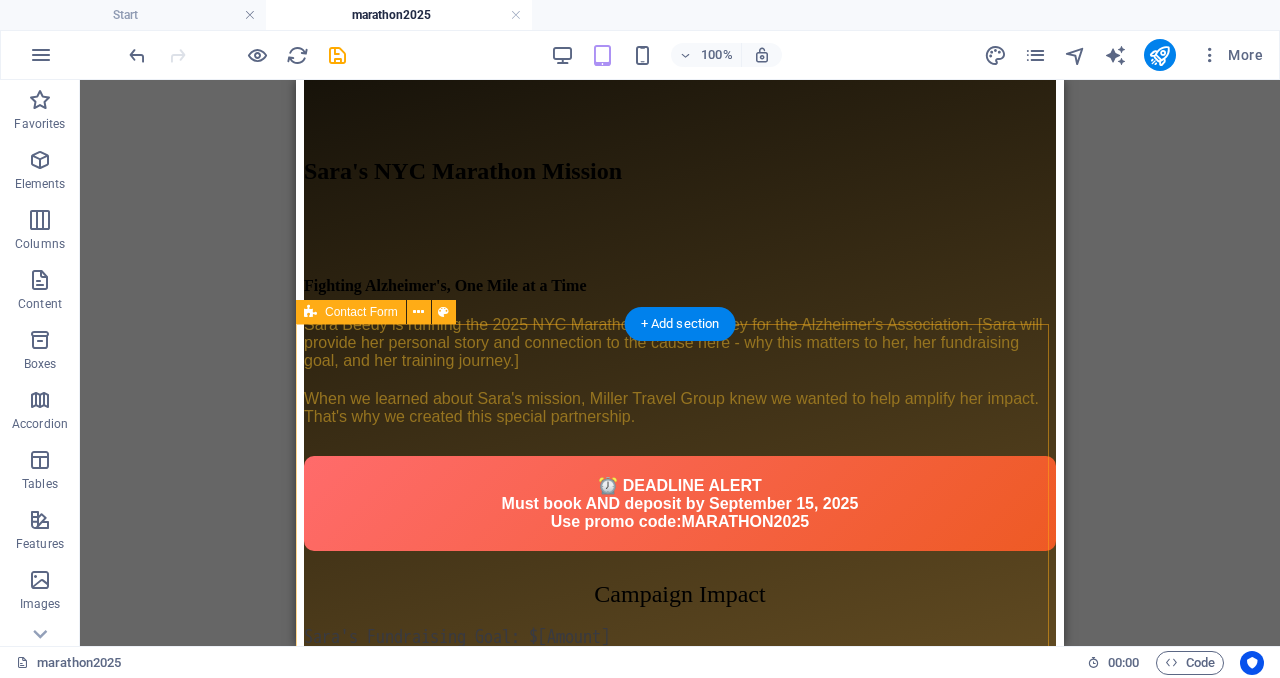 click on "{{ 'content.forms.privacy'|trans }} Unreadable? Load new Submit" at bounding box center (680, 11598) 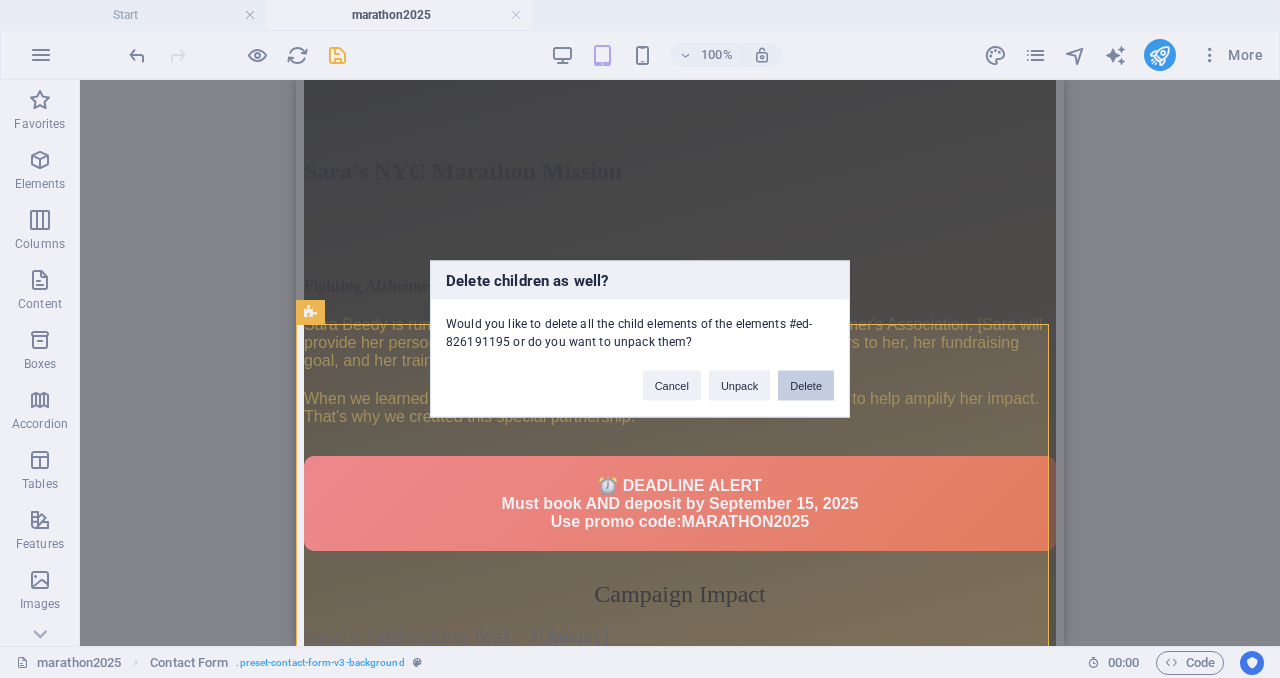 click on "Delete" at bounding box center [806, 386] 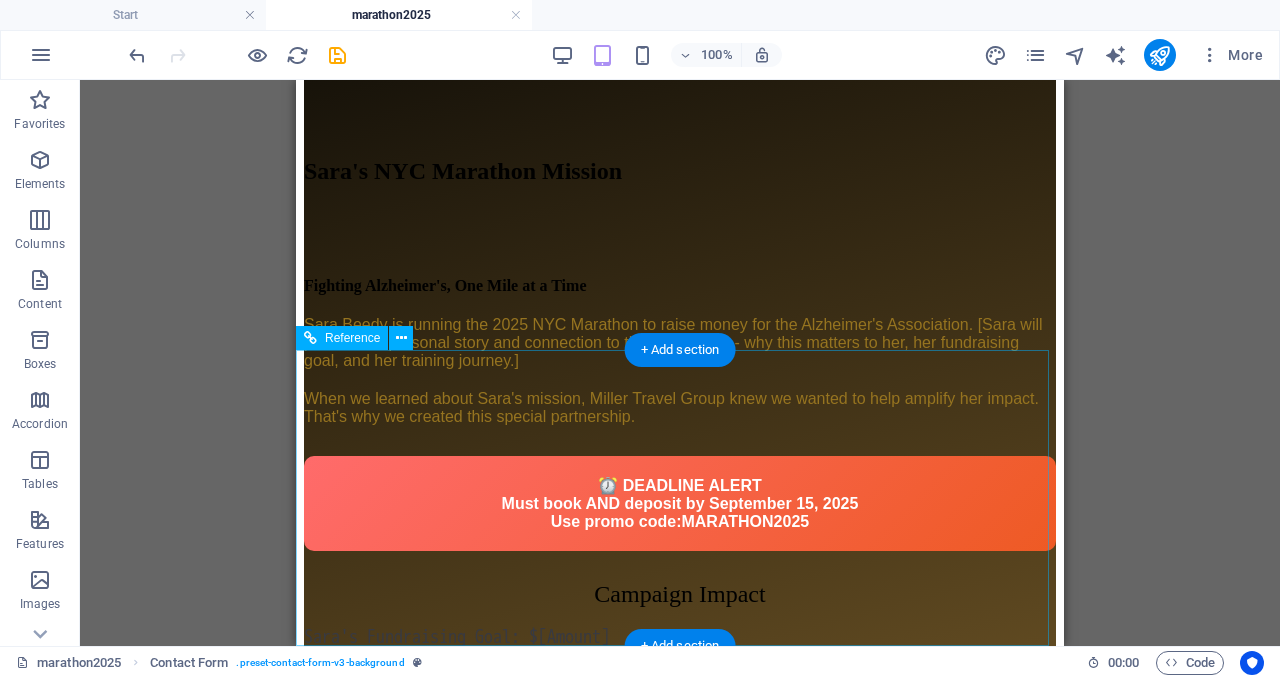 scroll, scrollTop: 5035, scrollLeft: 0, axis: vertical 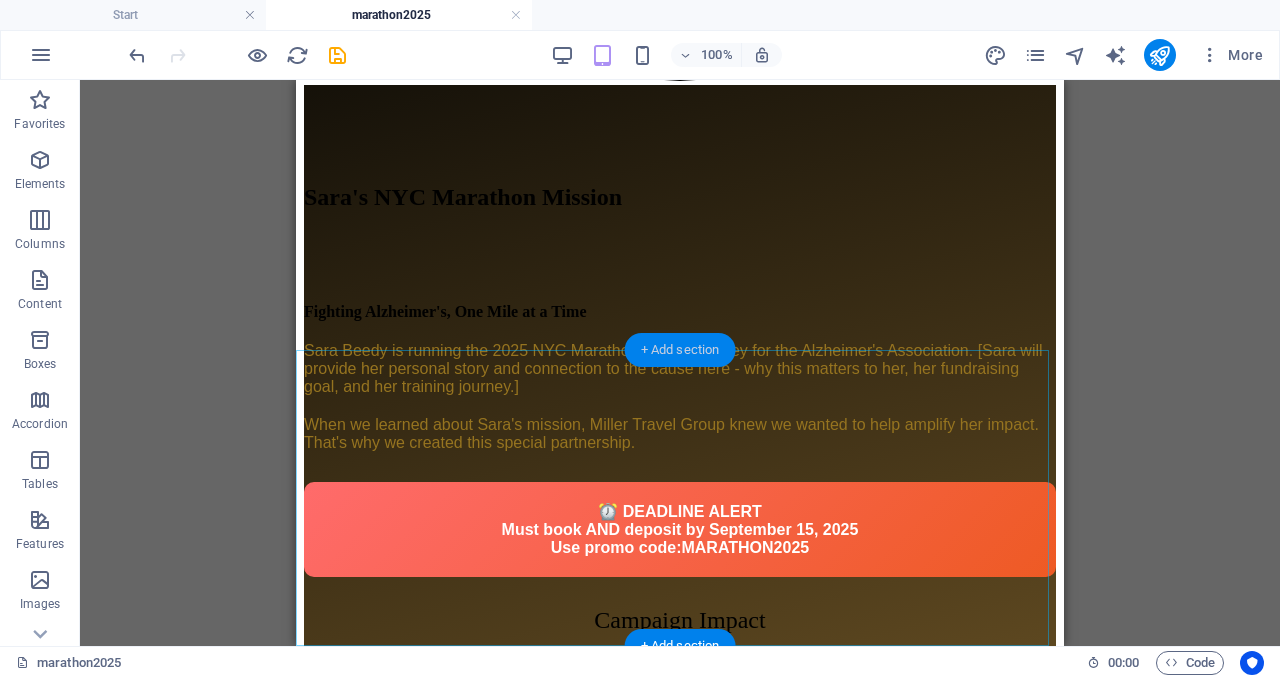 click on "+ Add section" at bounding box center [680, 350] 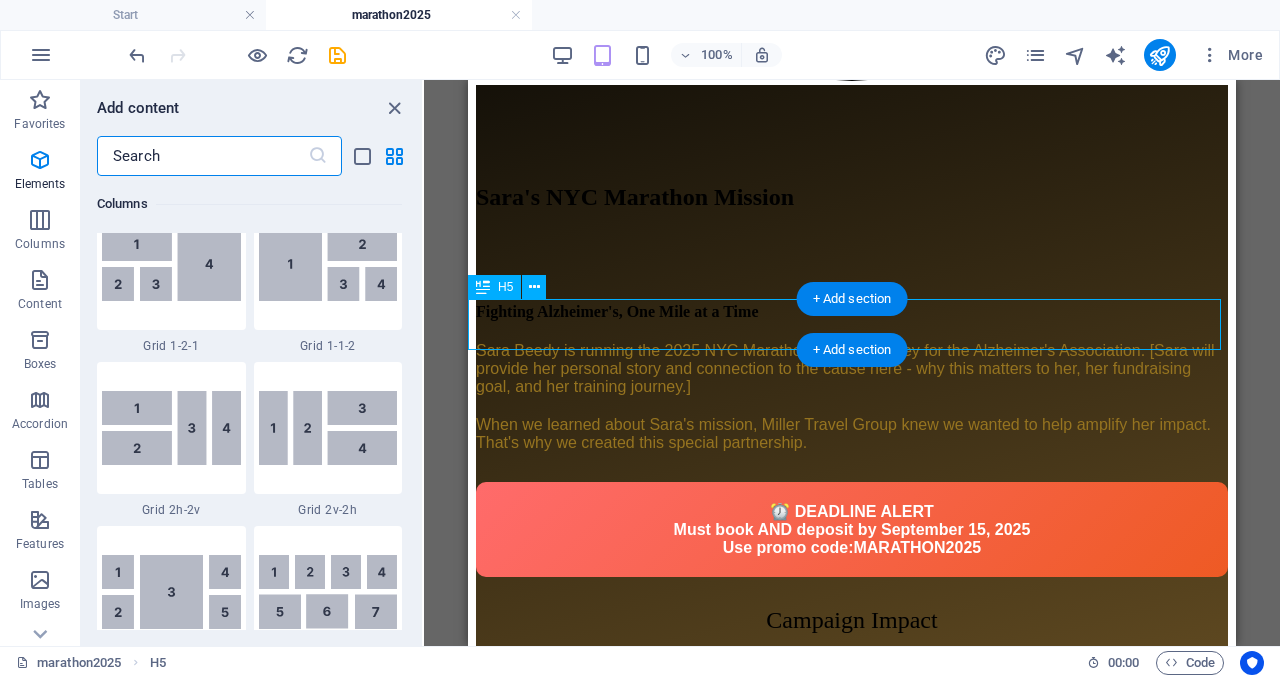 scroll, scrollTop: 3499, scrollLeft: 0, axis: vertical 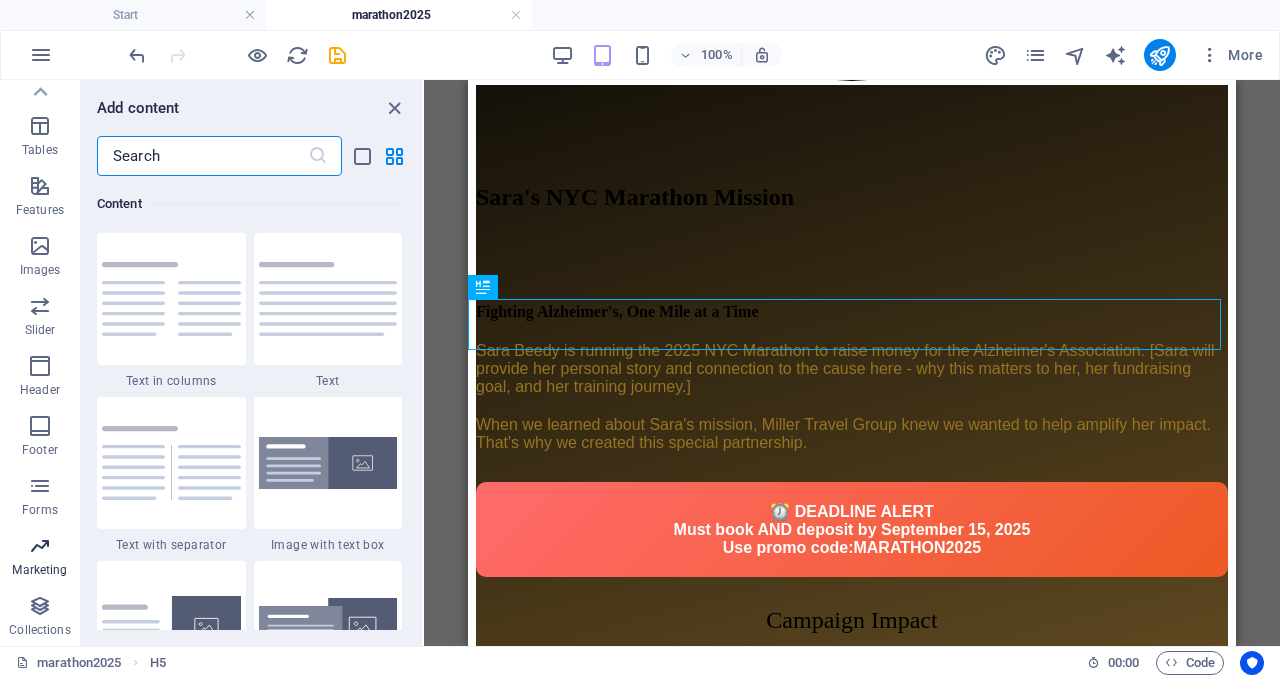 click at bounding box center [40, 546] 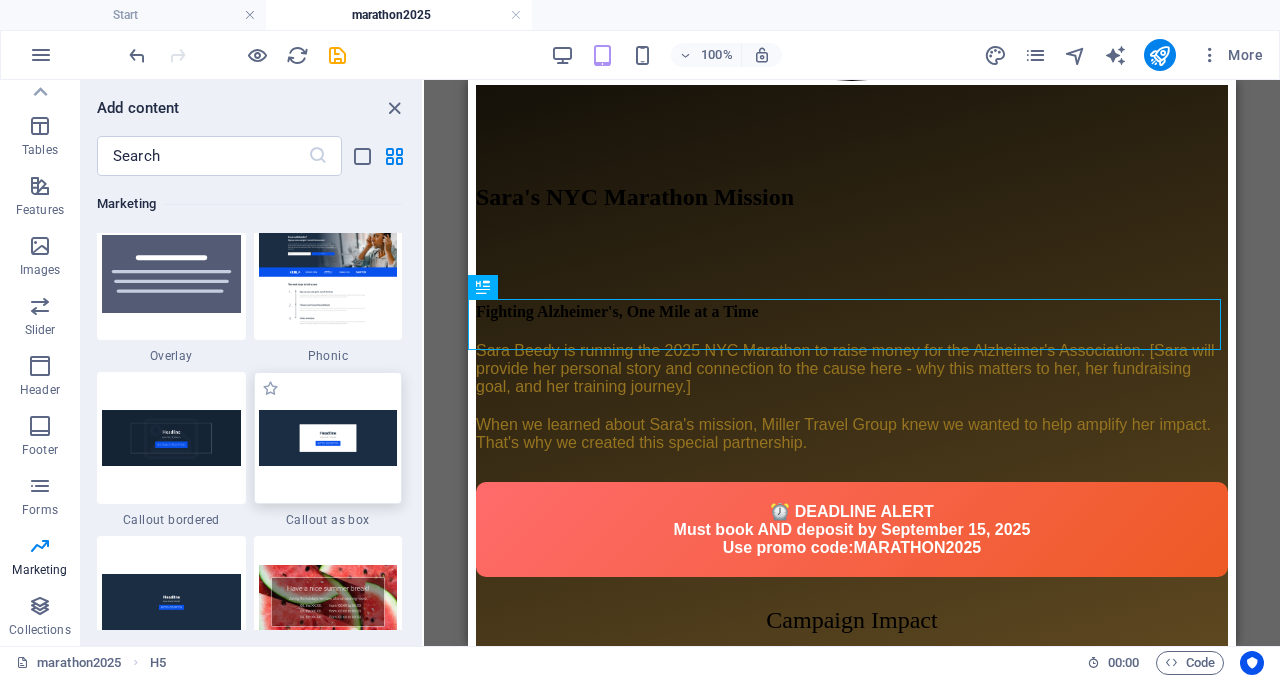 scroll, scrollTop: 16317, scrollLeft: 0, axis: vertical 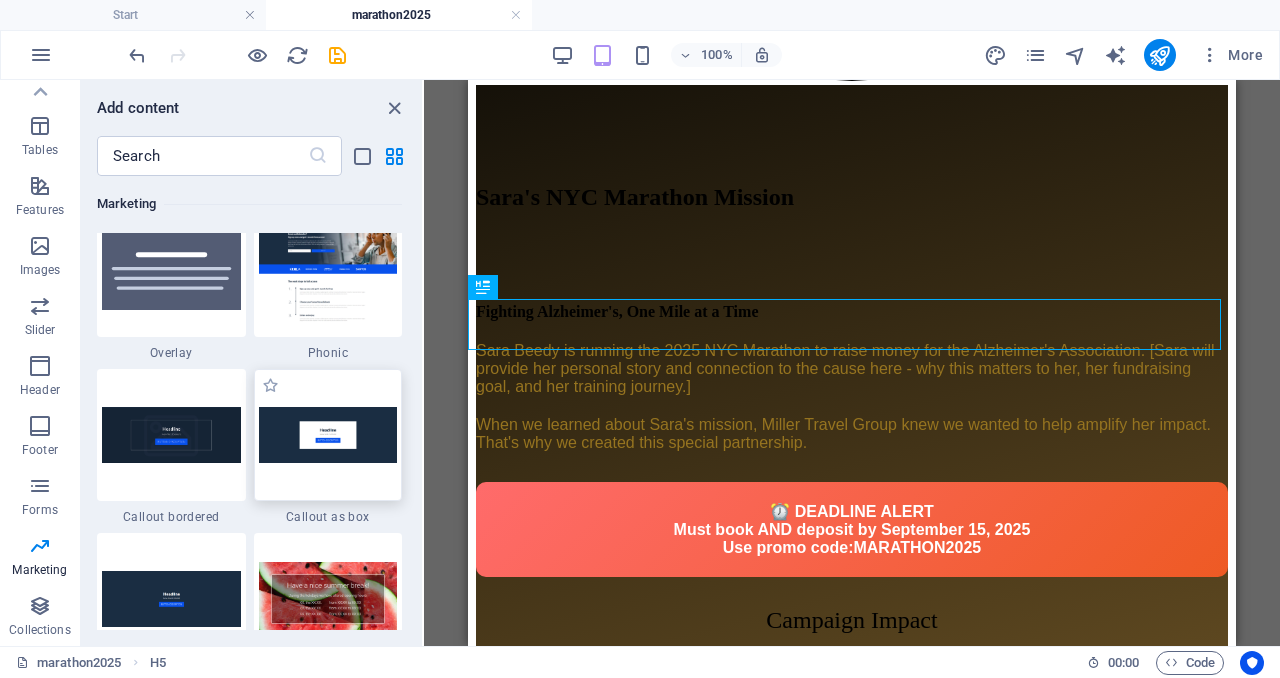 click at bounding box center [328, 434] 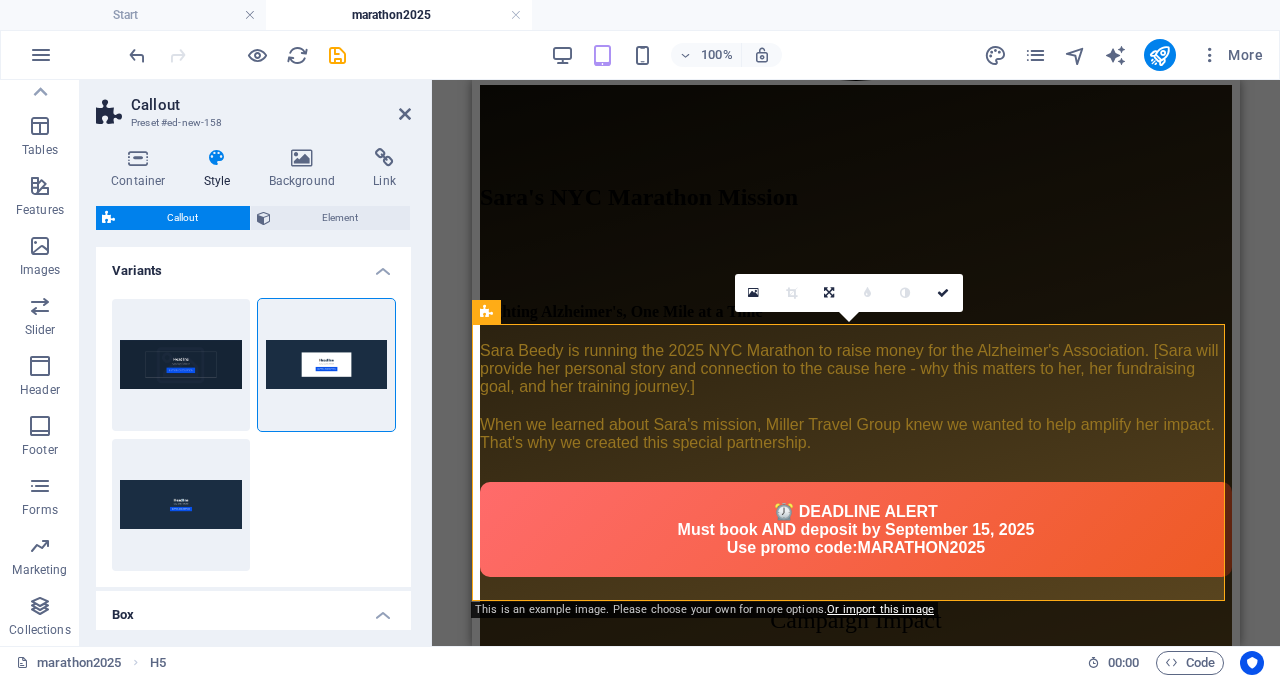 scroll, scrollTop: 5061, scrollLeft: 0, axis: vertical 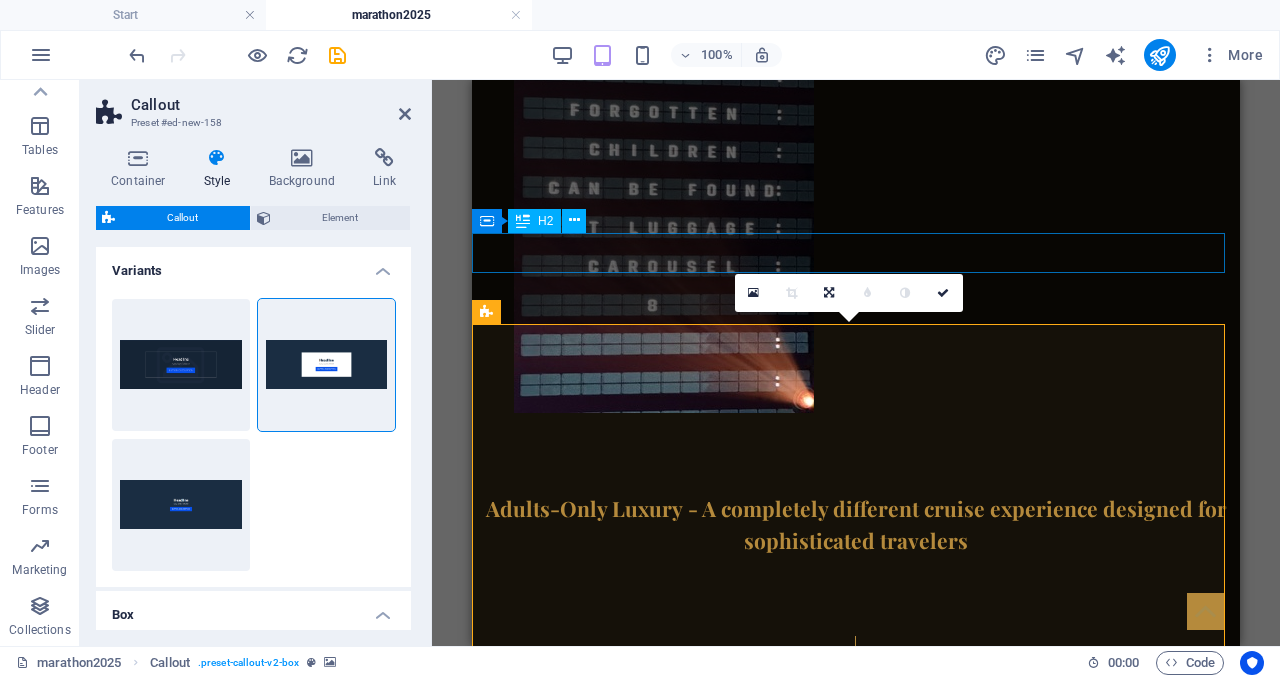 click on "Request Your Virgin Voyages Quote" at bounding box center [856, 3349] 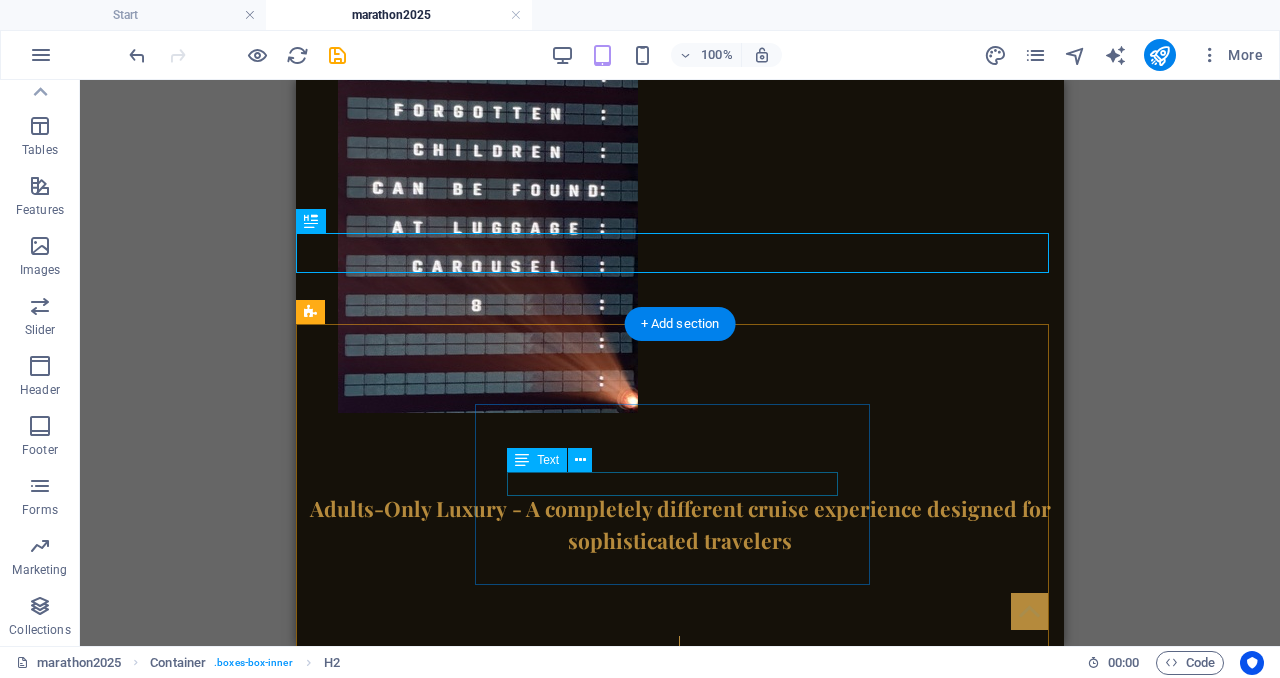 click on "New Text-Element" at bounding box center (680, 3921) 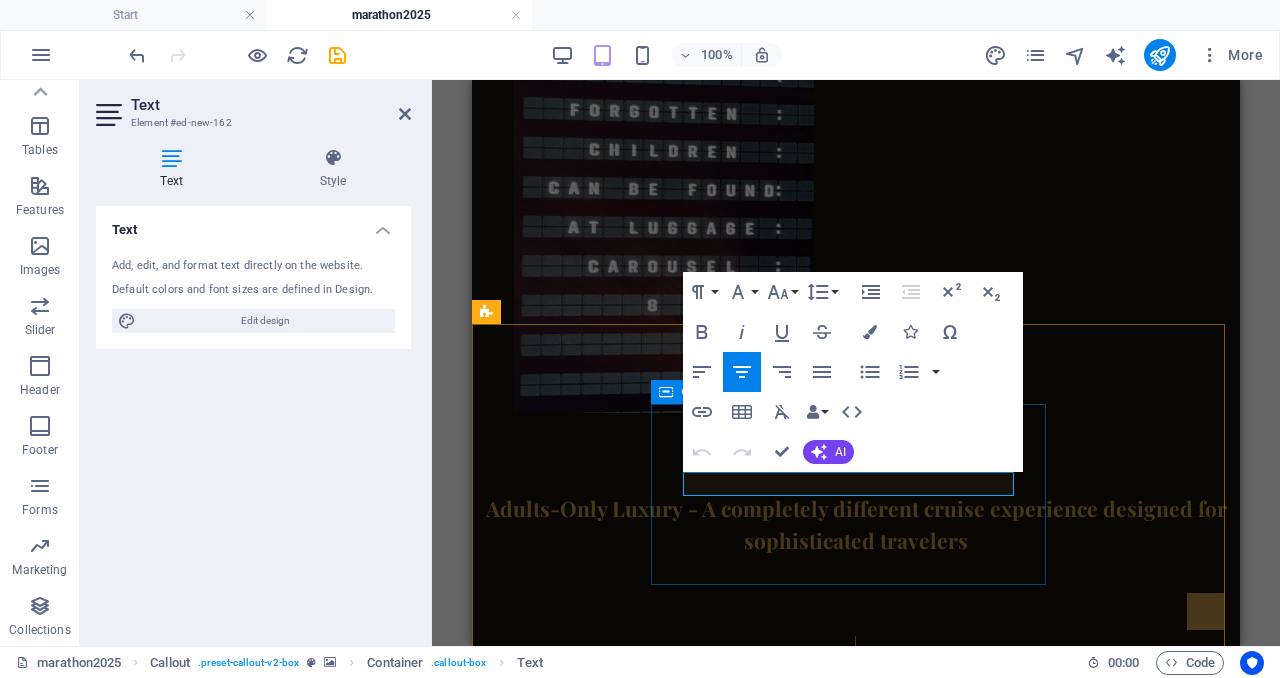 click on "Headline New Text-Element BUTTON" at bounding box center (856, 3931) 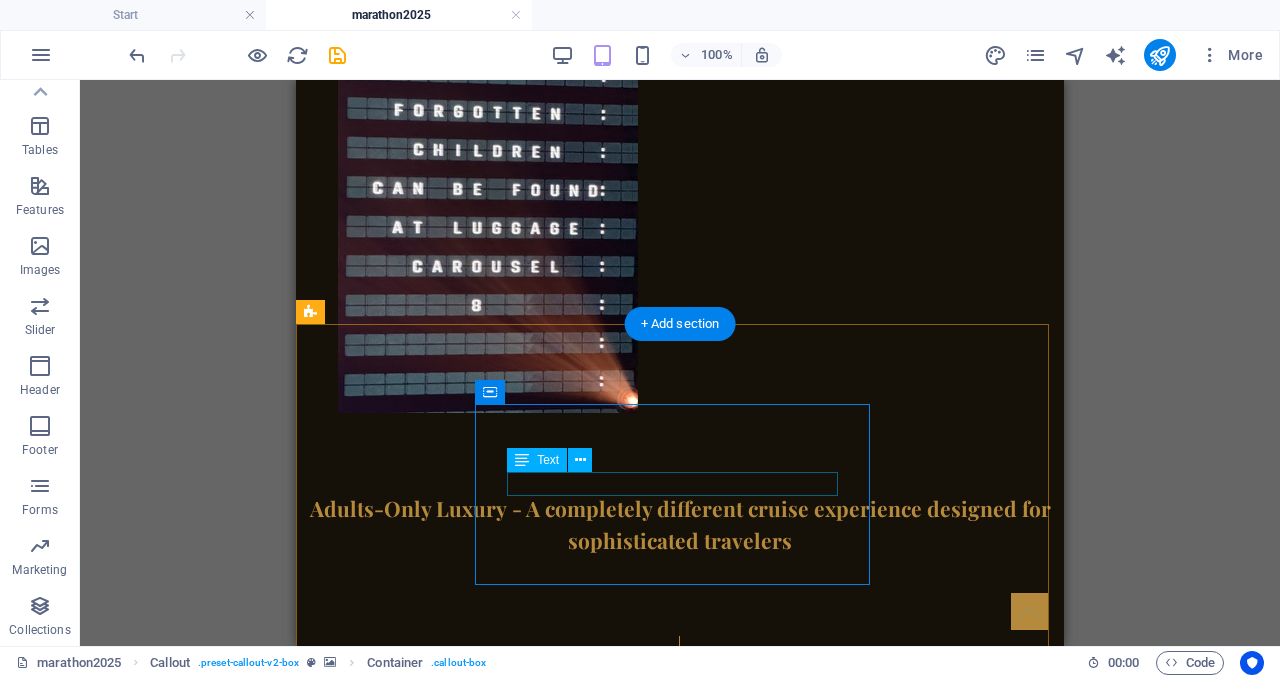 click on "New Text-Element" at bounding box center [680, 3921] 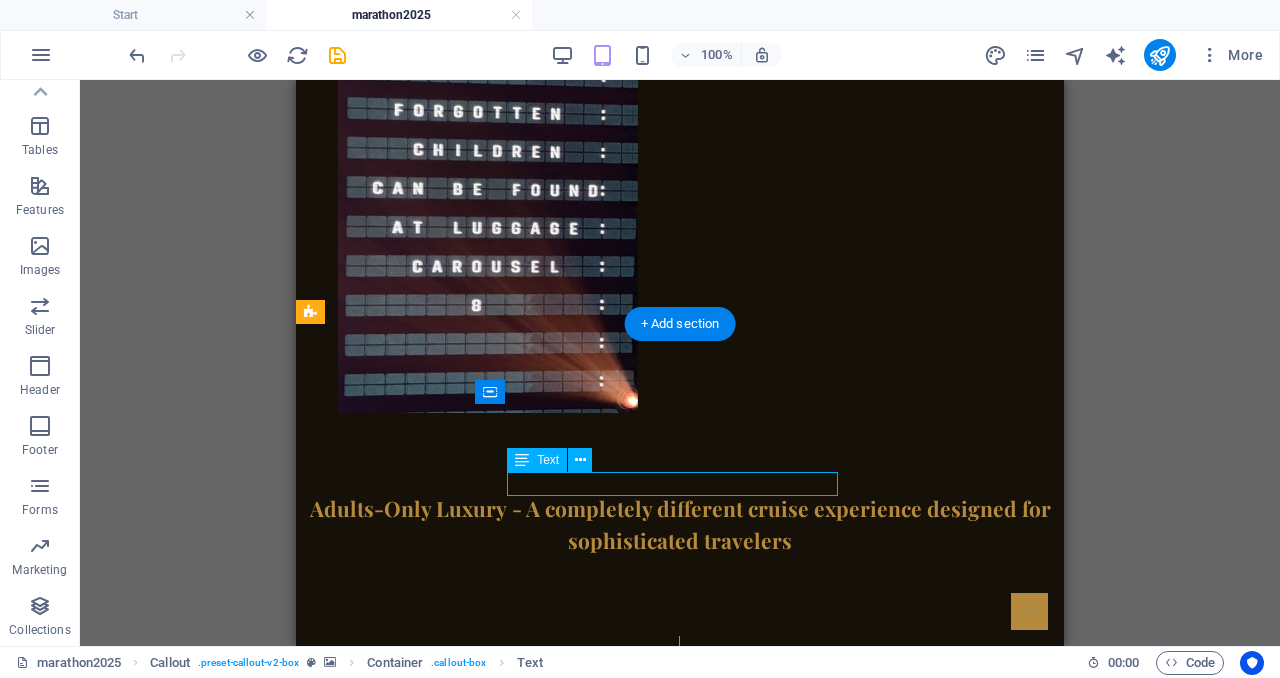 click on "New Text-Element" at bounding box center [680, 3921] 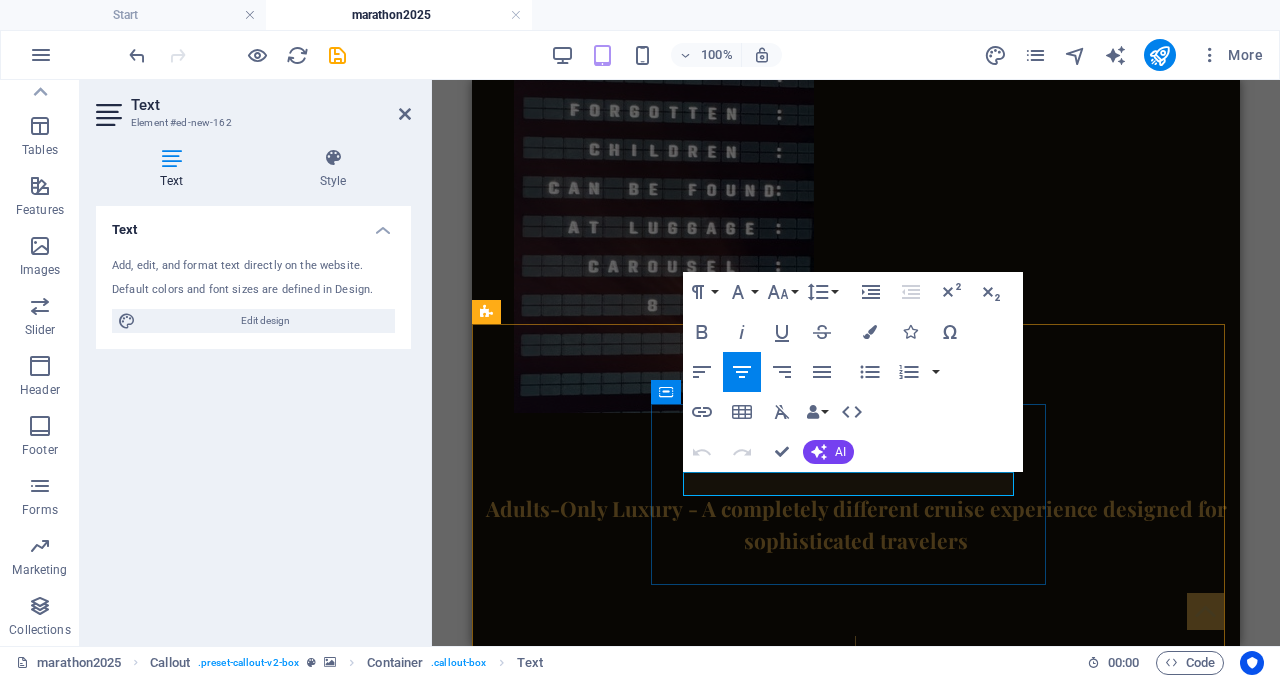 click on "New Text-Element" at bounding box center (856, 3921) 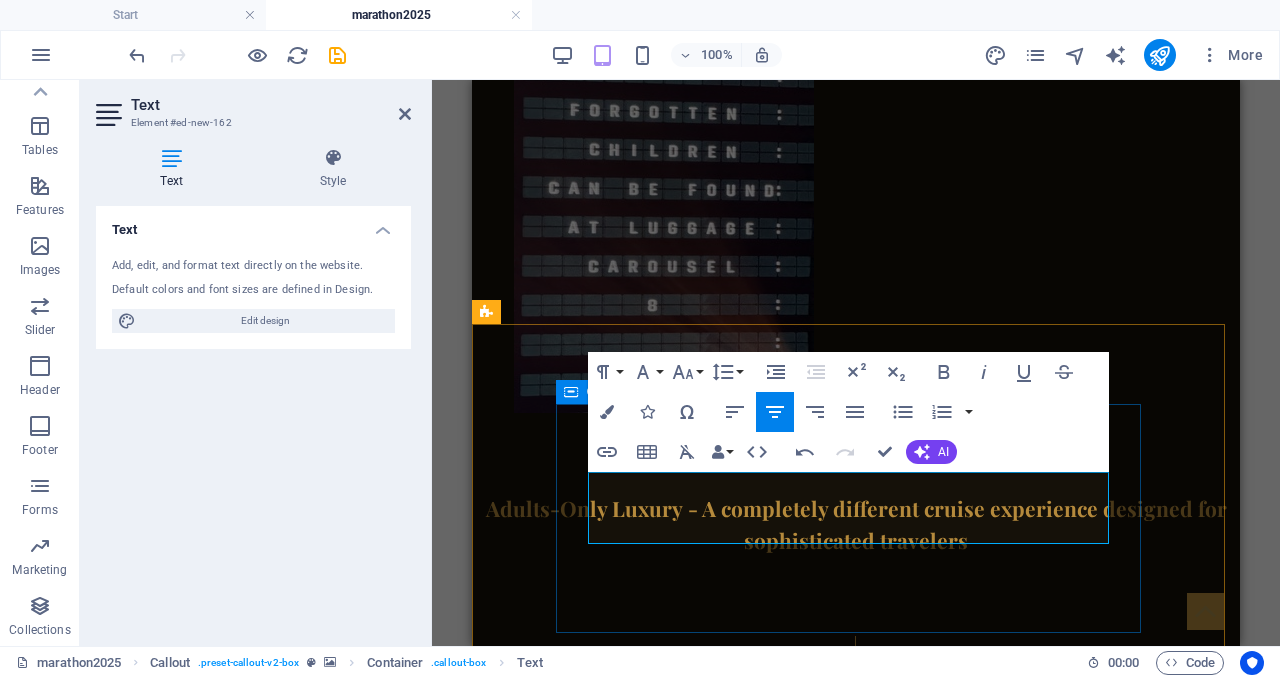 click on "Headline ✅ Personalized quotes within 24 hours ✅ $100 donated per Sea Terrace+ booking ✅ Must book by September 15, 2025 BUTTON" at bounding box center [856, 4005] 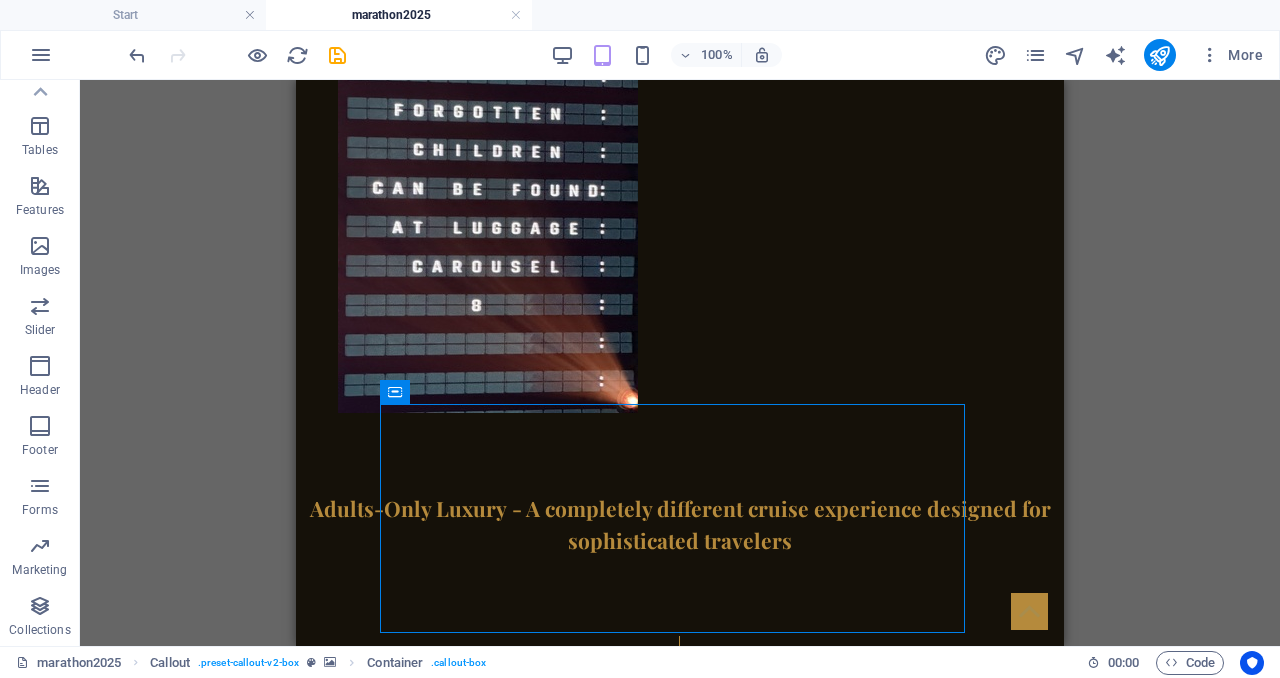 click on "Headline" at bounding box center (680, 3939) 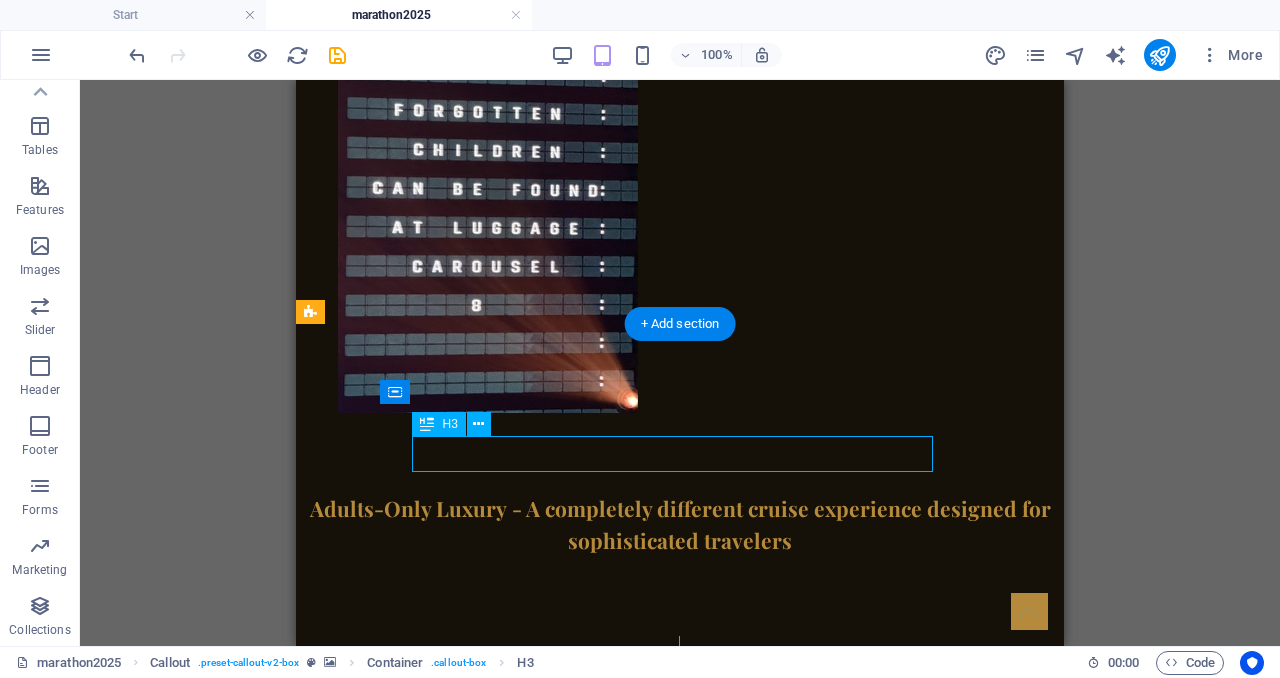 click on "Headline" at bounding box center [680, 3939] 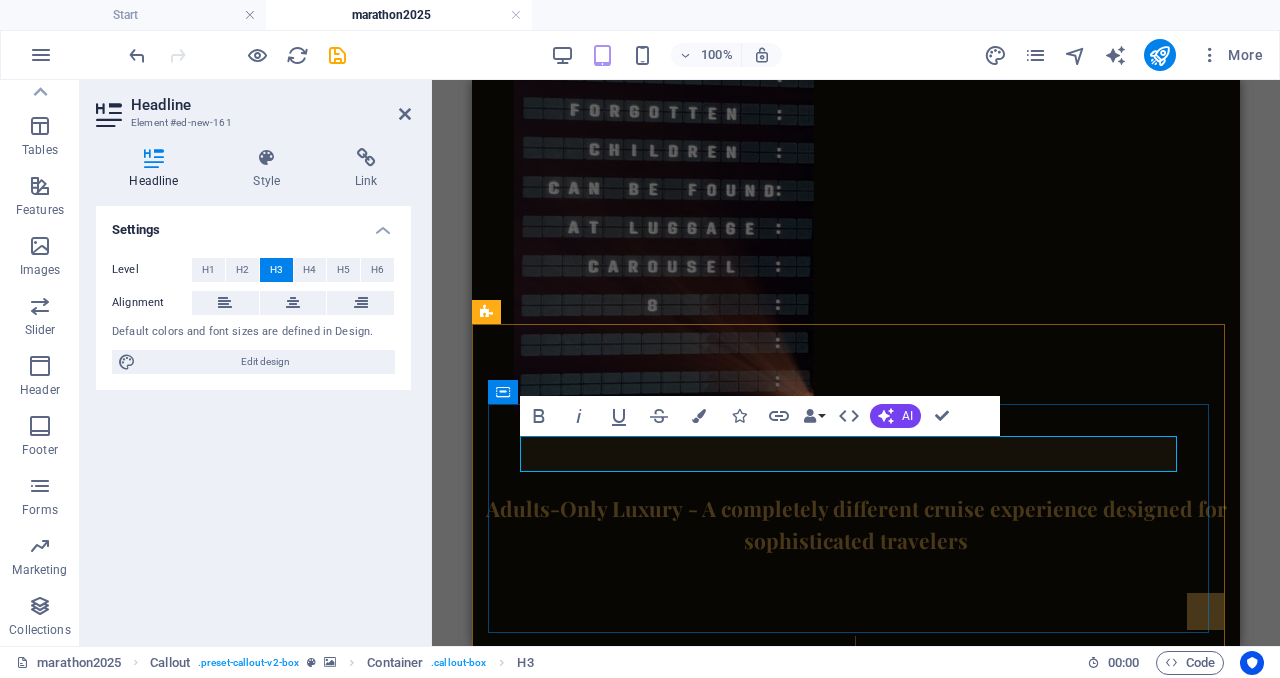click on "🚢 Get My Virgin Voyages Quote & Support [PERSON]" at bounding box center [856, 3939] 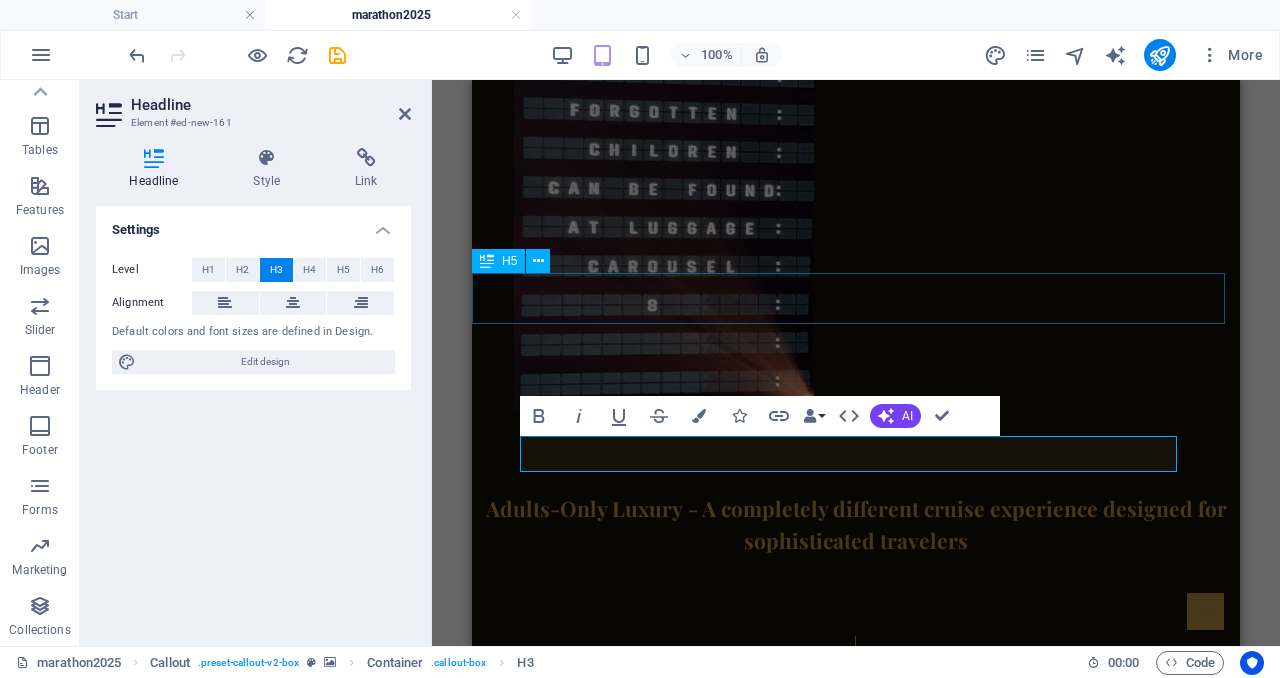 click on "Support Sara's Marathon & Plan Your Dream CruiseComplete the form below and receive your personalized quote within 24 hours" at bounding box center (856, 3394) 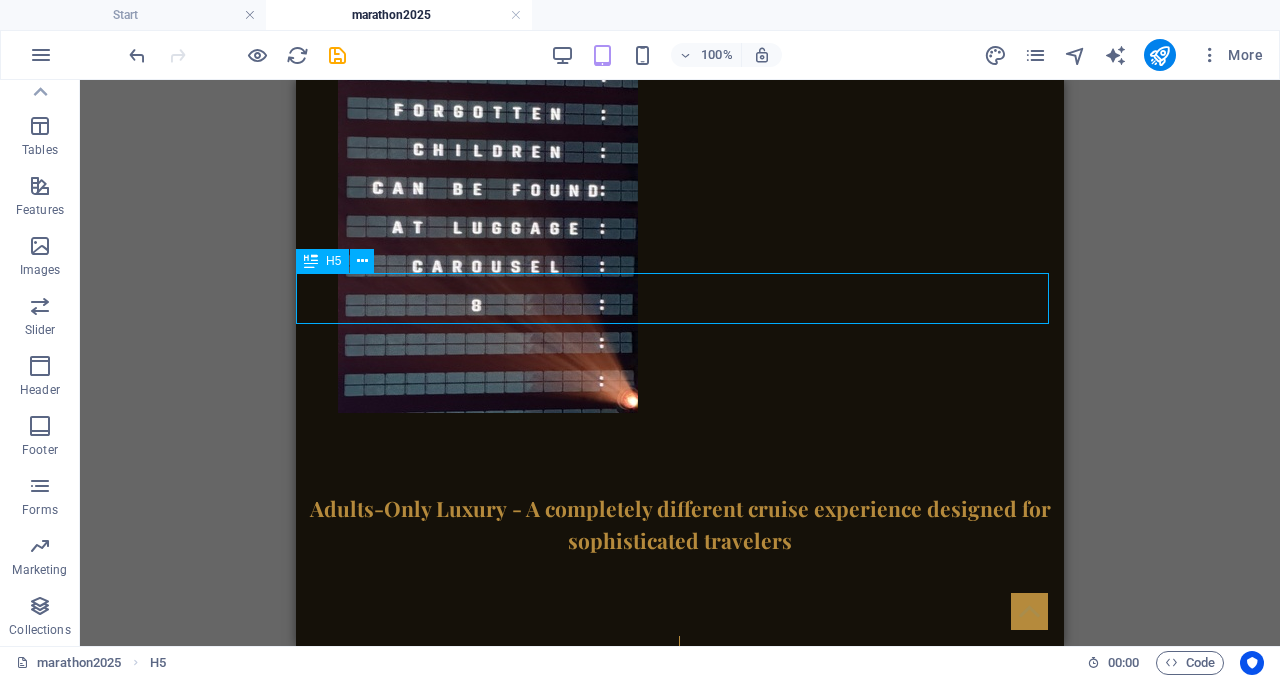 click on "Support Sara's Marathon & Plan Your Dream CruiseComplete the form below and receive your personalized quote within 24 hours" at bounding box center [680, 3394] 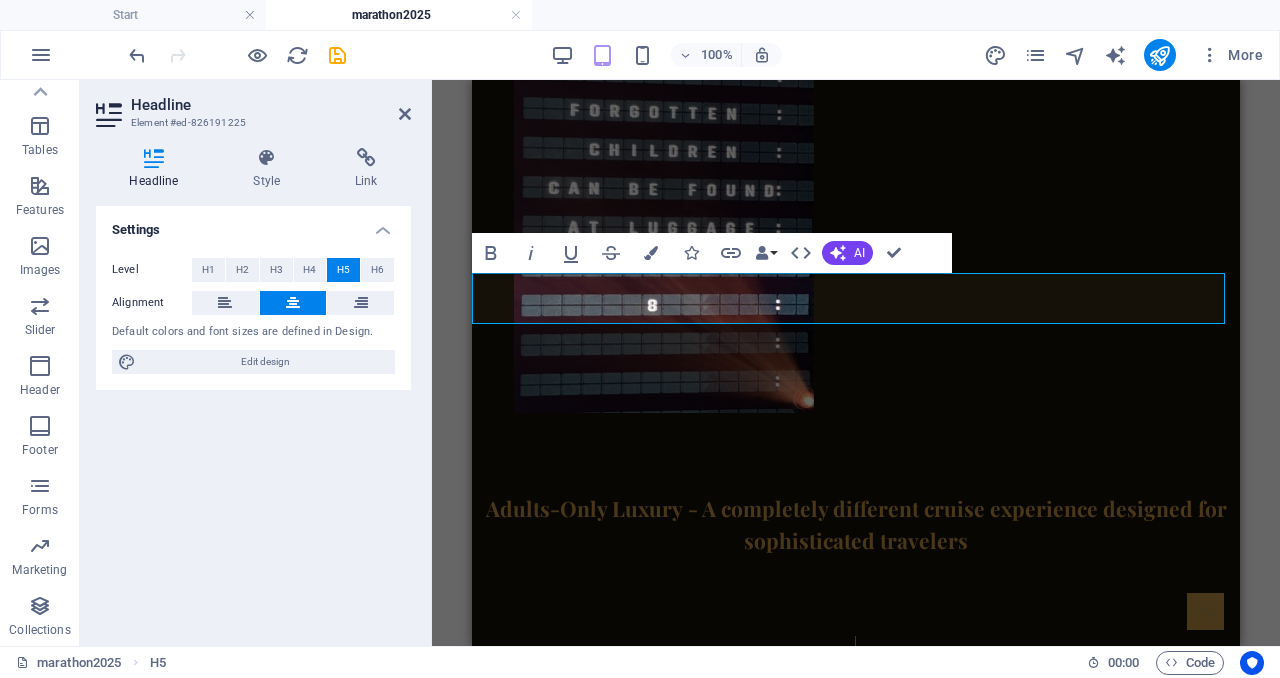 click on "Level H1 H2 H3 H4 H5 H6 Alignment Default colors and font sizes are defined in Design. Edit design" at bounding box center [253, 316] 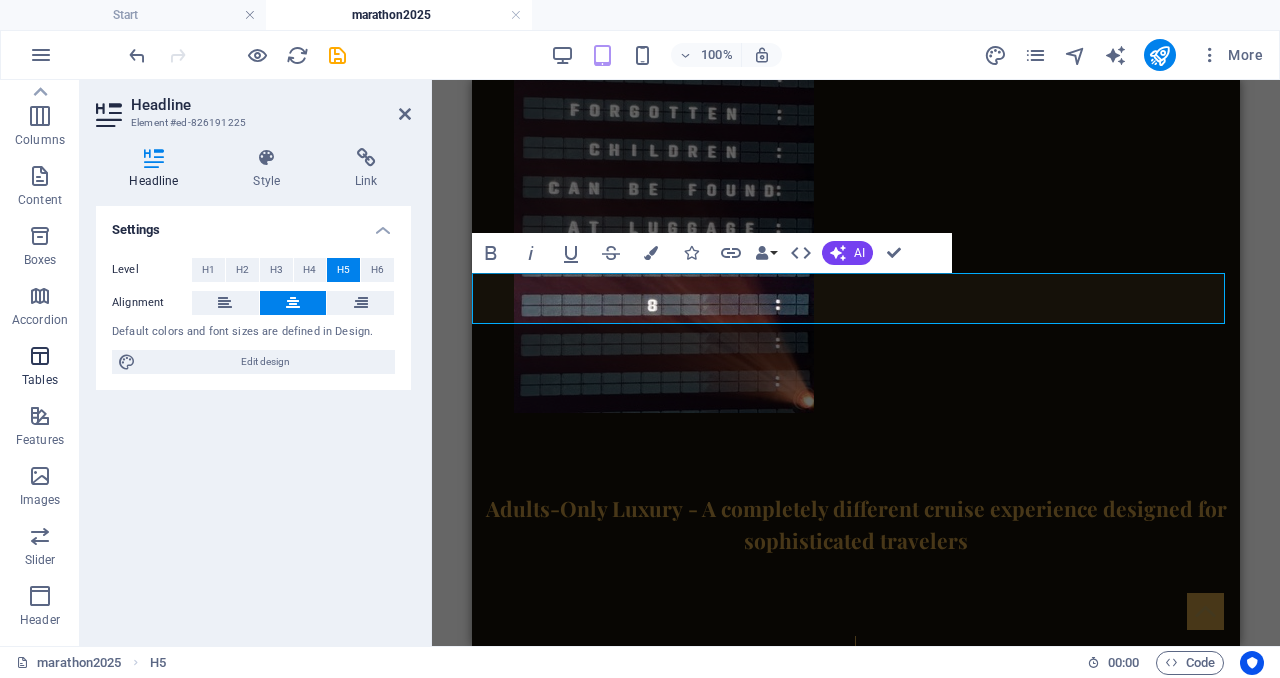 scroll, scrollTop: 0, scrollLeft: 0, axis: both 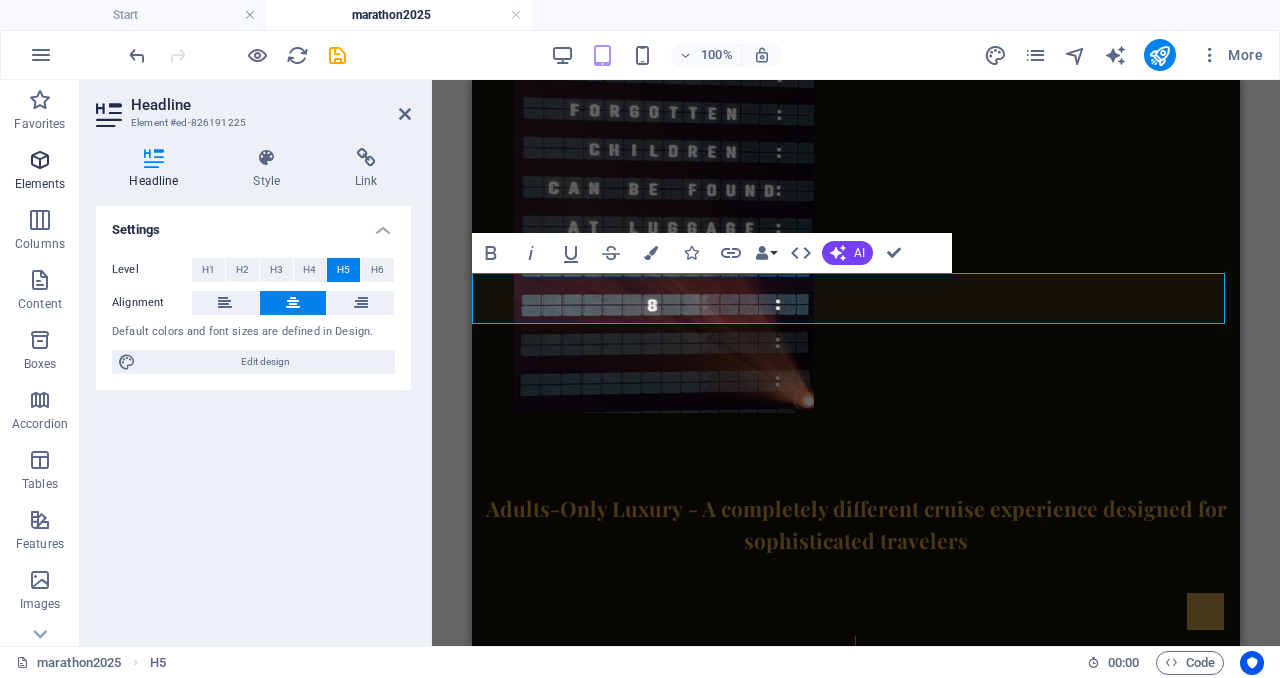 click at bounding box center [40, 160] 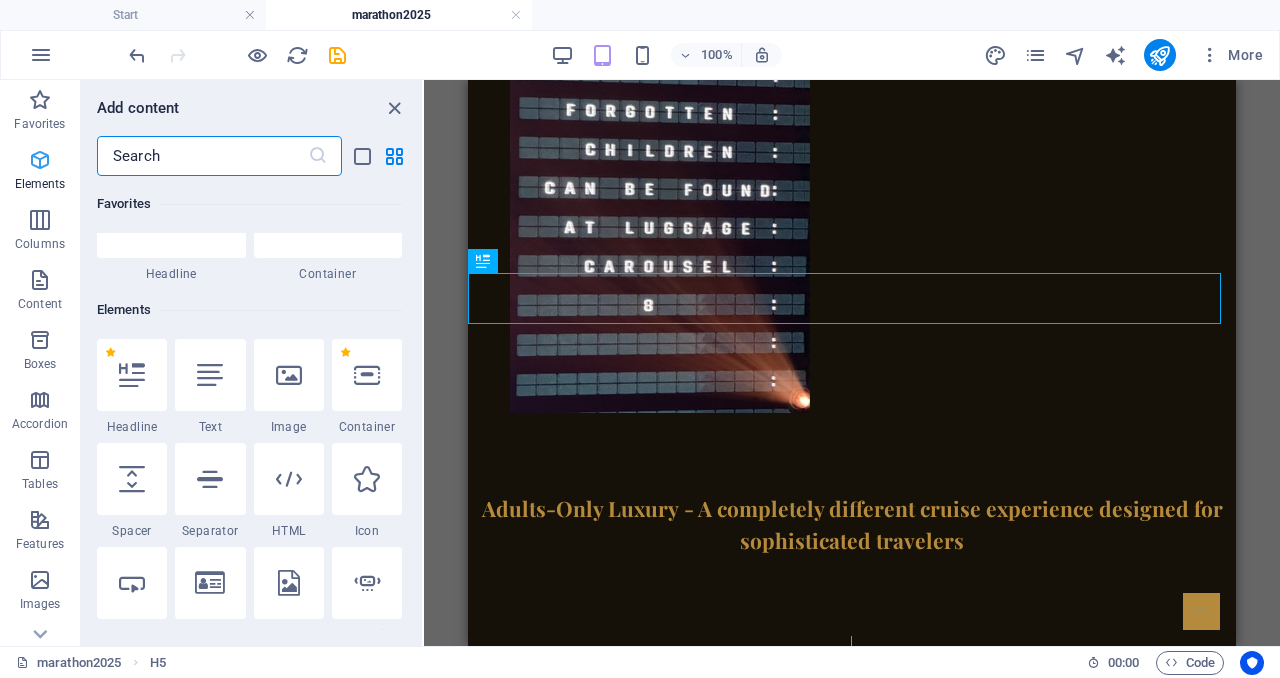 scroll, scrollTop: 213, scrollLeft: 0, axis: vertical 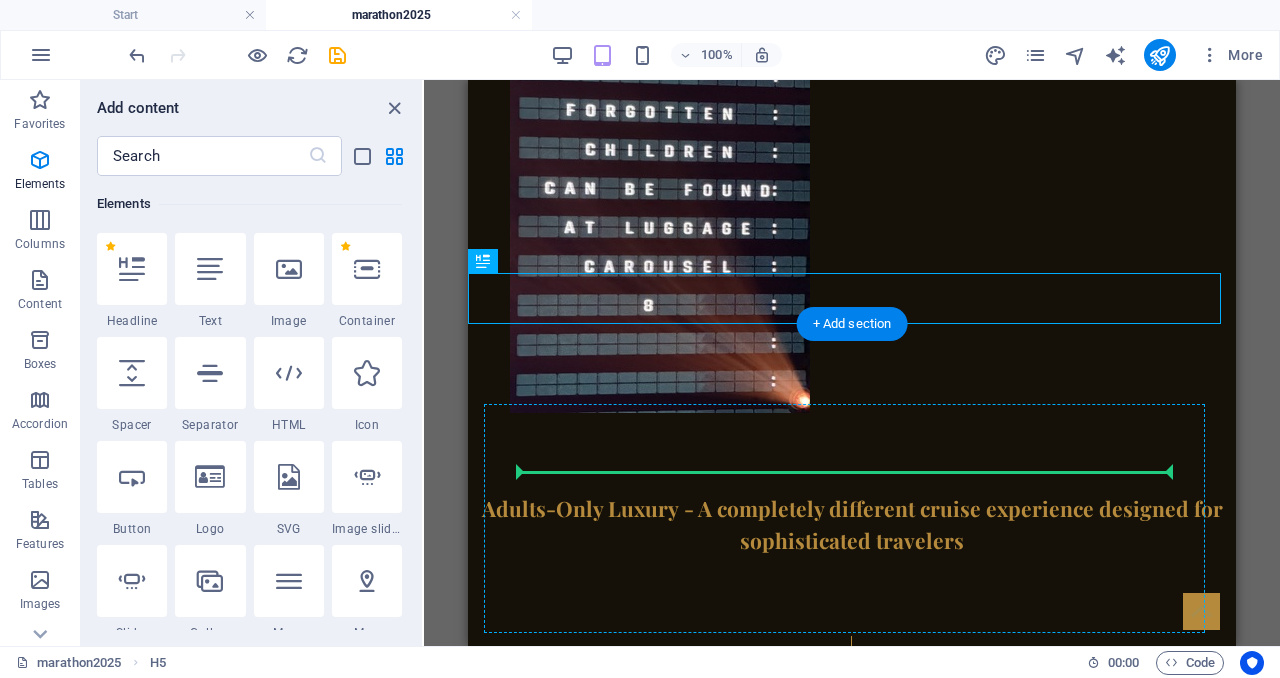drag, startPoint x: 751, startPoint y: 304, endPoint x: 747, endPoint y: 474, distance: 170.04706 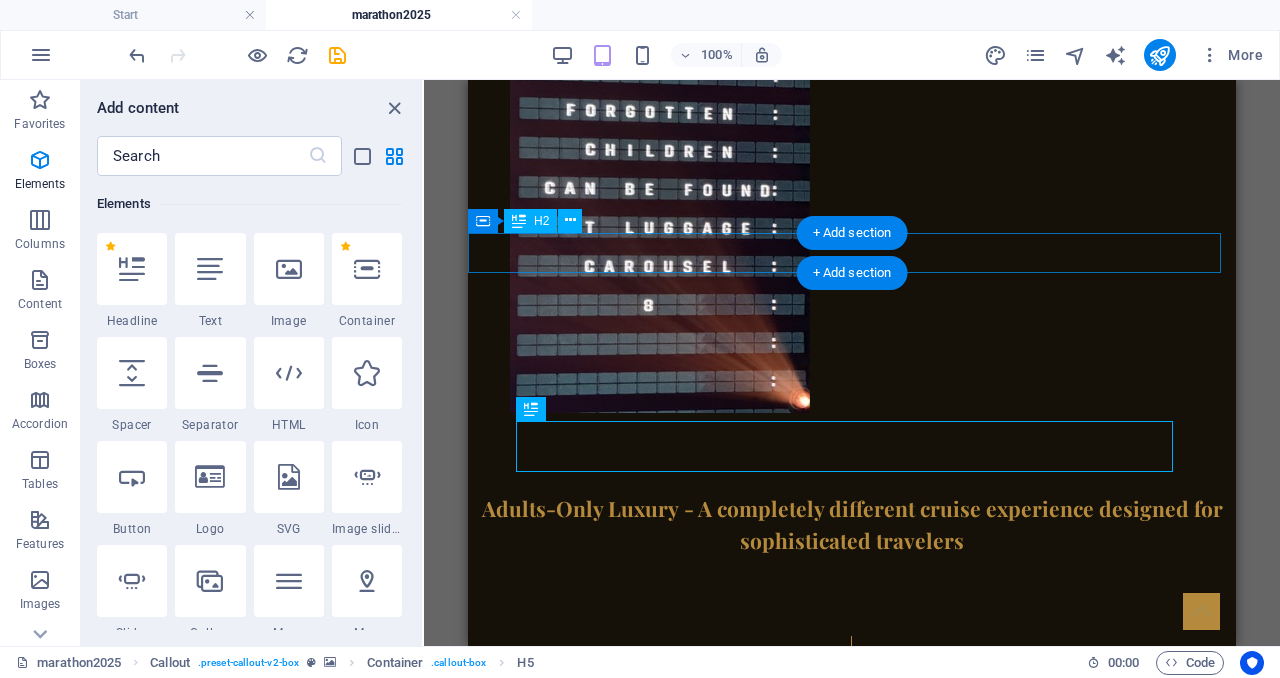 click on "Request Your Virgin Voyages Quote" at bounding box center [852, 3349] 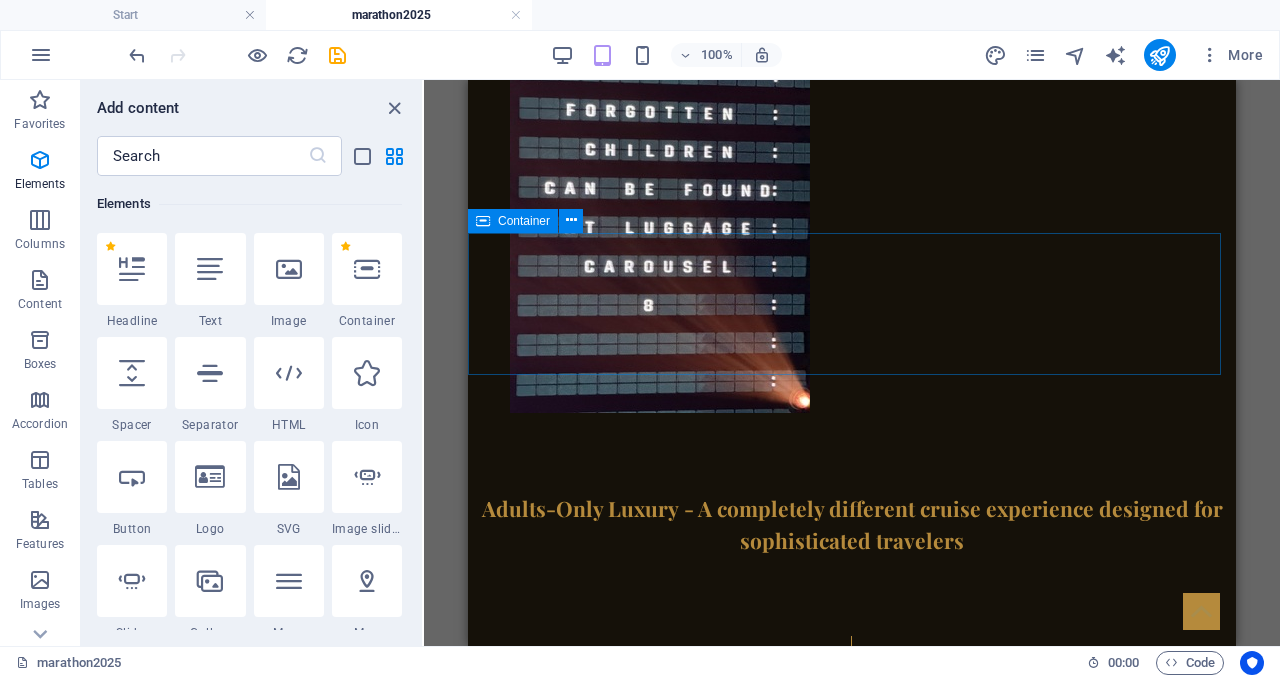 click on "Container" at bounding box center (524, 221) 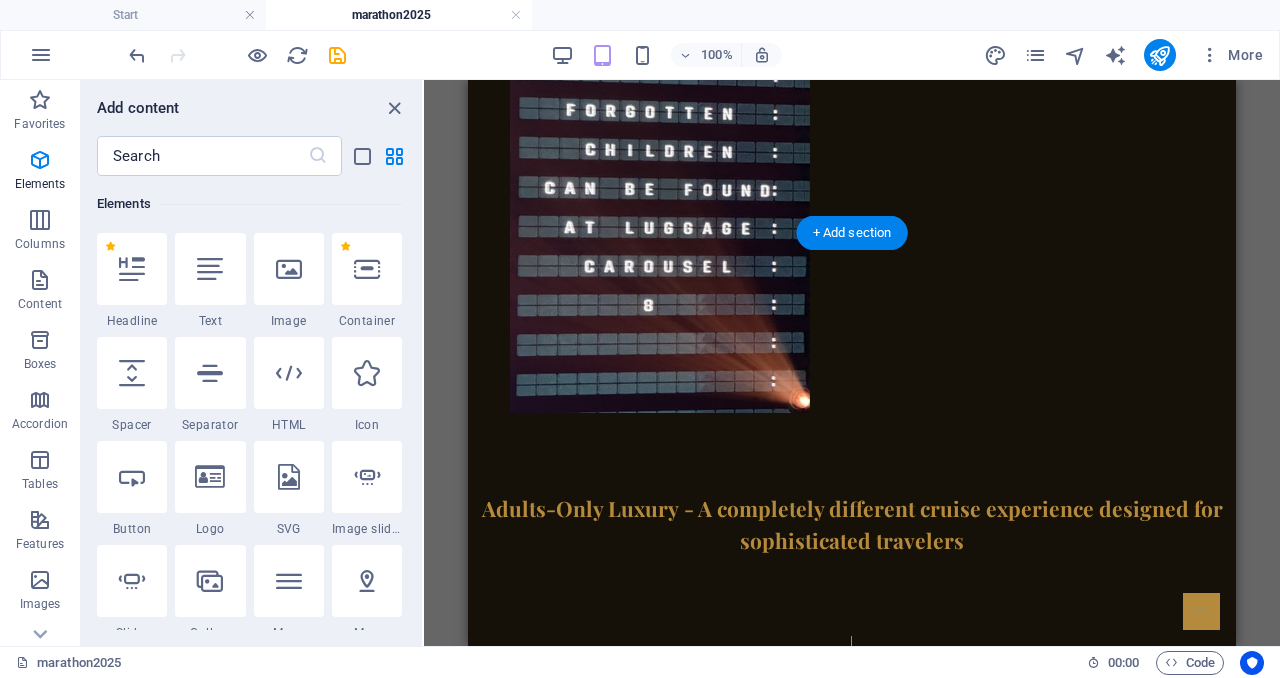 click at bounding box center [852, 3549] 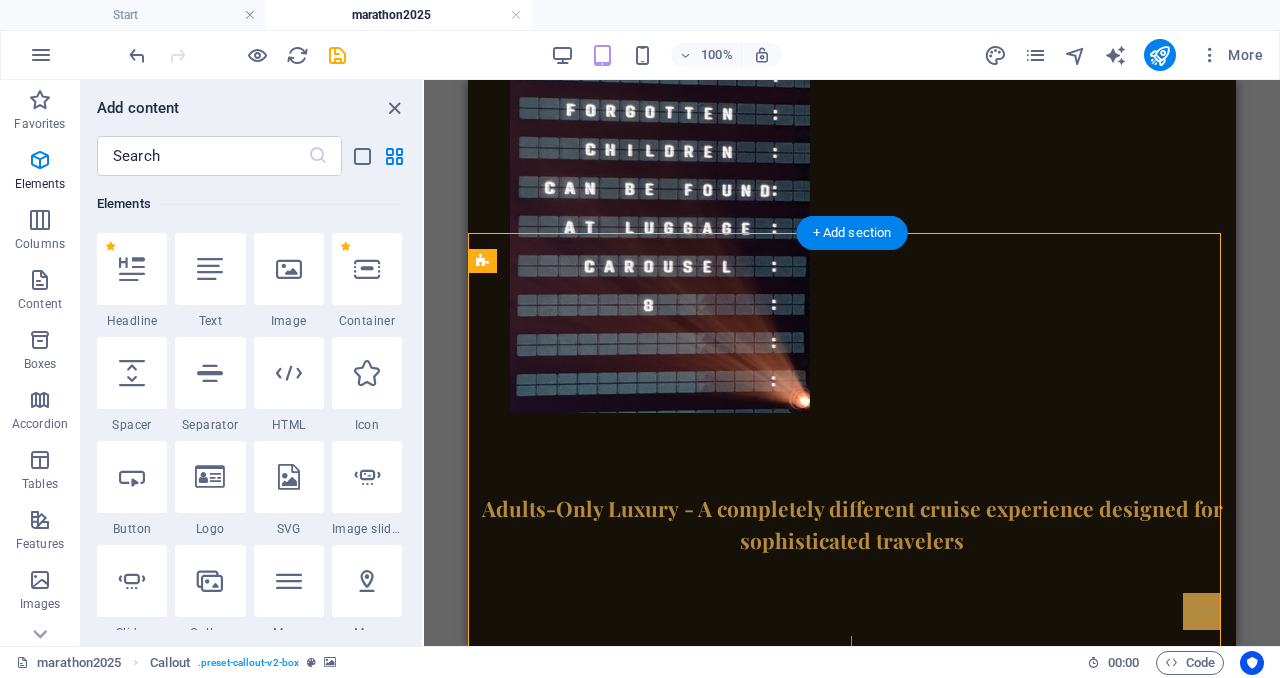 click at bounding box center [852, 3549] 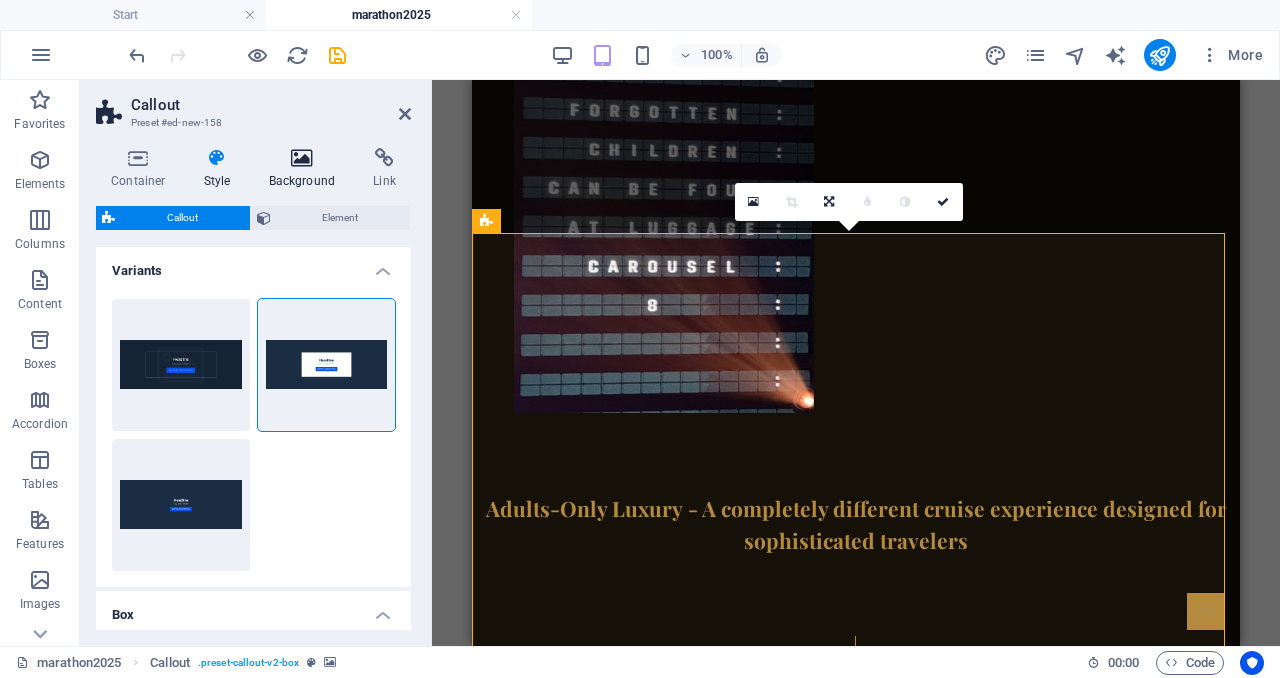 click at bounding box center [302, 158] 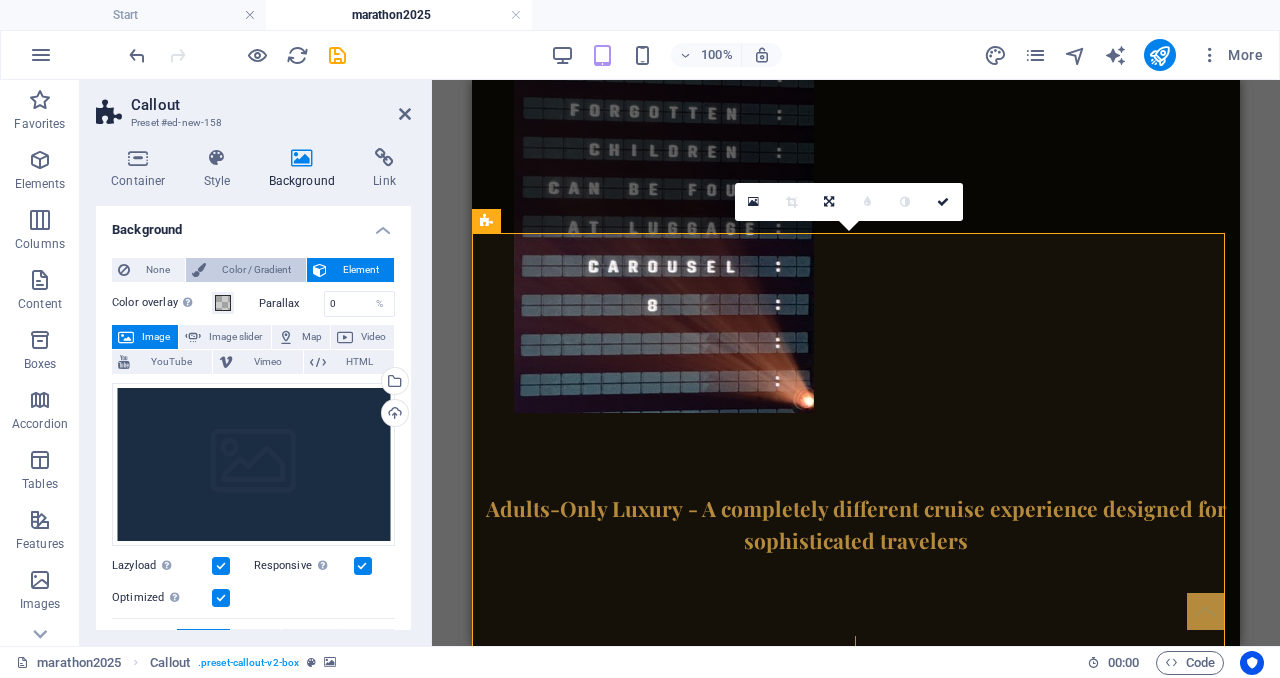 click on "Color / Gradient" at bounding box center [256, 270] 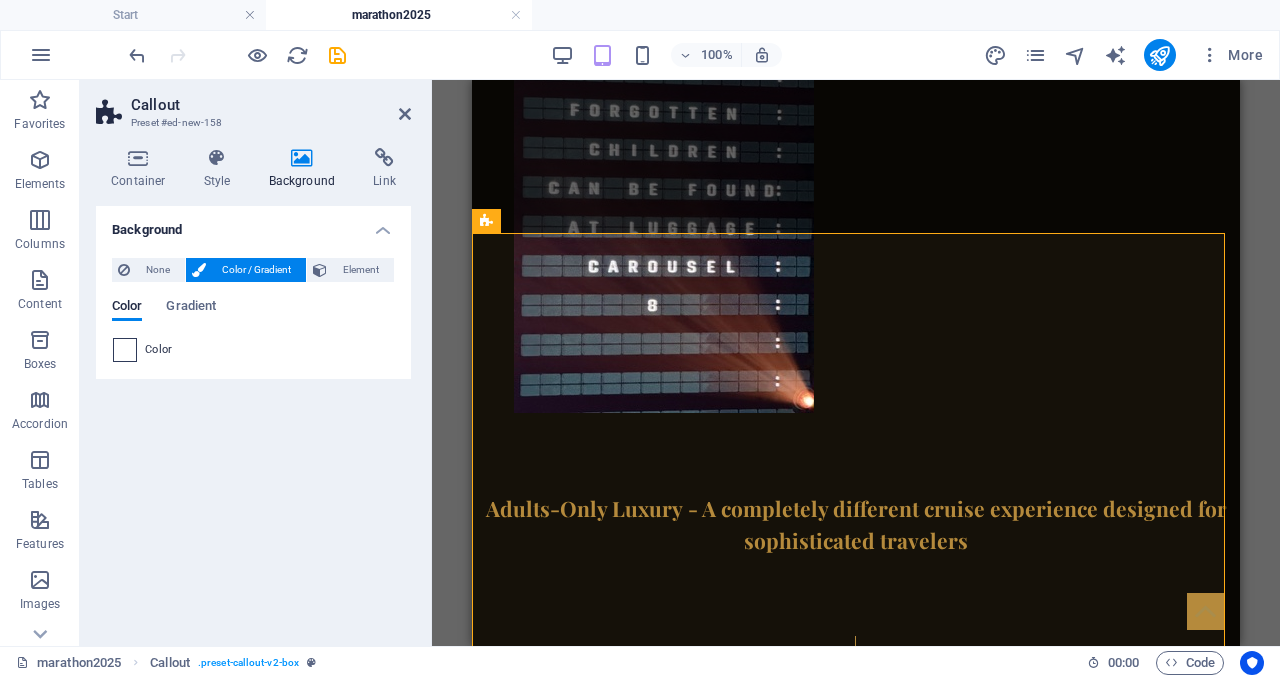 click at bounding box center (125, 350) 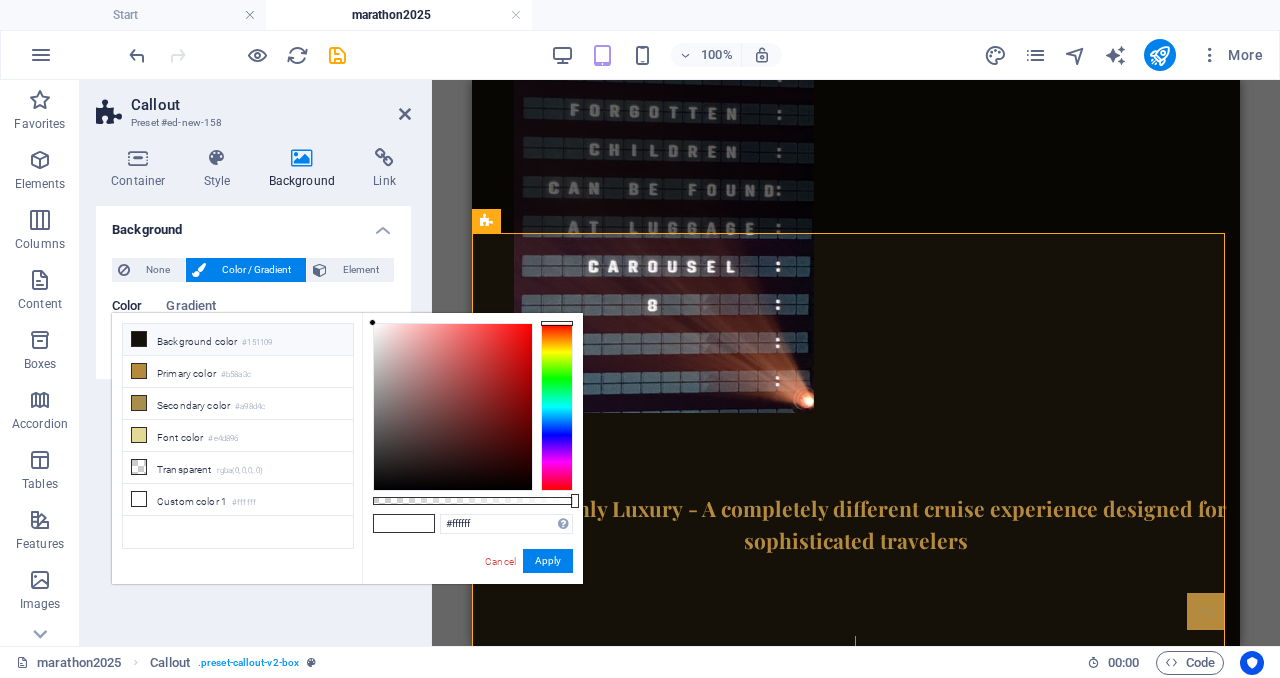 click at bounding box center (139, 339) 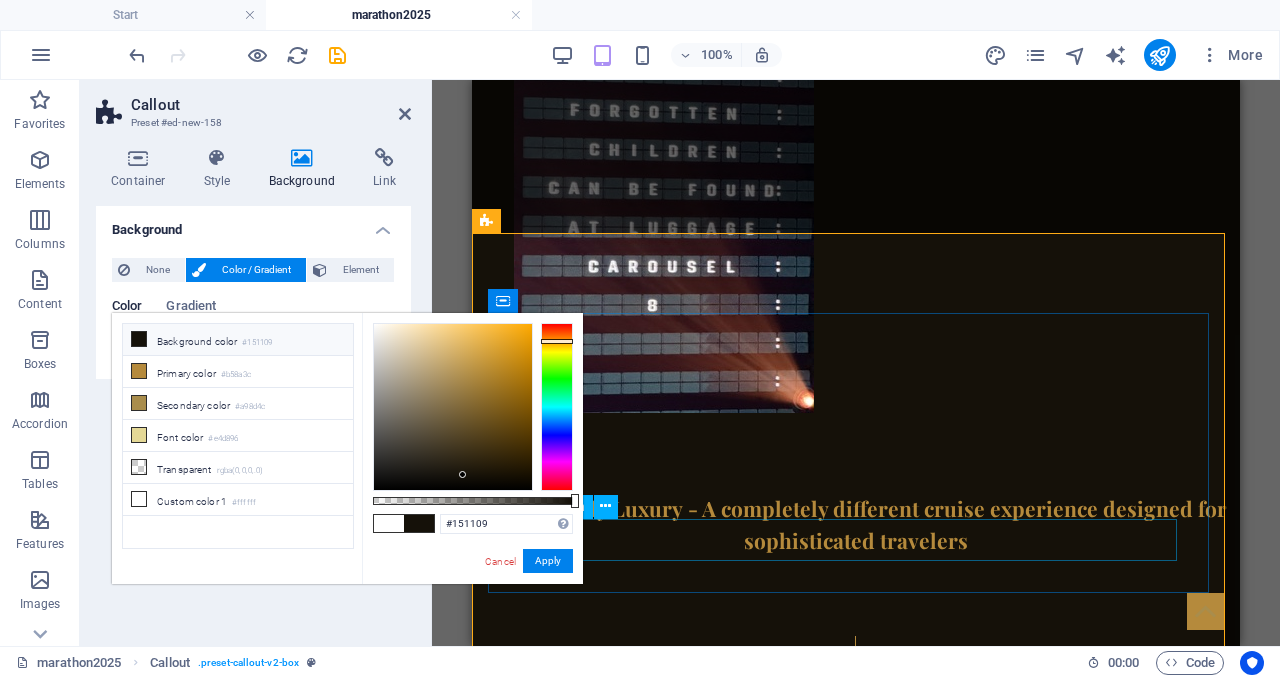 click on "BUTTON" at bounding box center [856, 3639] 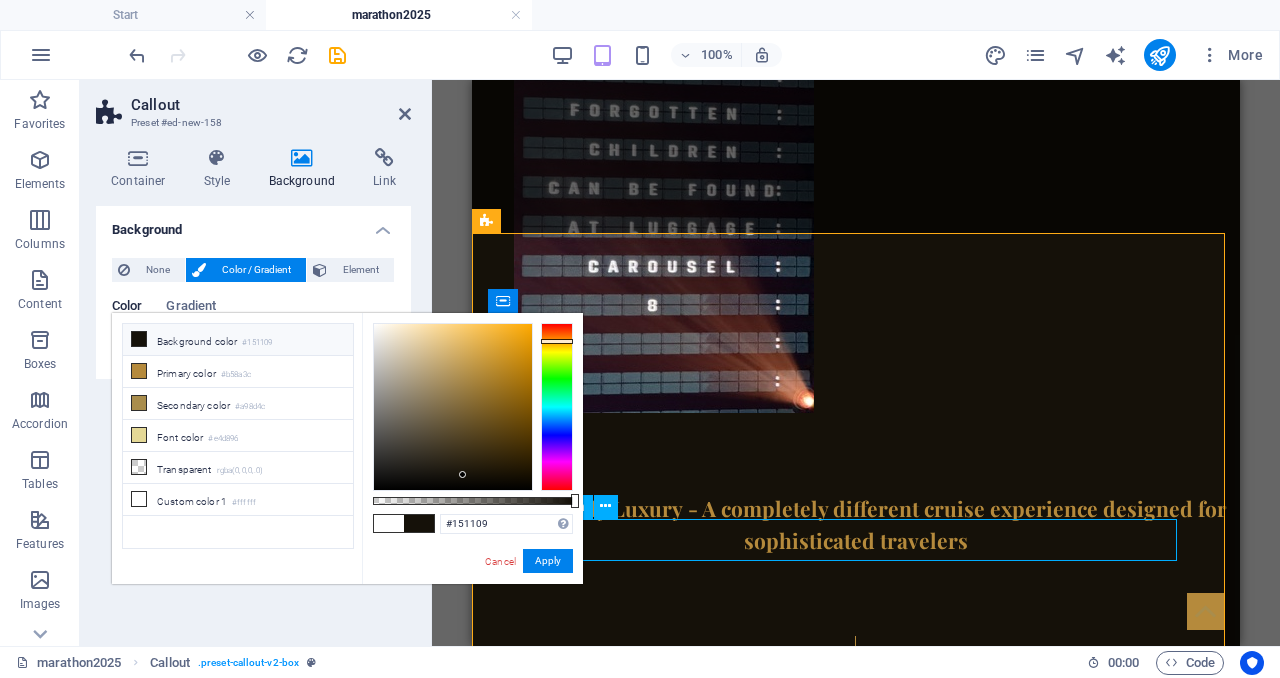 click on "BUTTON" at bounding box center [856, 3639] 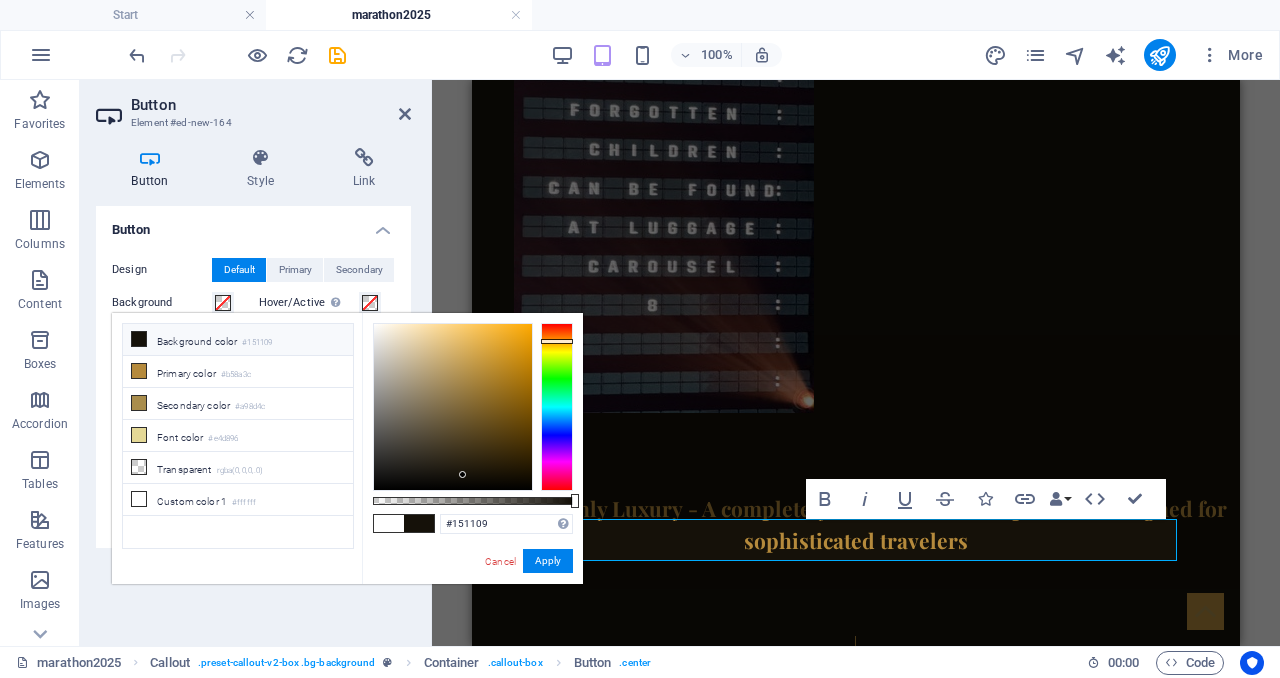 type 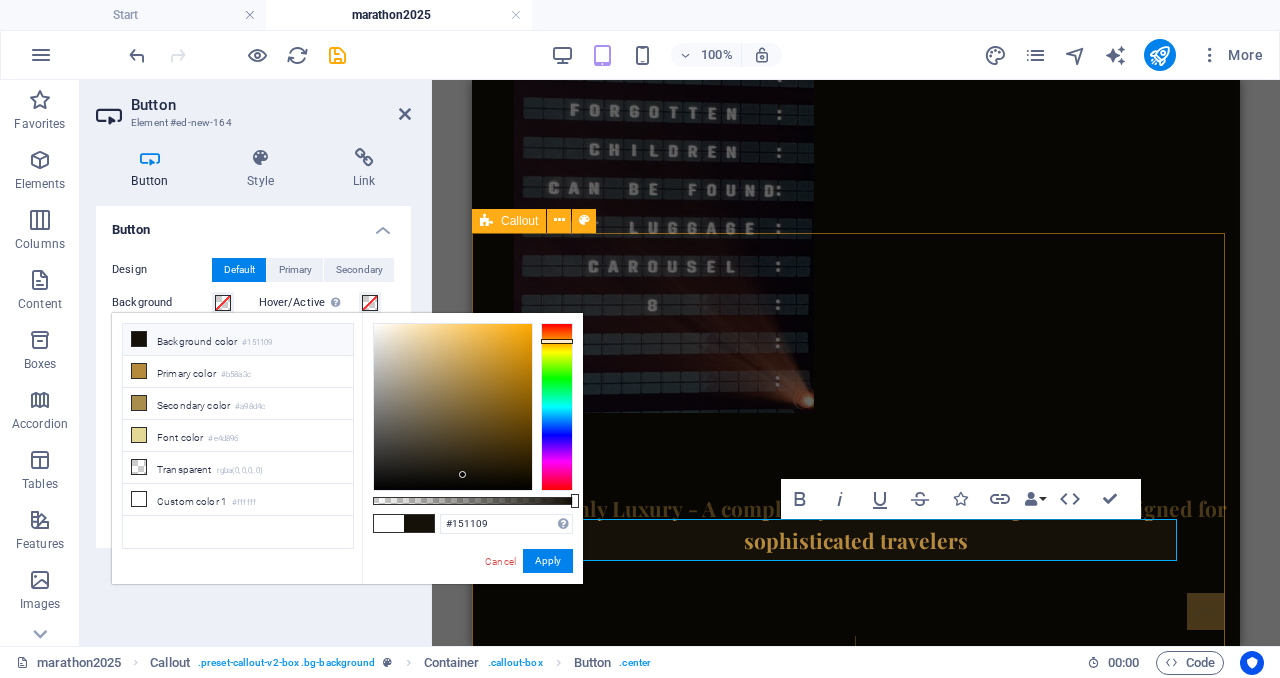 click on "🚢 Get My Virgin Voyages Quote & Support [PERSON] Support [PERSON]'s Marathon & Plan Your Dream Cruise Complete the form below and receive your personalized quote within 24 hours ✅ Personalized quotes within 24 hours ✅ $100 donated per Sea Terrace+ booking ✅ Must book by [DATE] Get My Quote!" at bounding box center (856, 3550) 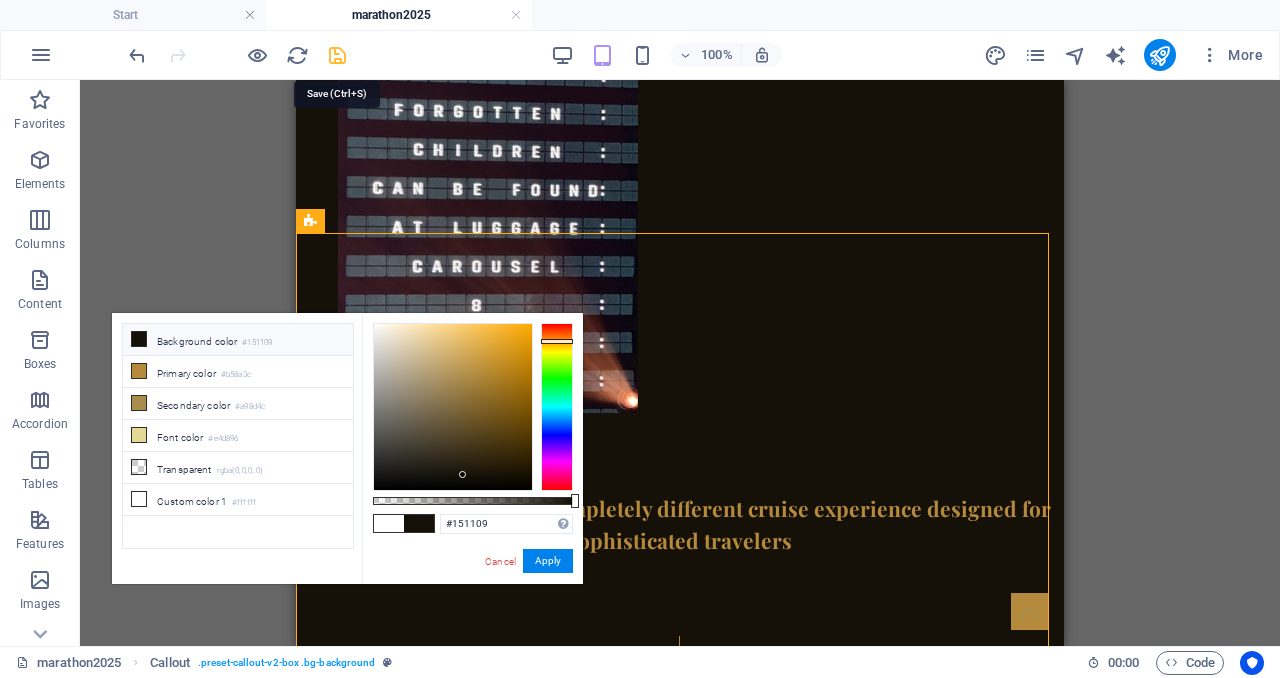 click at bounding box center (337, 55) 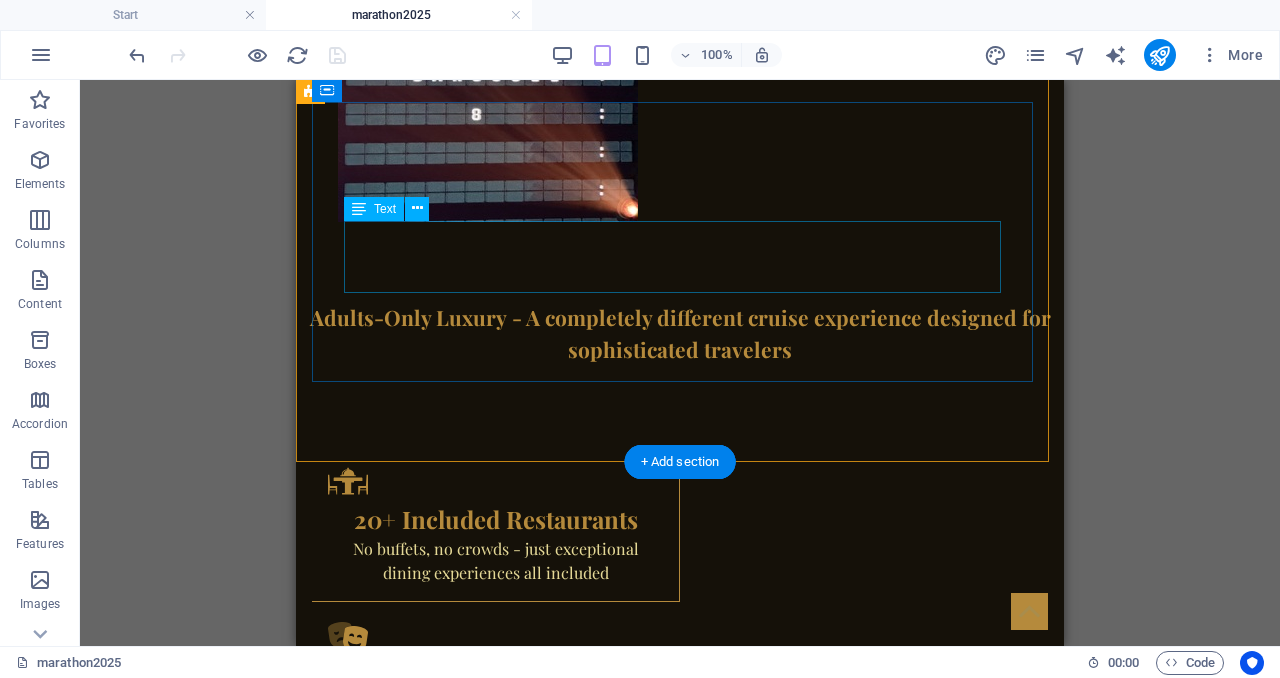 scroll, scrollTop: 5239, scrollLeft: 0, axis: vertical 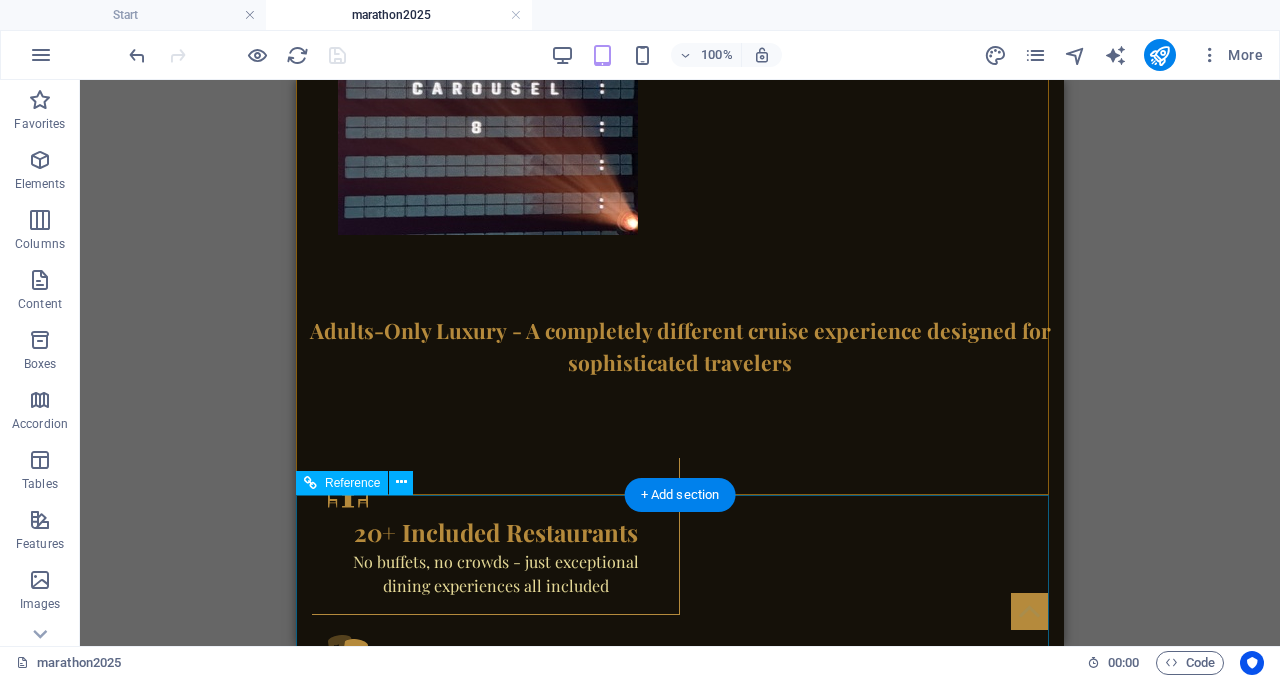 click at bounding box center (1029, 611) 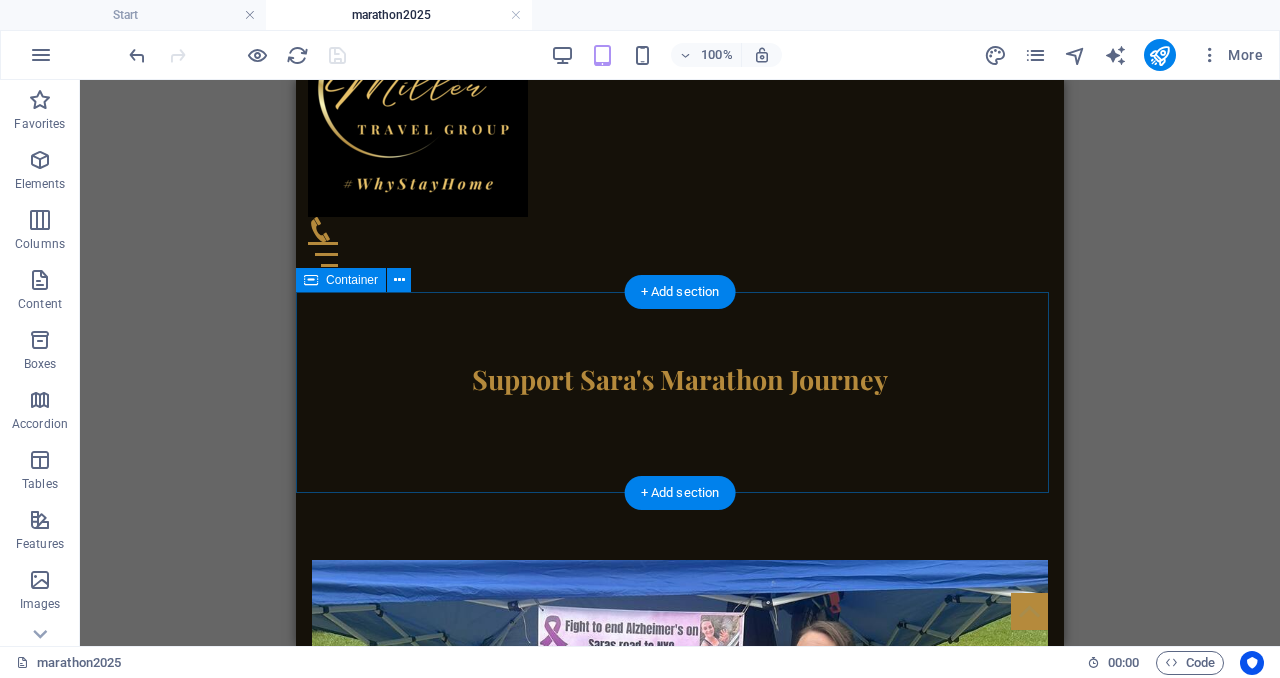 scroll, scrollTop: 517, scrollLeft: 0, axis: vertical 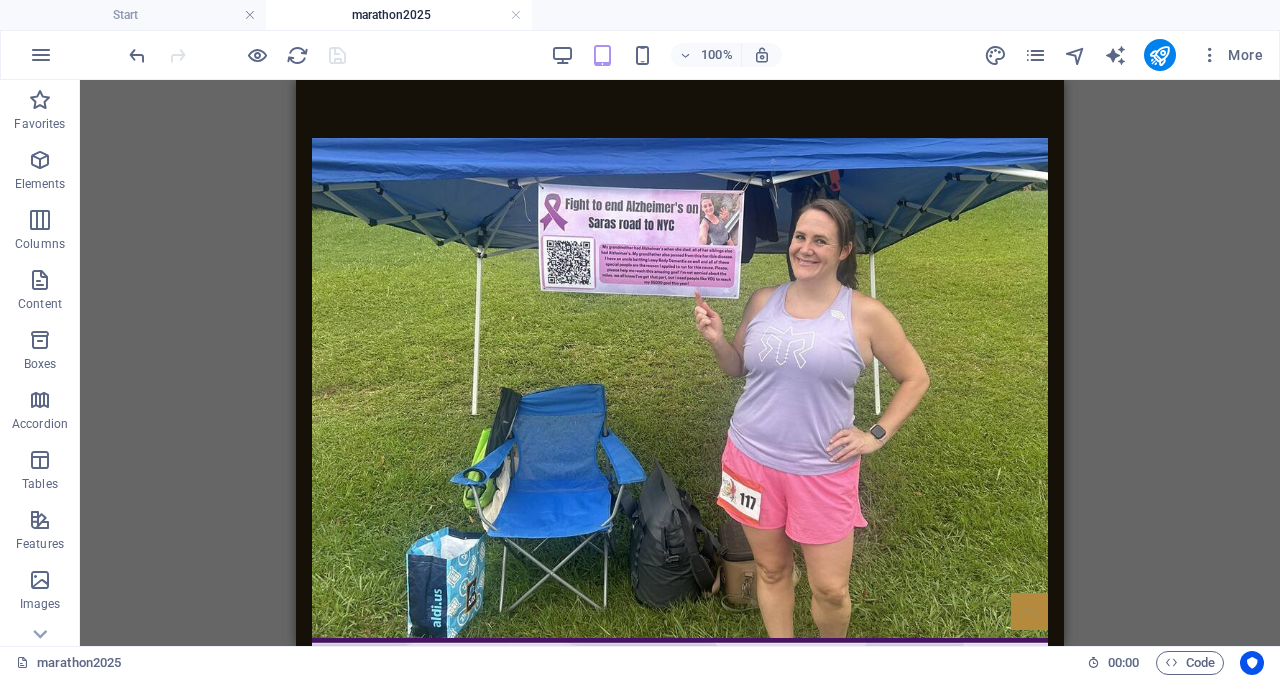 click at bounding box center (237, 55) 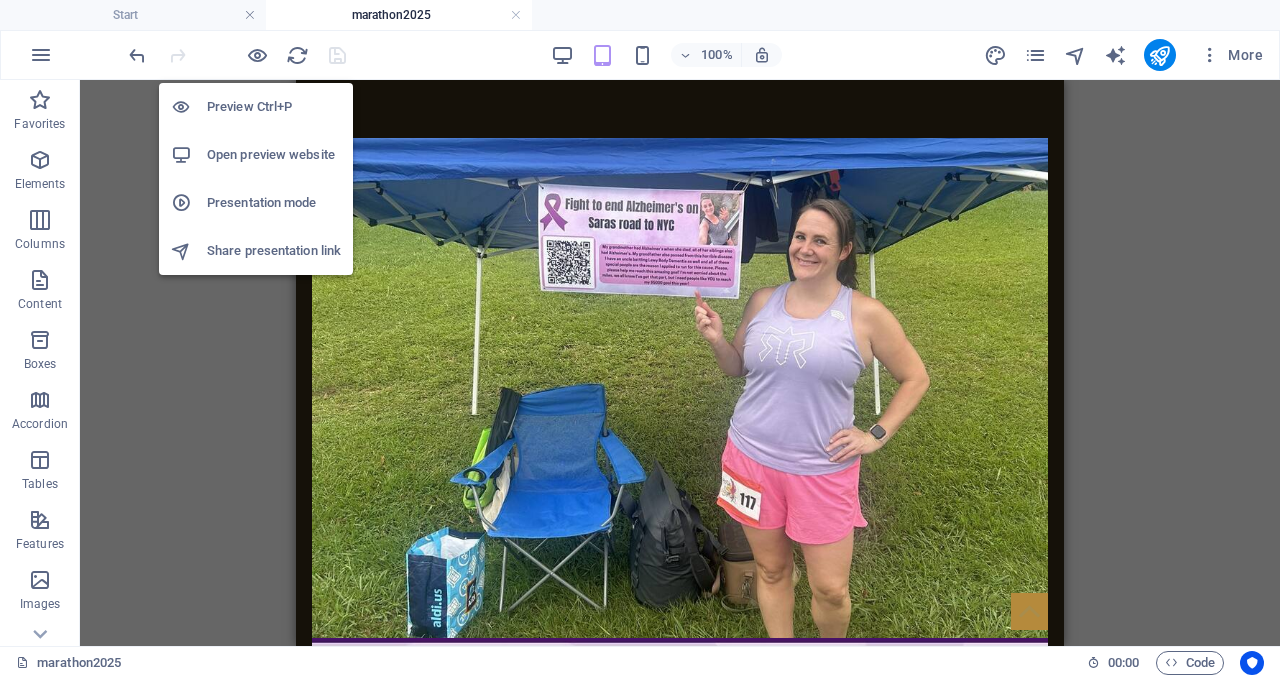click on "Open preview website" at bounding box center (274, 155) 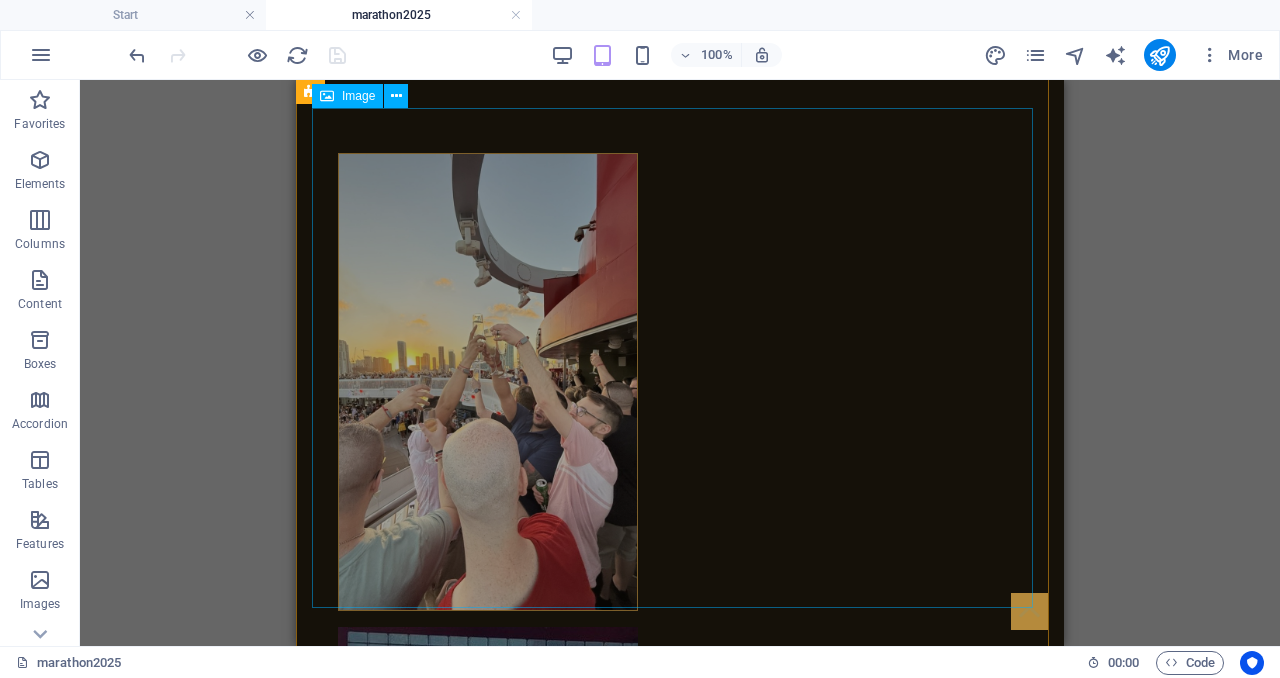 scroll, scrollTop: 5319, scrollLeft: 0, axis: vertical 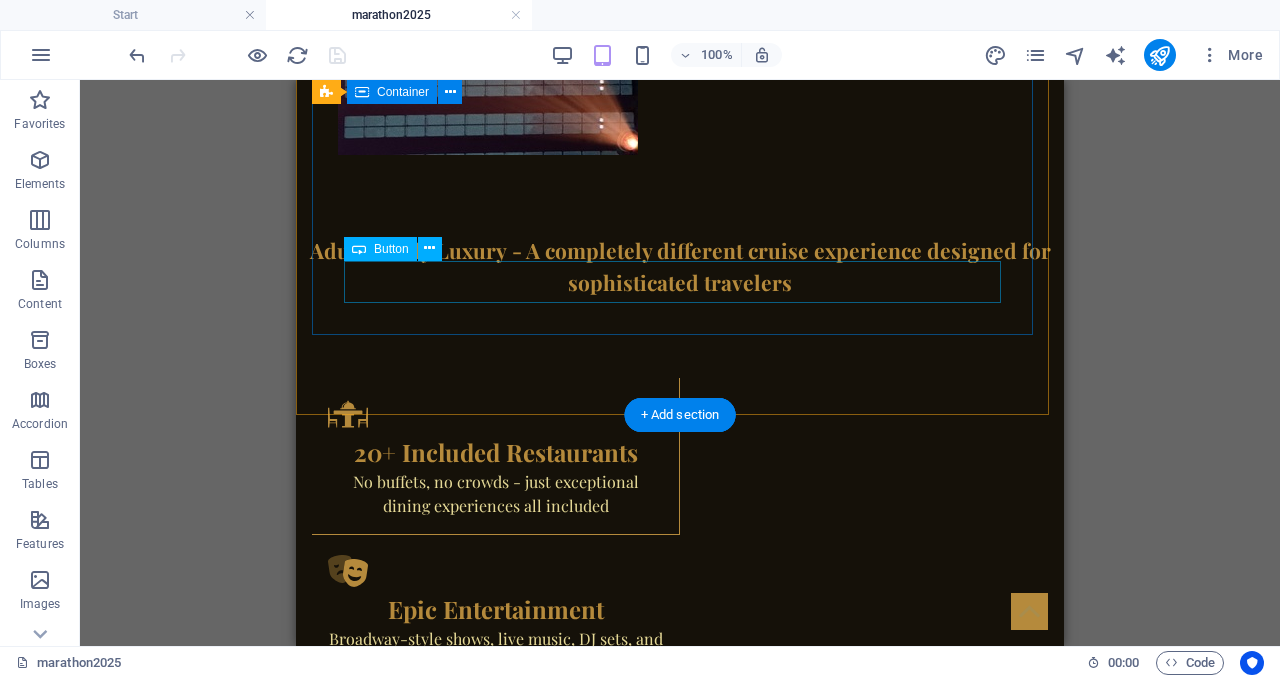 click on "Get My Quote!" at bounding box center (680, 3381) 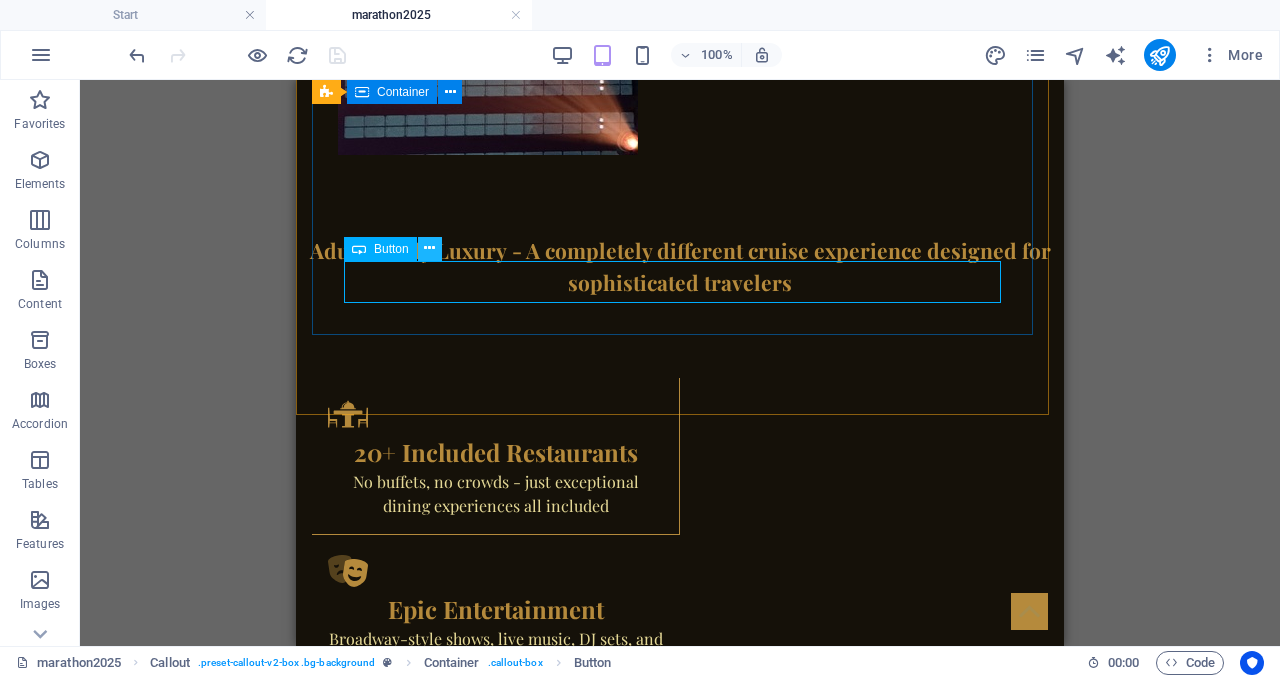 click at bounding box center [429, 248] 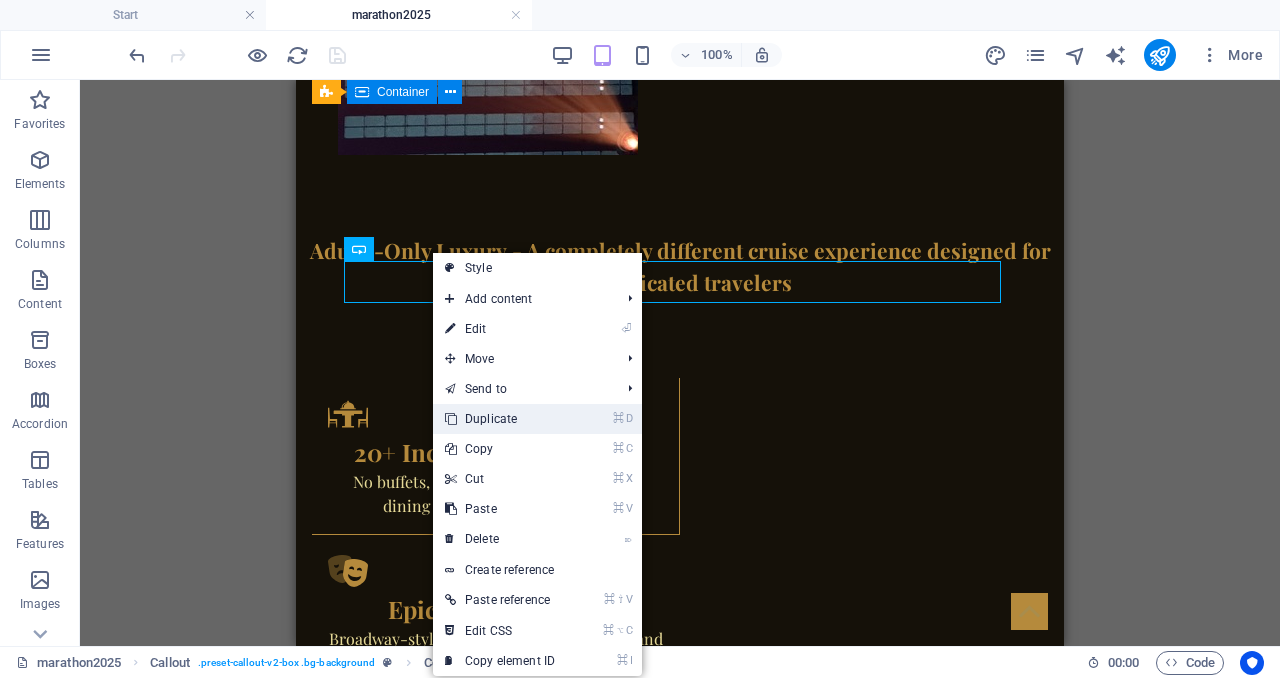click on "⌘ D  Duplicate" at bounding box center [500, 419] 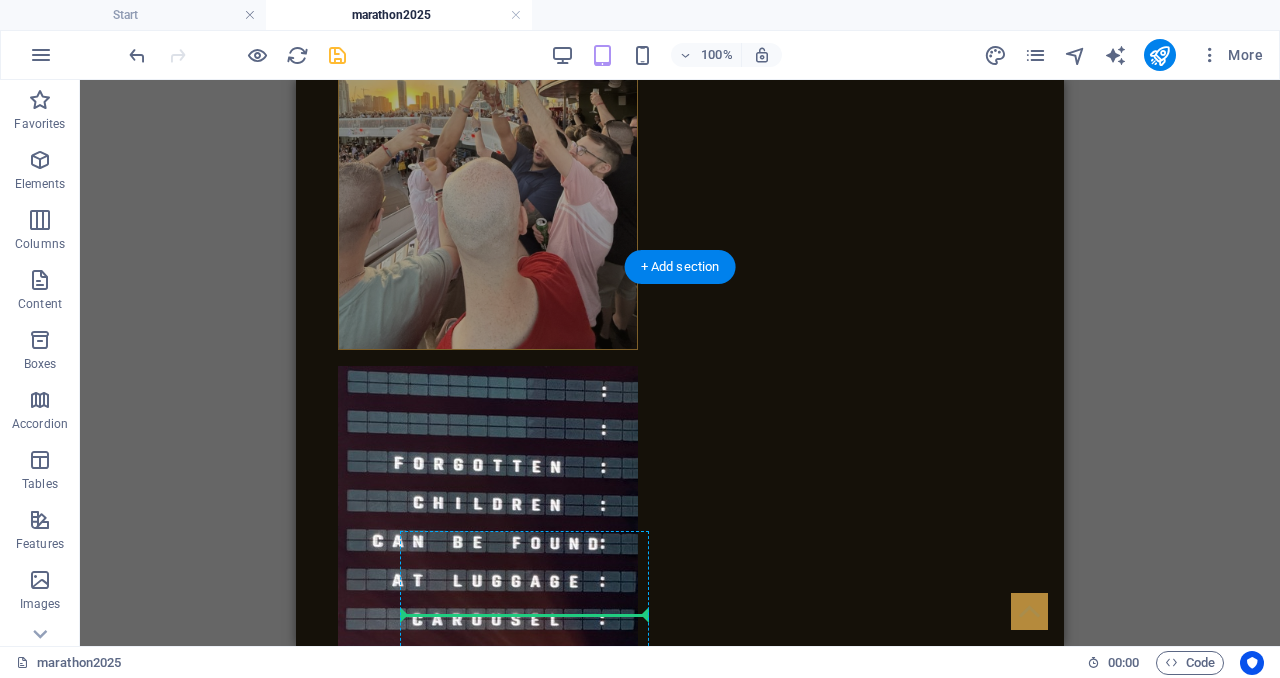 scroll, scrollTop: 4789, scrollLeft: 0, axis: vertical 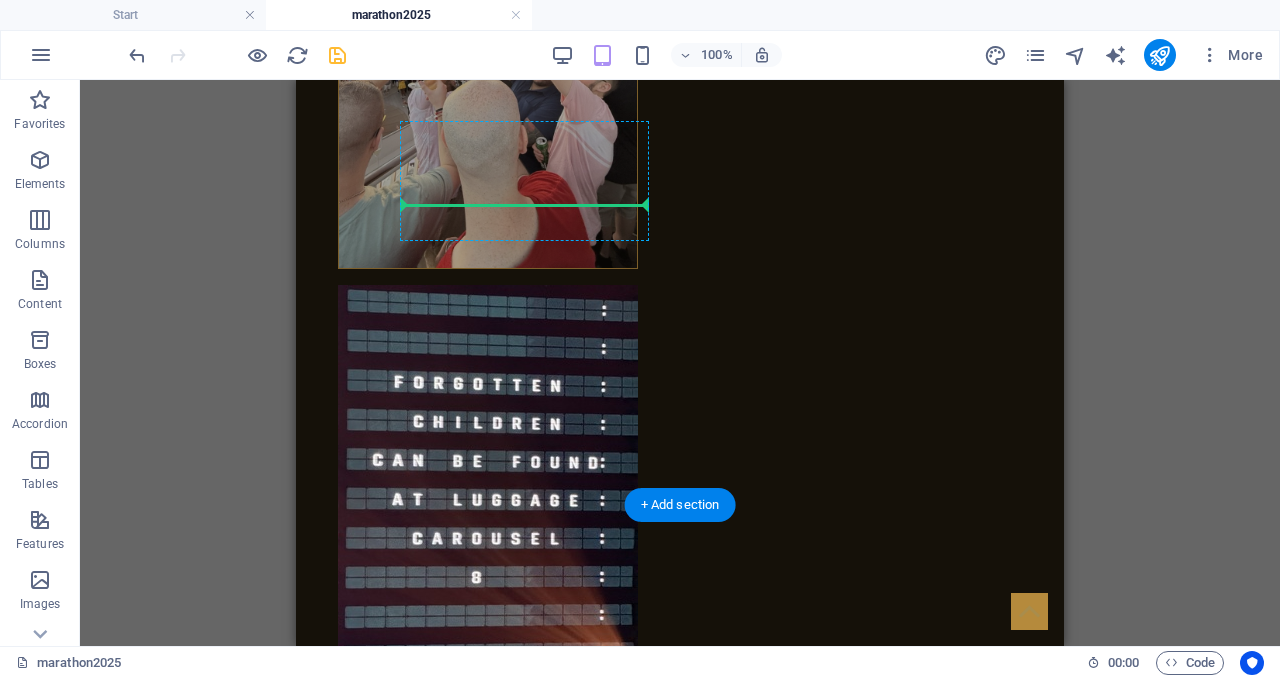 drag, startPoint x: 664, startPoint y: 327, endPoint x: 595, endPoint y: 181, distance: 161.48375 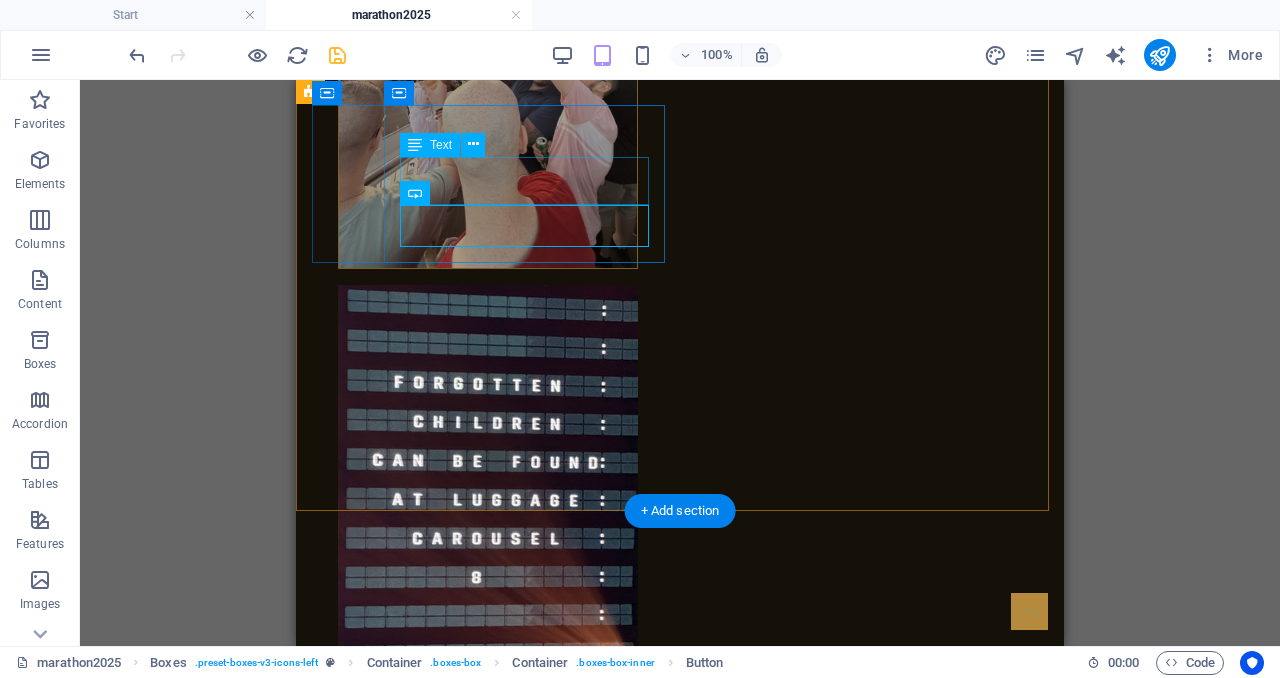 click on "Fill out the form below, call, or email with your preferences" at bounding box center (492, 2893) 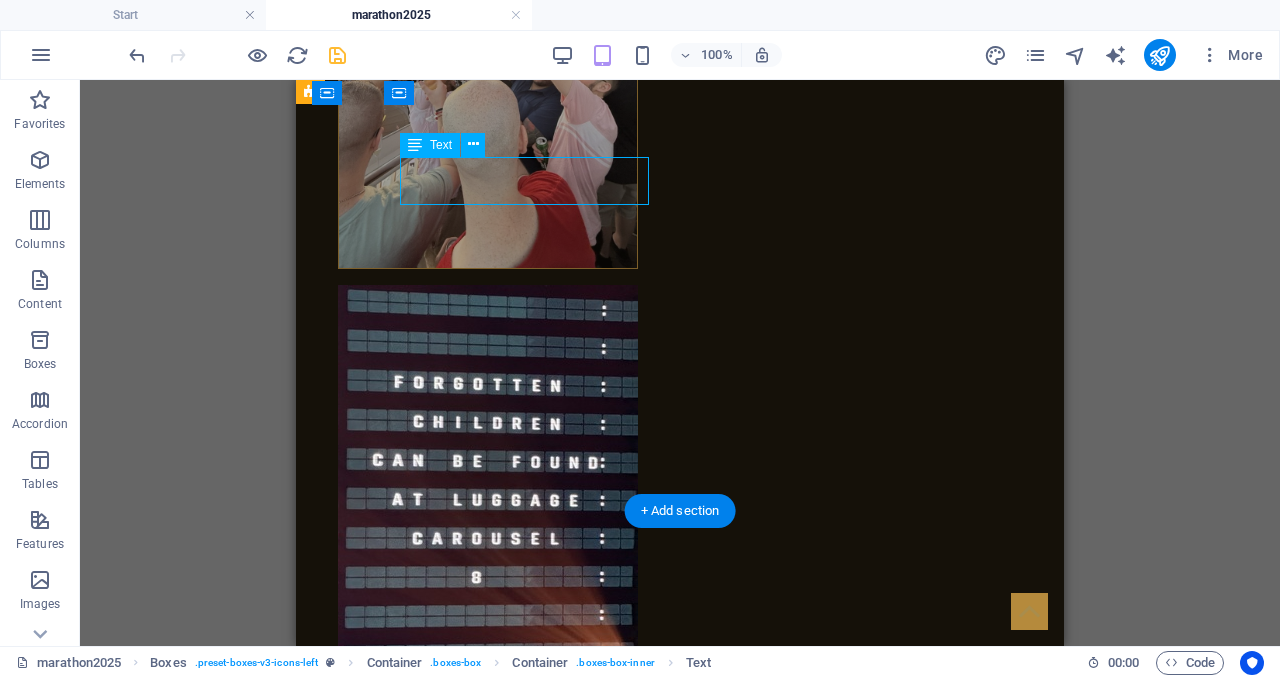 click on "Fill out the form below, call, or email with your preferences" at bounding box center [492, 2893] 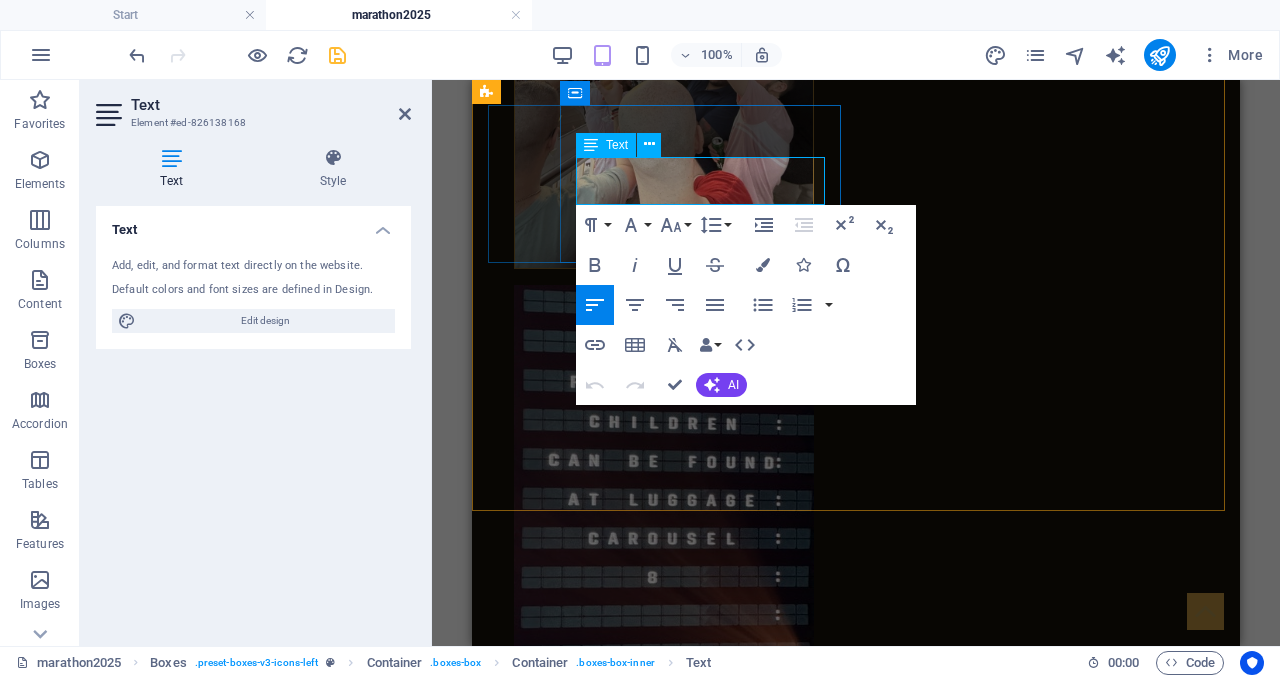 click on "Fill out the form below, call, or email with your preferences" at bounding box center [668, 2893] 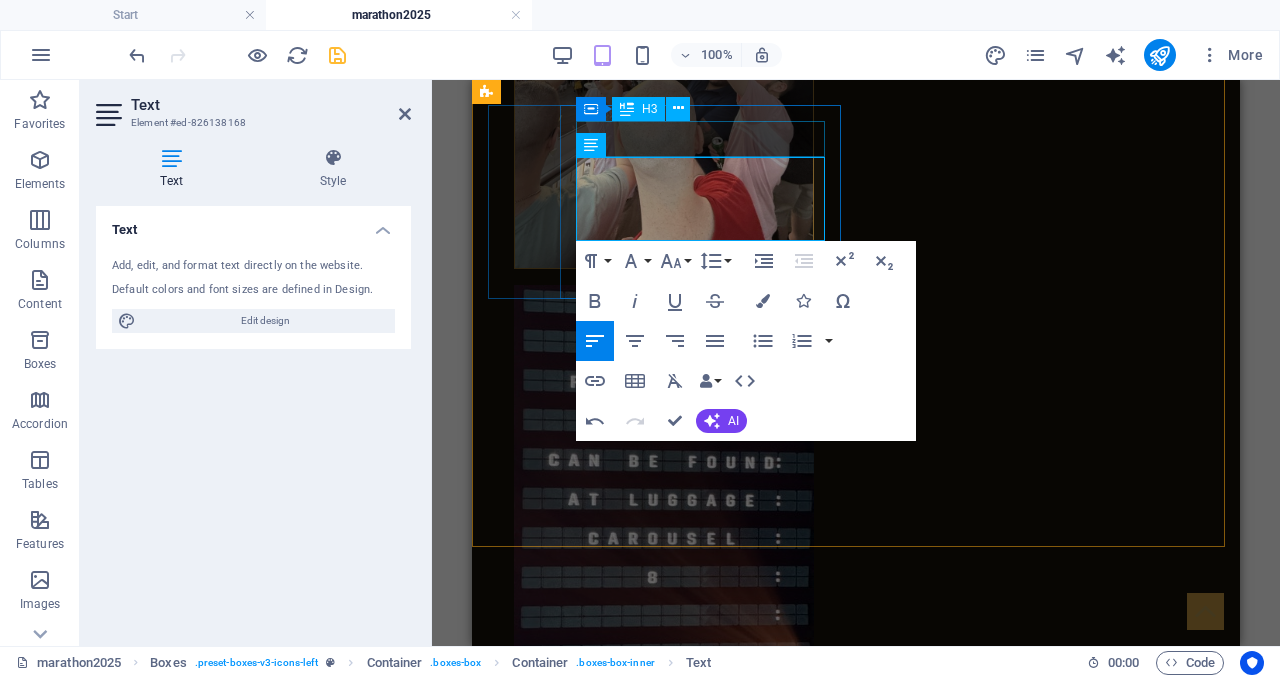click on "Step 1: Contact Us" at bounding box center [668, 2851] 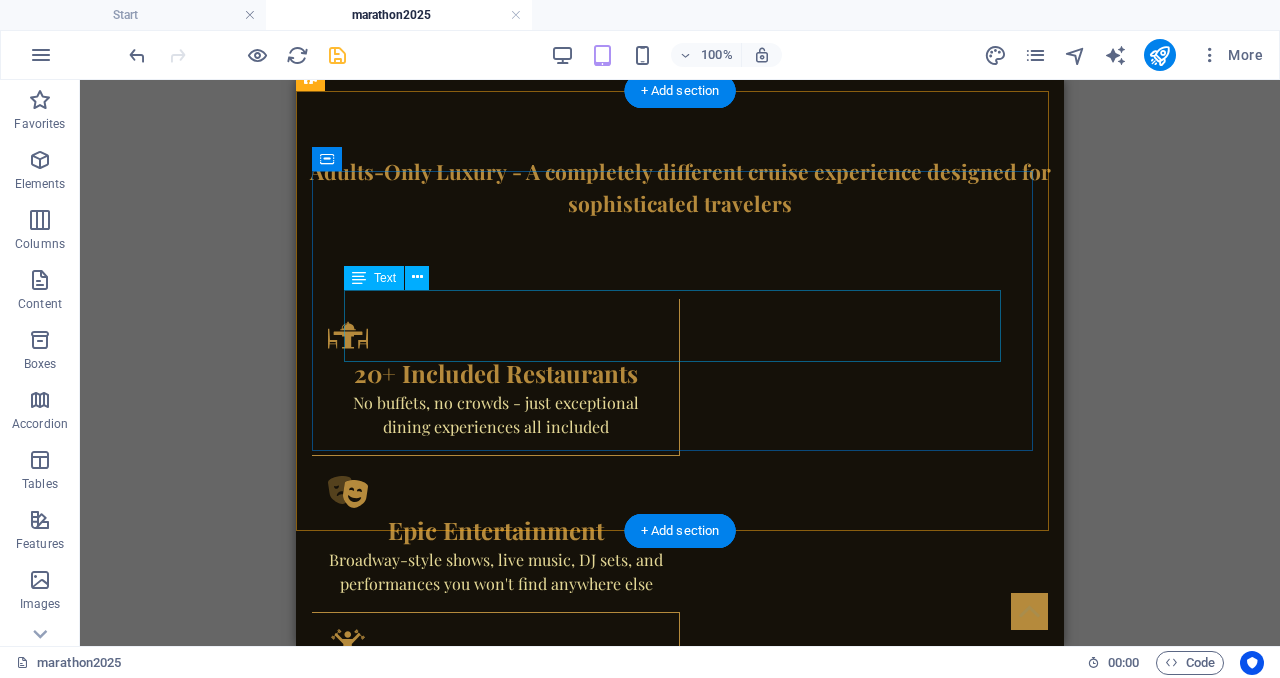 scroll, scrollTop: 5426, scrollLeft: 0, axis: vertical 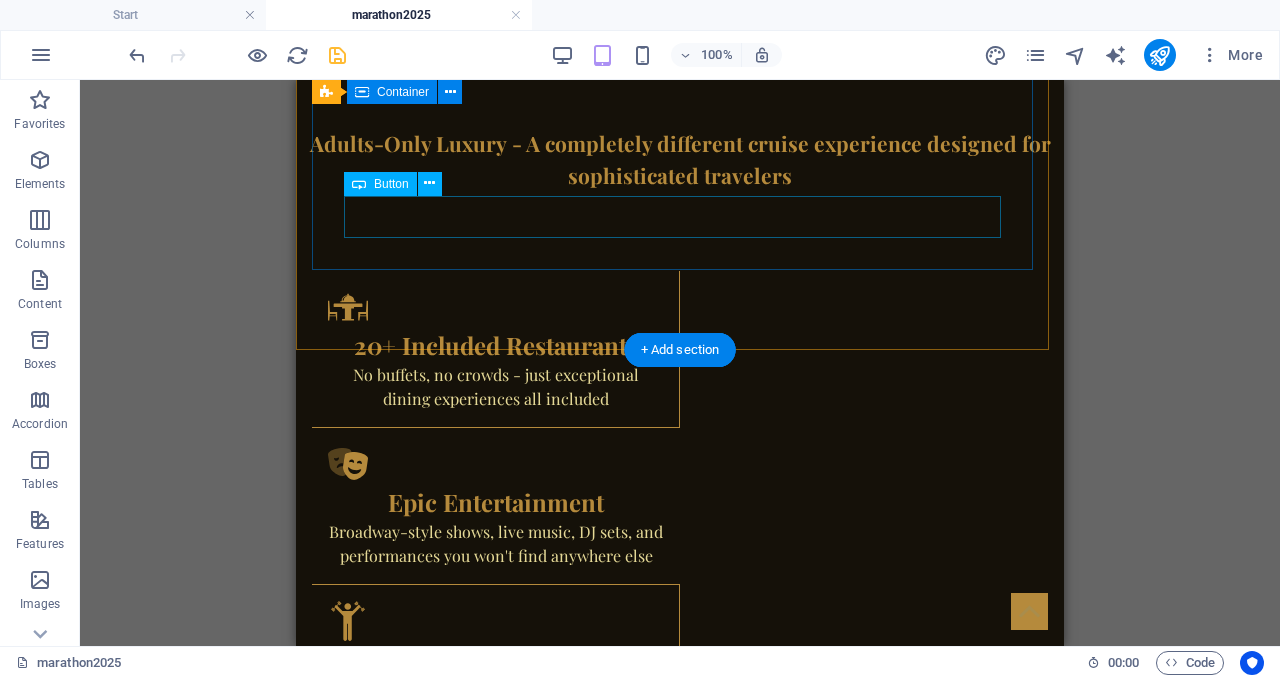 click on "Get My Quote!" at bounding box center [680, 3352] 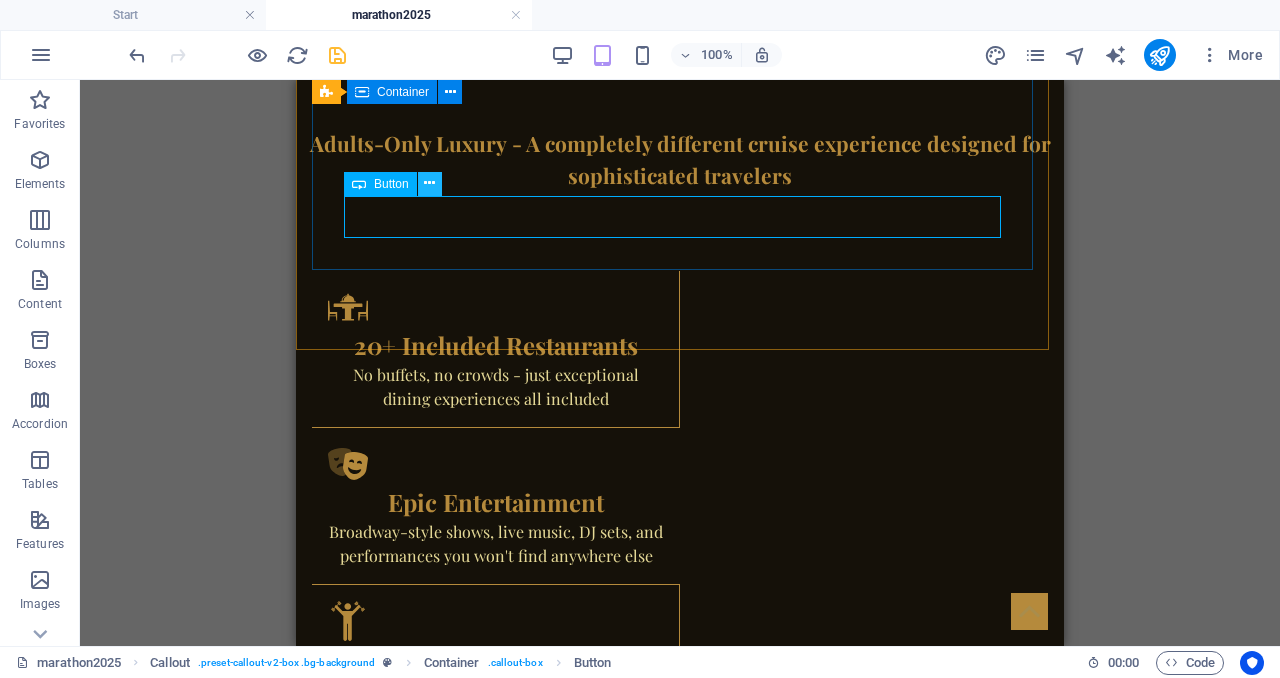 click at bounding box center (430, 184) 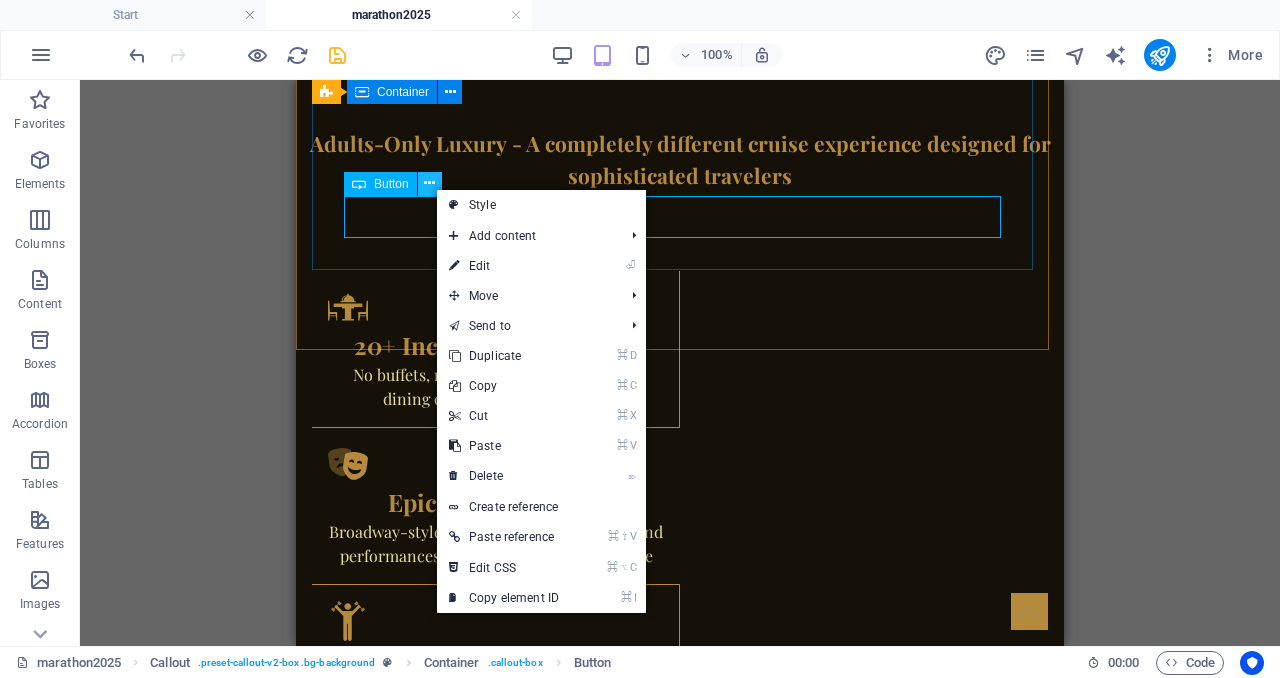 click at bounding box center [430, 184] 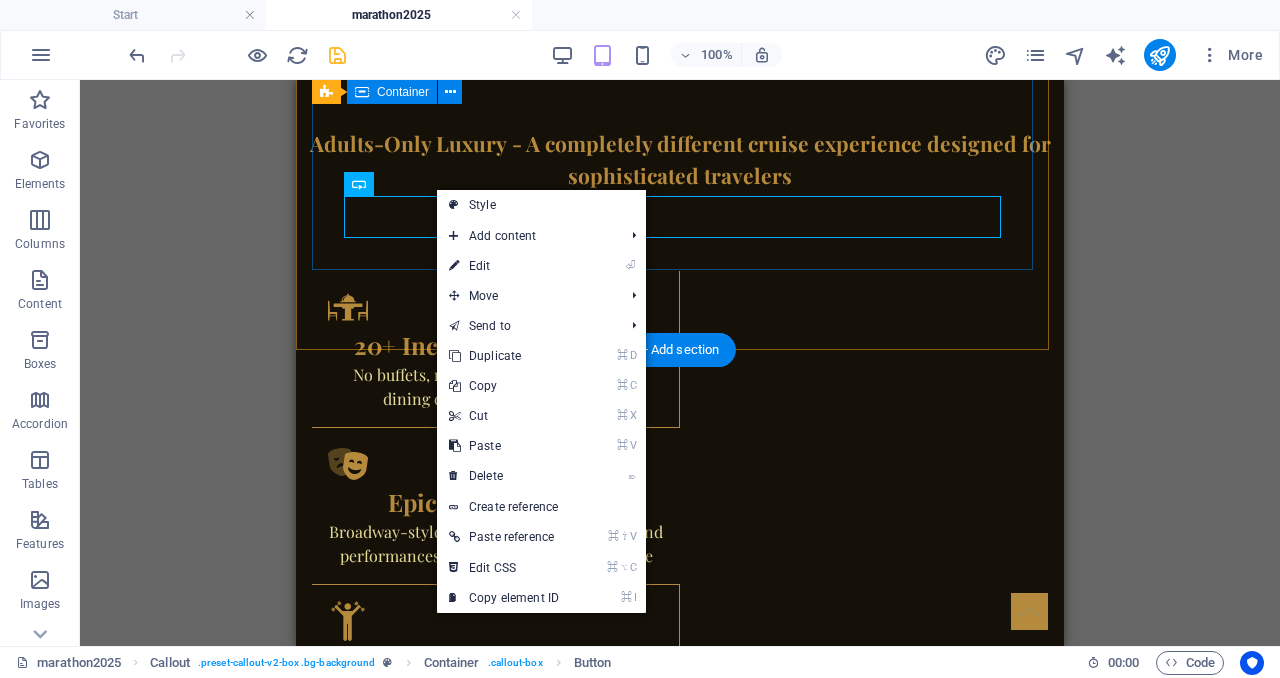 click on "🚢 Get My Virgin Voyages Quote & Support [PERSON] Support [PERSON]'s Marathon & Plan Your Dream Cruise Complete the form below and receive your personalized quote within 24 hours ✅ Personalized quotes within 24 hours ✅ $100 donated per Sea Terrace+ booking ✅ Must book by [DATE] Get My Quote!" at bounding box center (680, 3263) 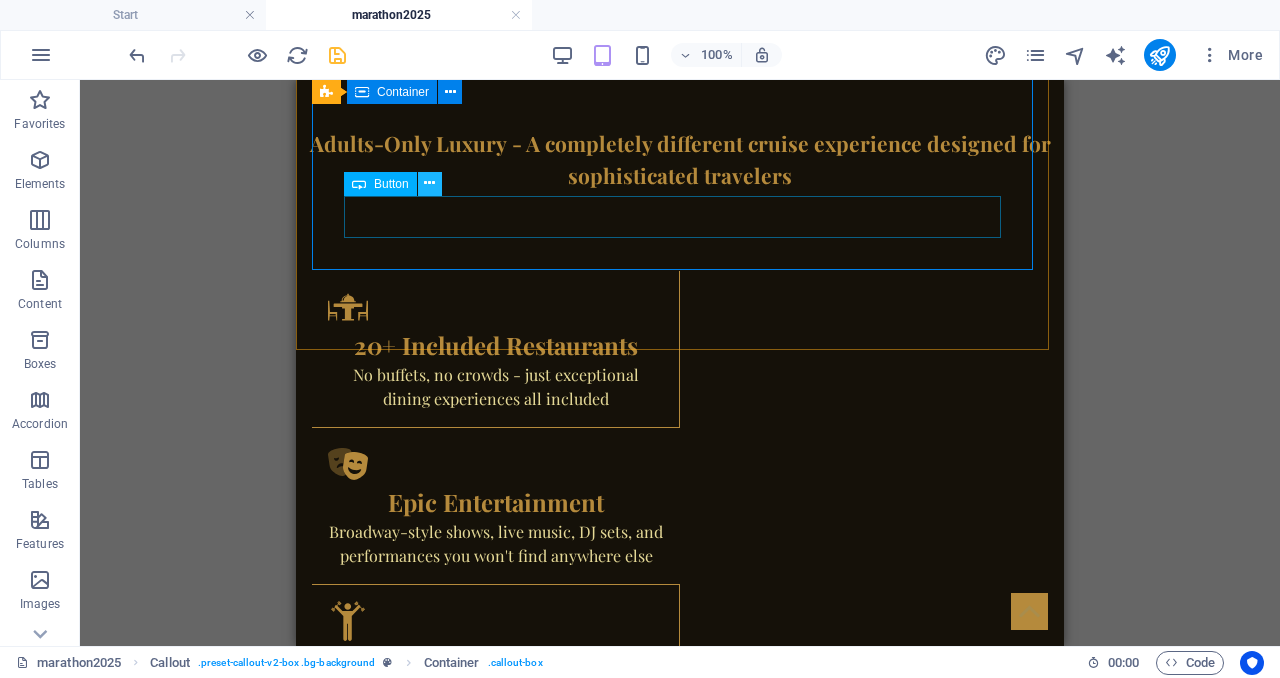 click at bounding box center (429, 183) 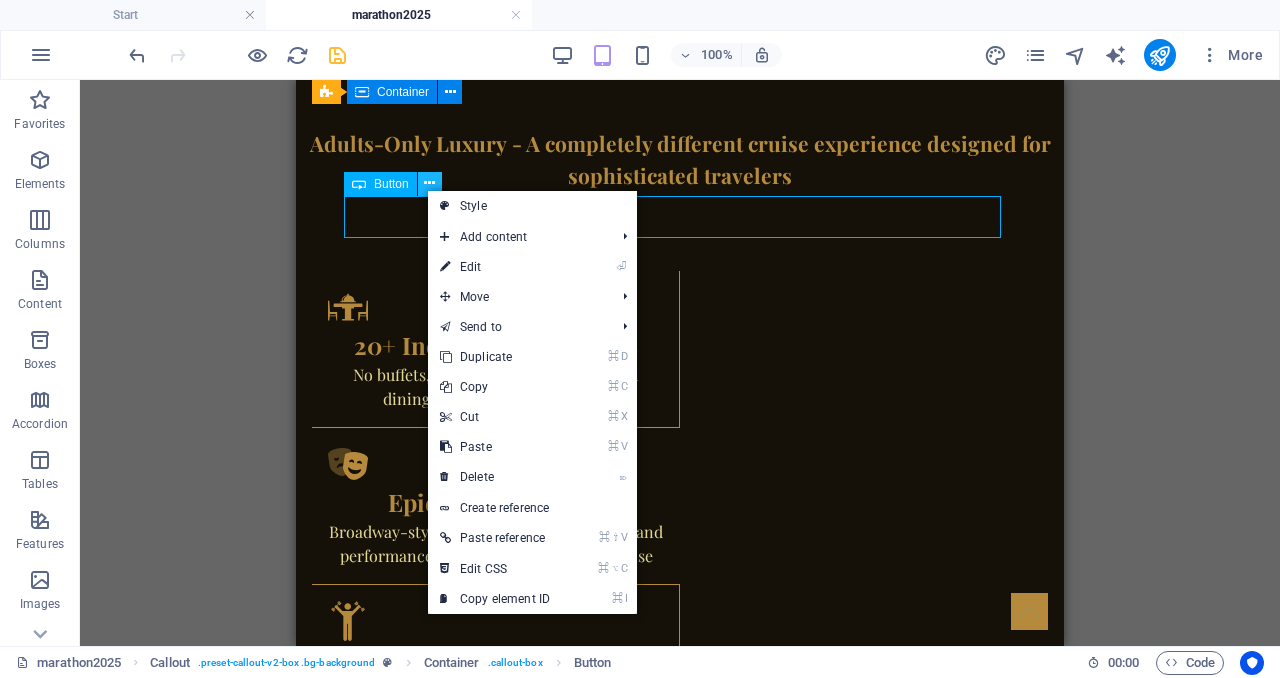click at bounding box center [429, 183] 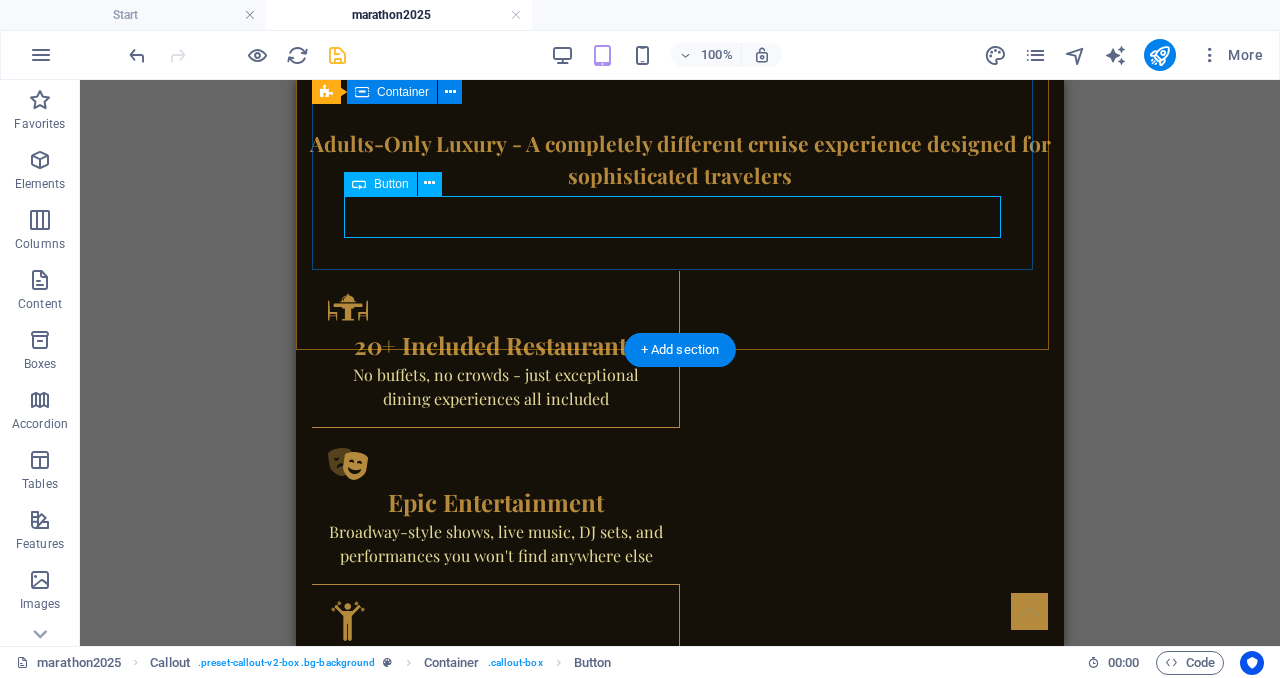 click on "Get My Quote!" at bounding box center (680, 3352) 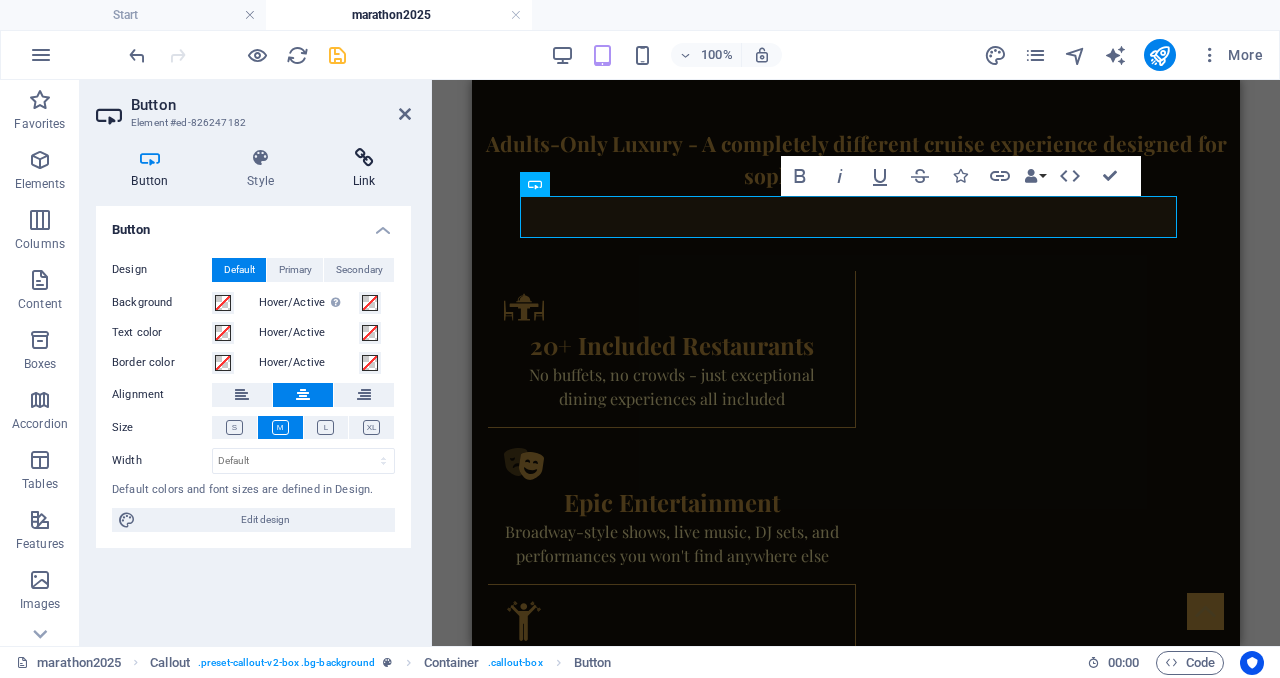 click at bounding box center (364, 158) 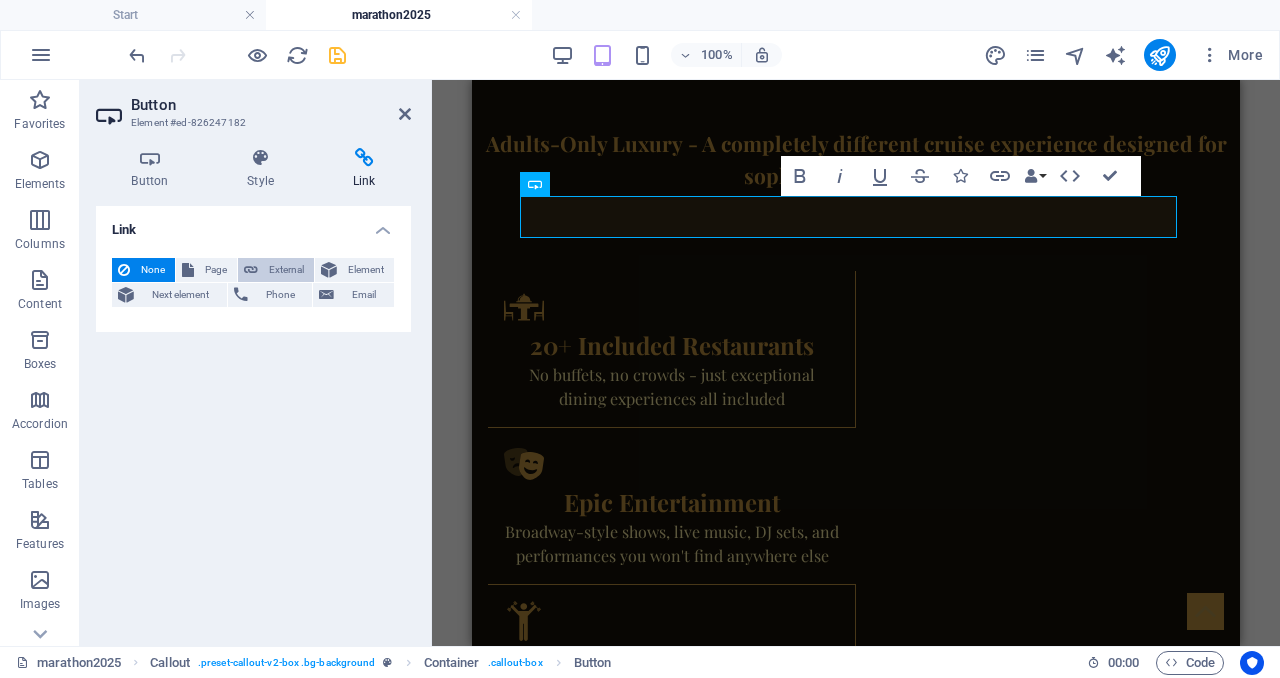 click on "External" at bounding box center [276, 270] 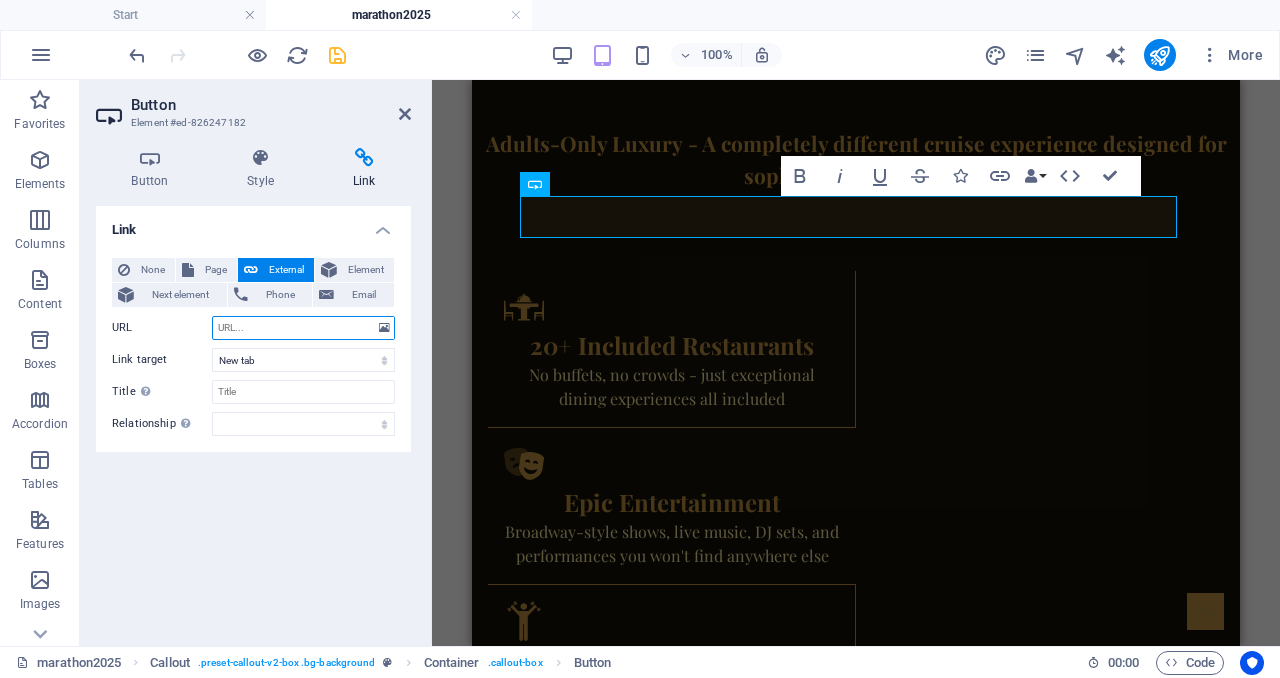 paste on "https://traveljoy.com/webforms/1PmDCuFR7kPWM7VUxP9Dgmbj/forms/FrSn6zFQVwLpRXaUeSzVwe15/link" 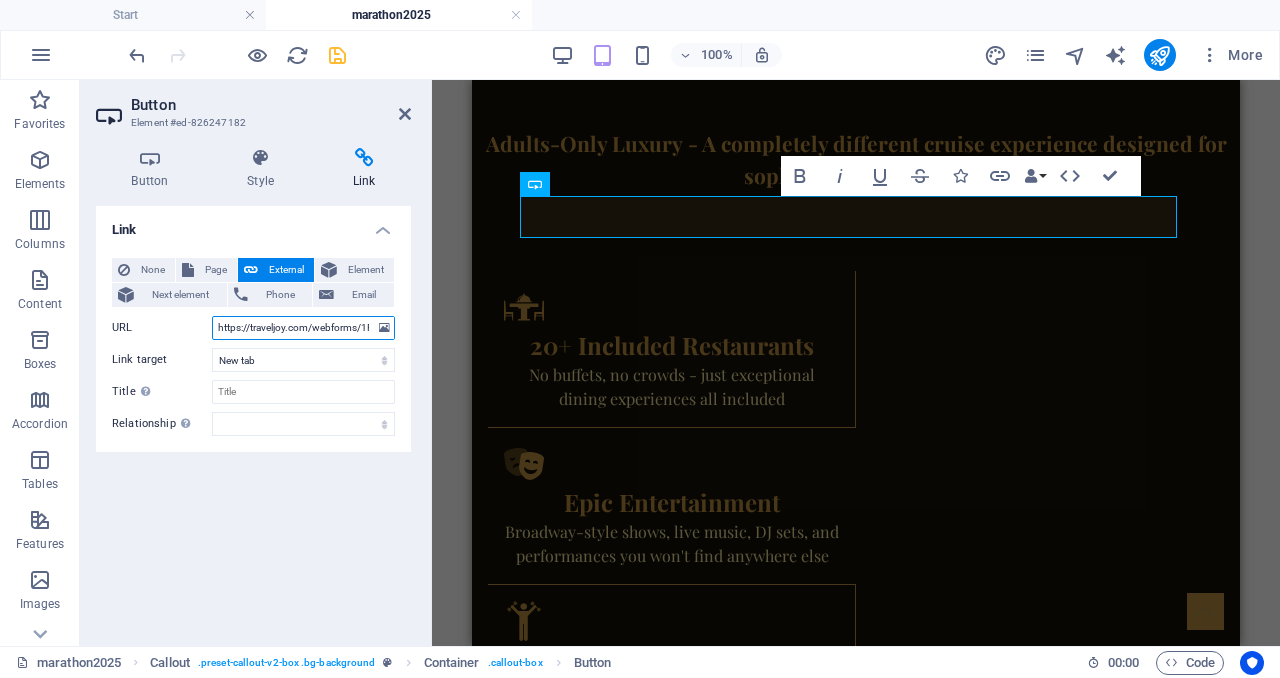 scroll, scrollTop: 0, scrollLeft: 336, axis: horizontal 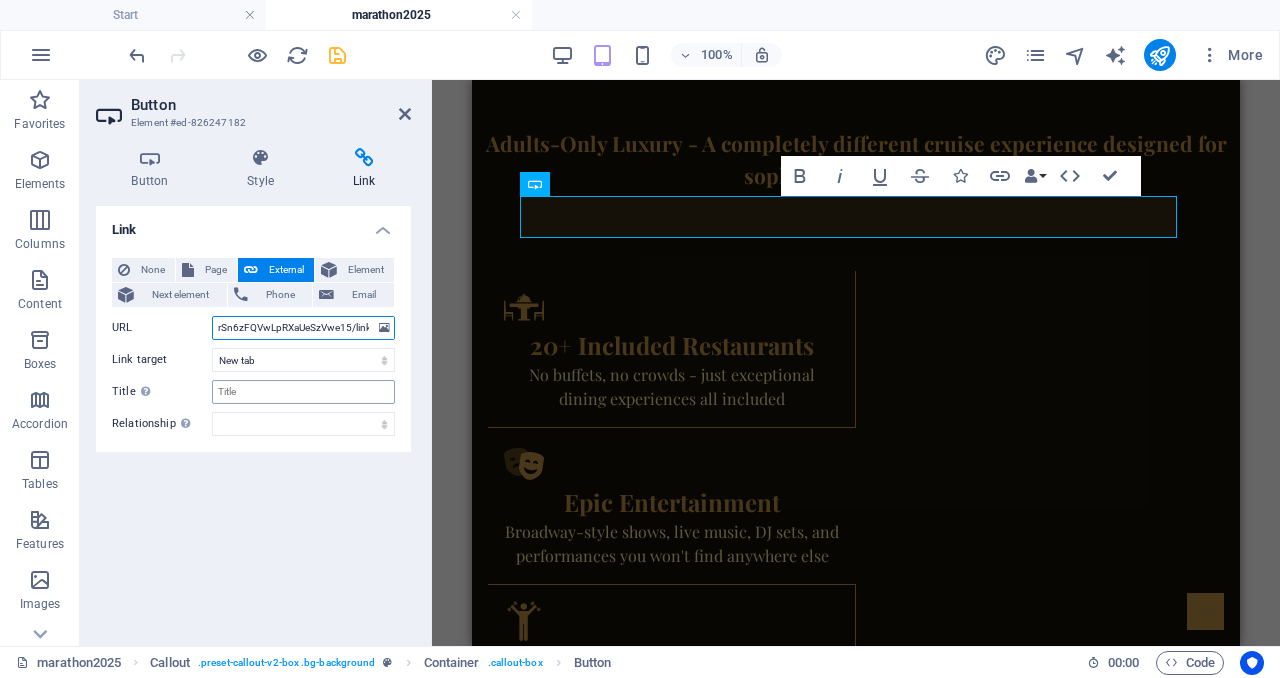 type on "https://traveljoy.com/webforms/1PmDCuFR7kPWM7VUxP9Dgmbj/forms/FrSn6zFQVwLpRXaUeSzVwe15/link" 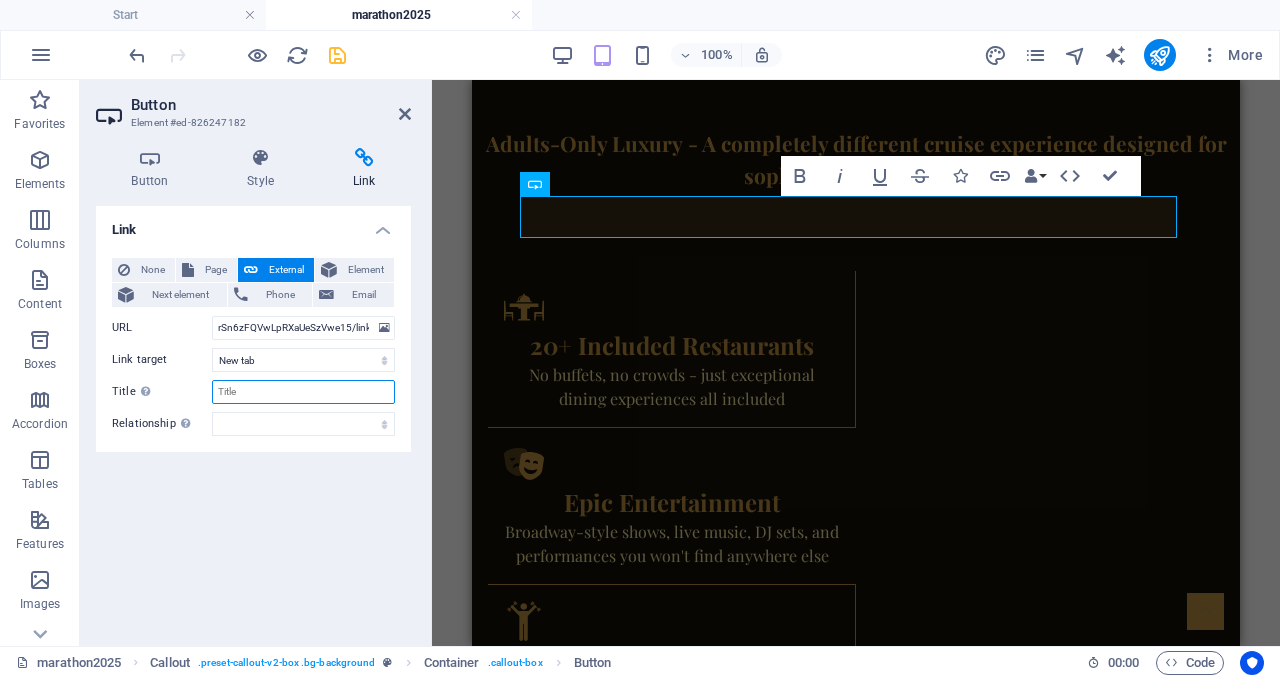 click on "Title Additional link description, should not be the same as the link text. The title is most often shown as a tooltip text when the mouse moves over the element. Leave empty if uncertain." at bounding box center (303, 392) 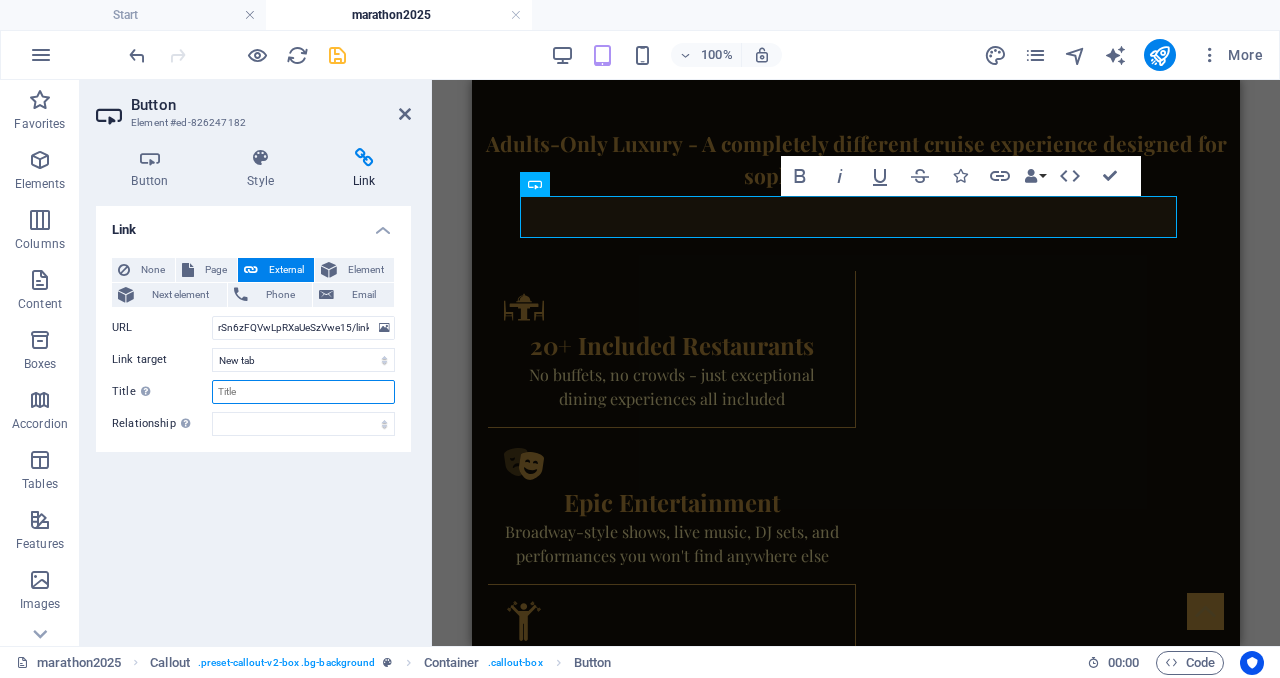 scroll, scrollTop: 0, scrollLeft: 0, axis: both 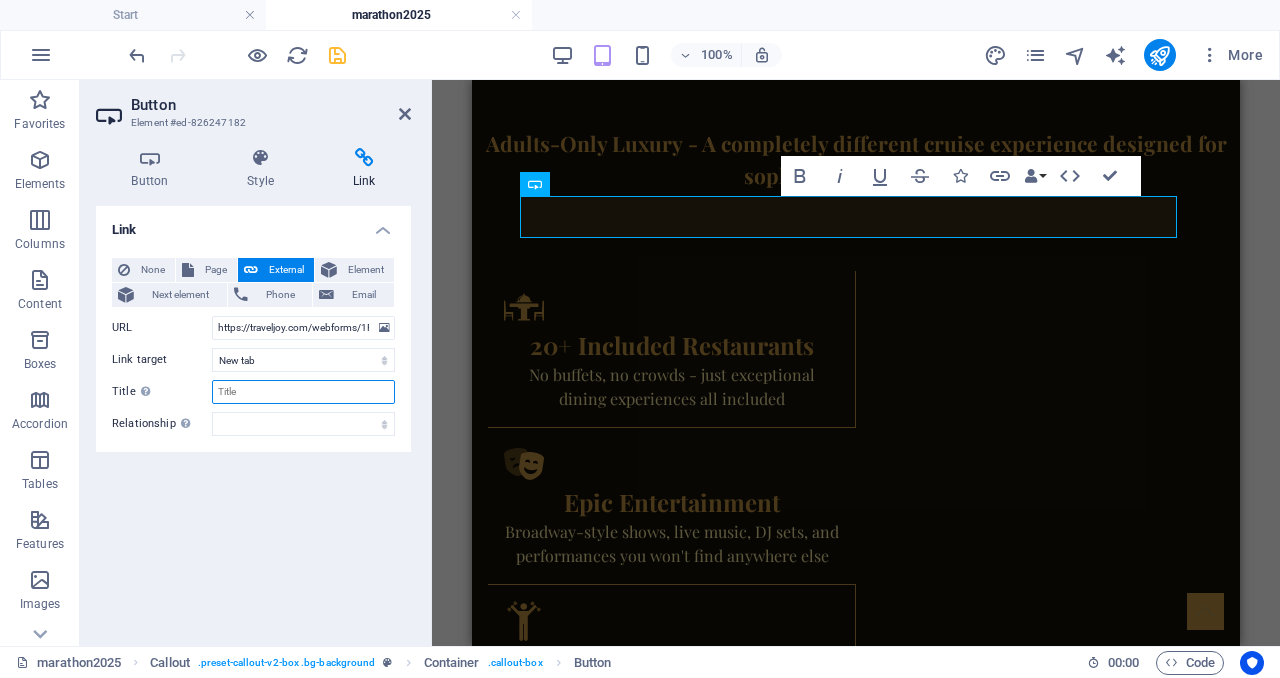 click on "Title Additional link description, should not be the same as the link text. The title is most often shown as a tooltip text when the mouse moves over the element. Leave empty if uncertain." at bounding box center [303, 392] 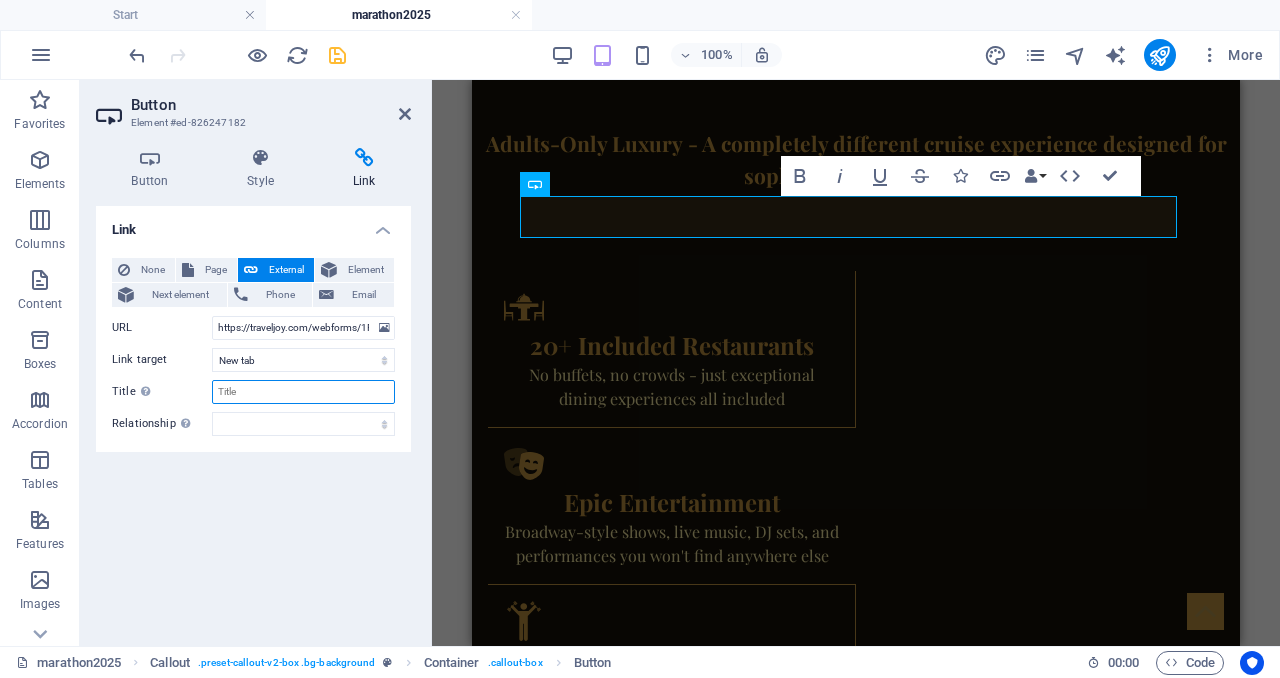 click on "Title Additional link description, should not be the same as the link text. The title is most often shown as a tooltip text when the mouse moves over the element. Leave empty if uncertain." at bounding box center [303, 392] 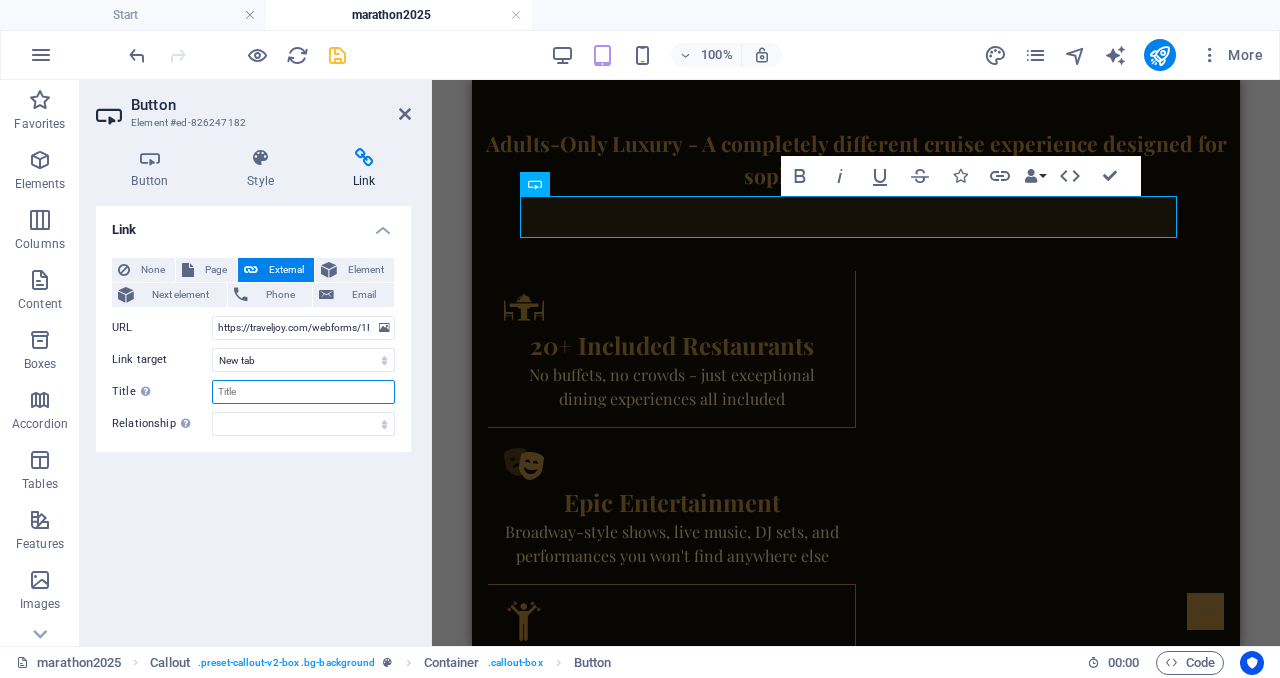 paste on "[PERSON]'s Marathon - Virgin Voyages Quote Request" 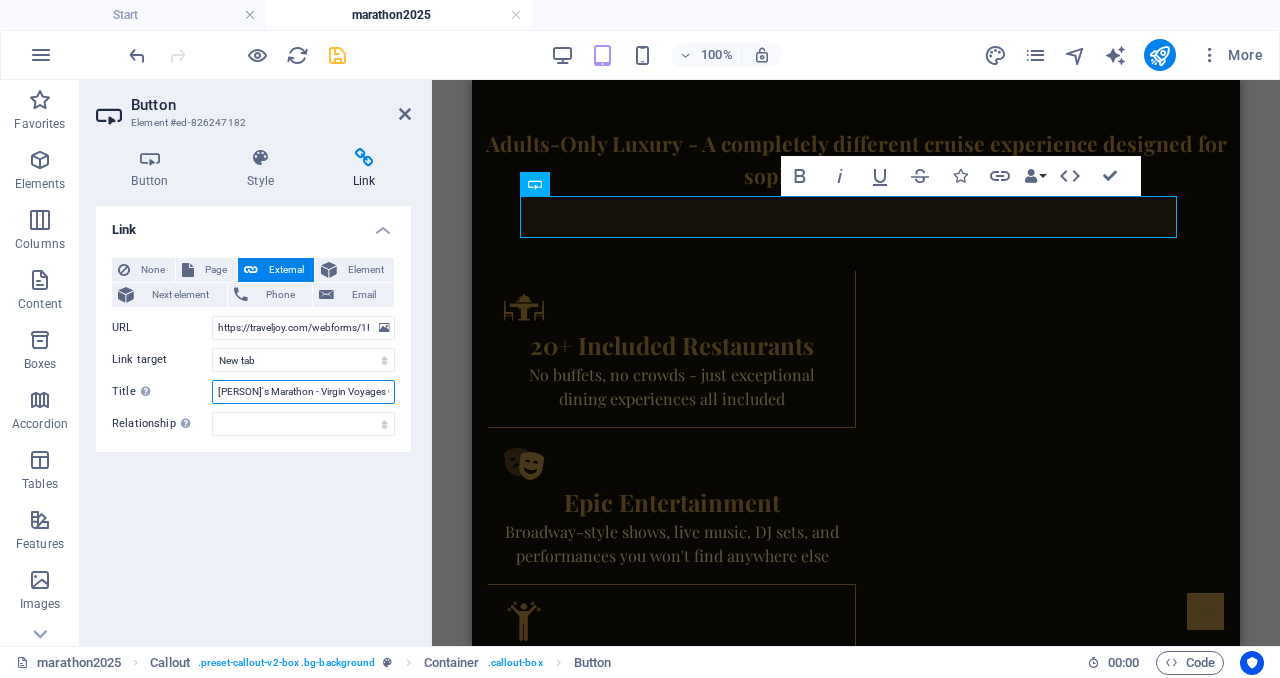 scroll, scrollTop: 0, scrollLeft: 42, axis: horizontal 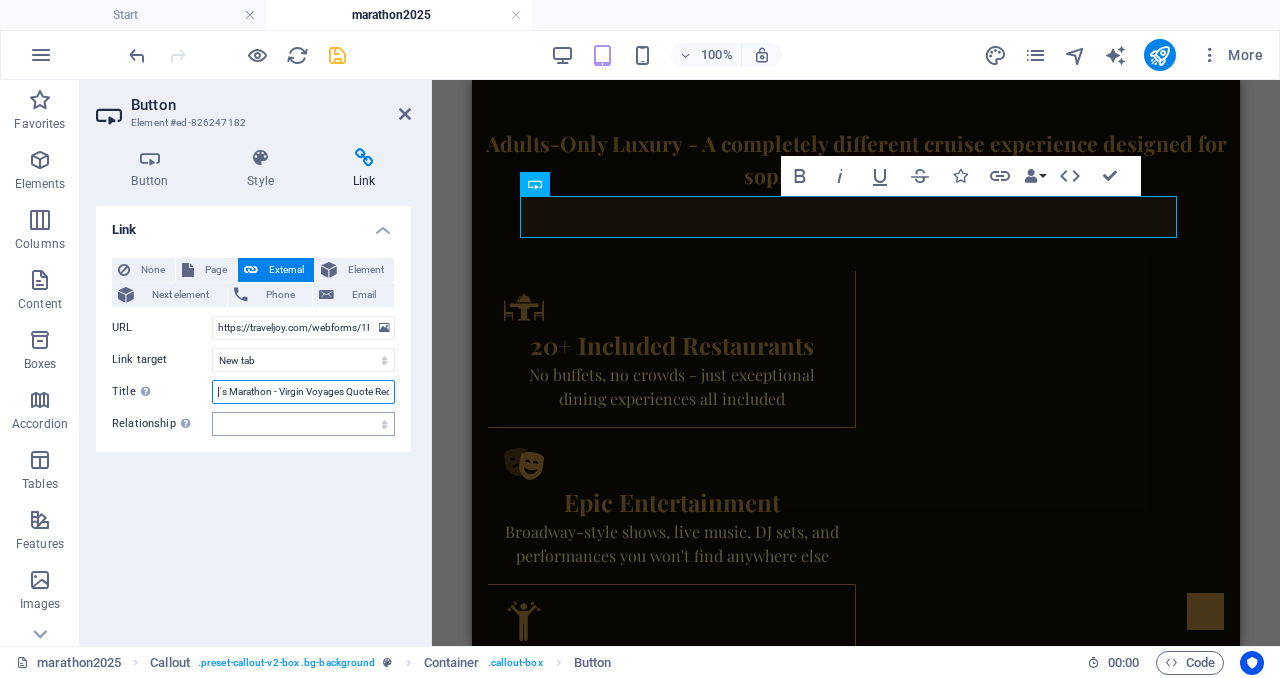 type on "[PERSON]'s Marathon - Virgin Voyages Quote Request" 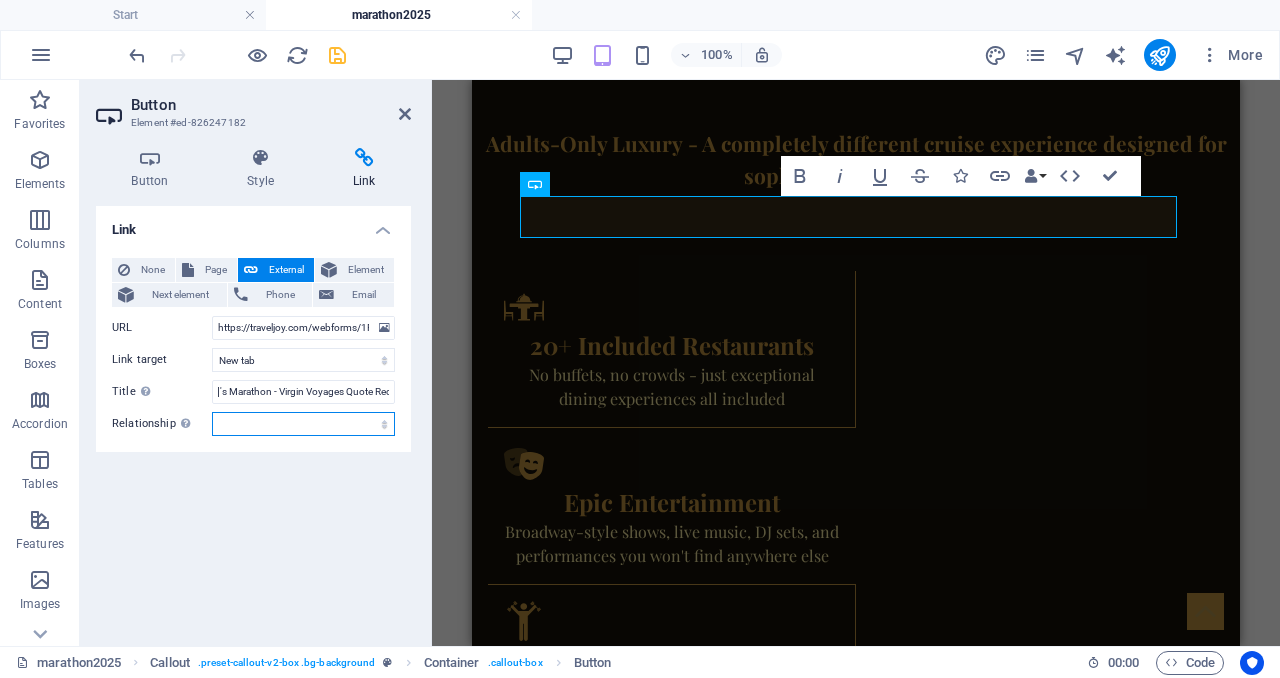 click on "alternate author bookmark external help license next nofollow noreferrer noopener prev search tag" at bounding box center [303, 424] 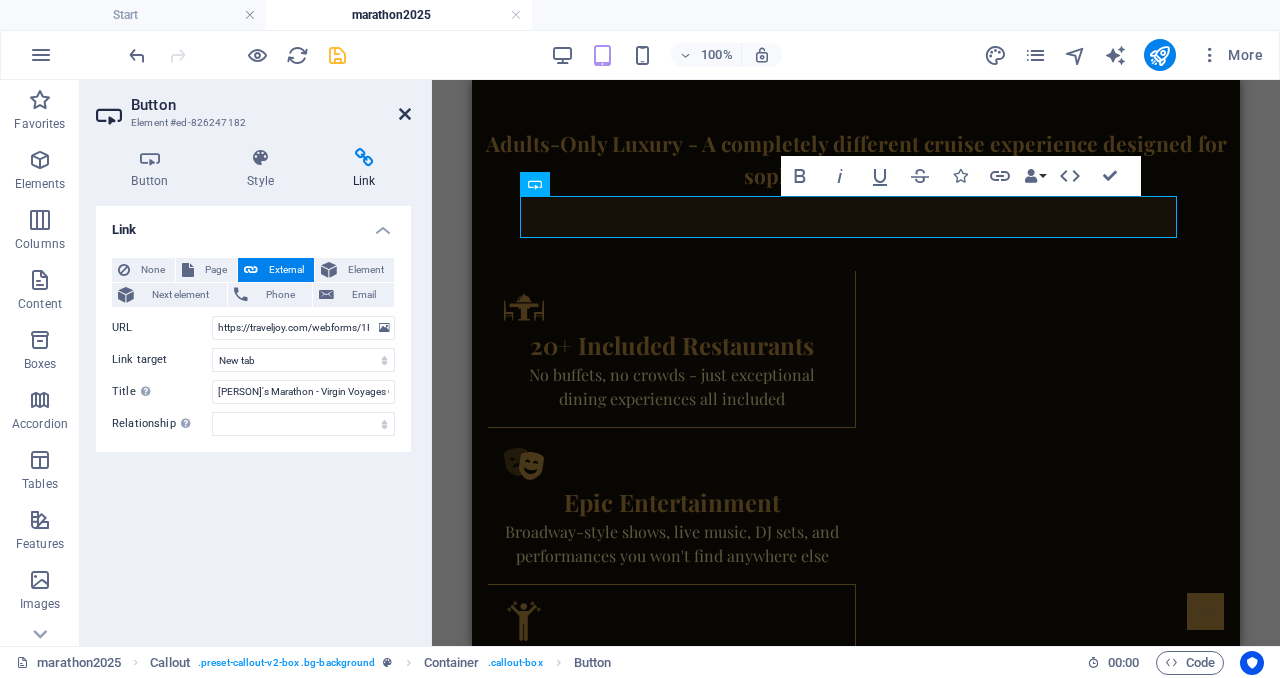 click at bounding box center (405, 114) 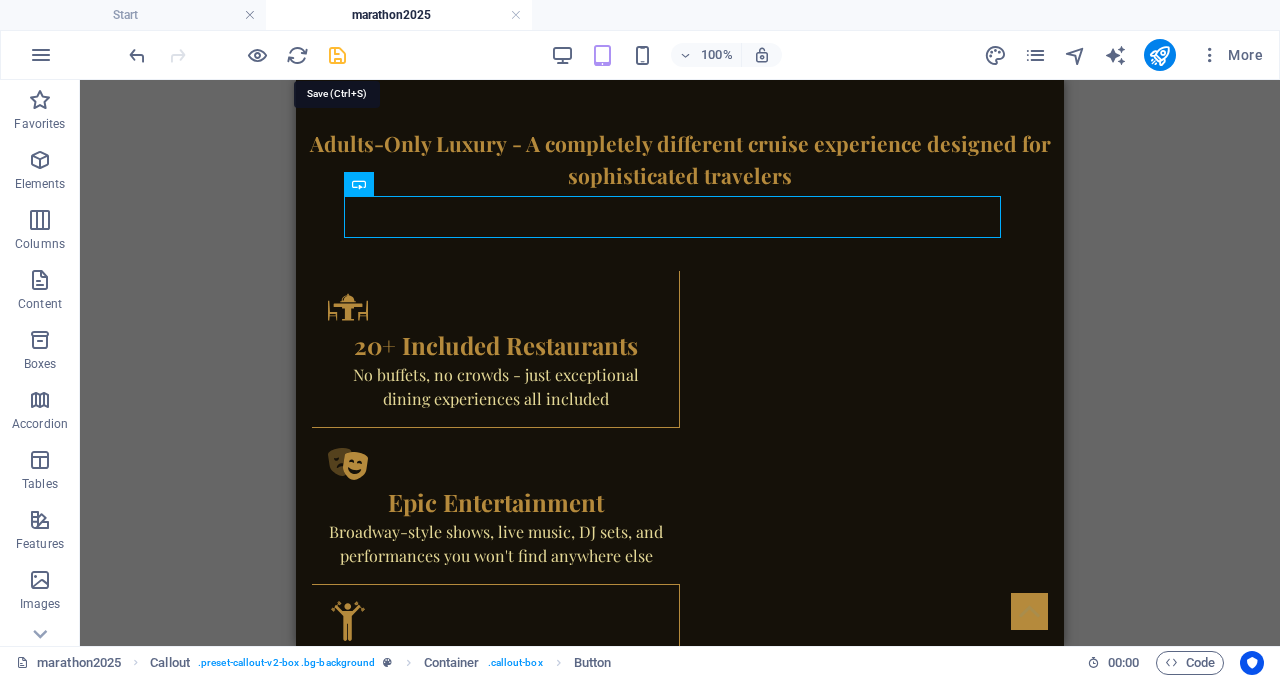 click at bounding box center (337, 55) 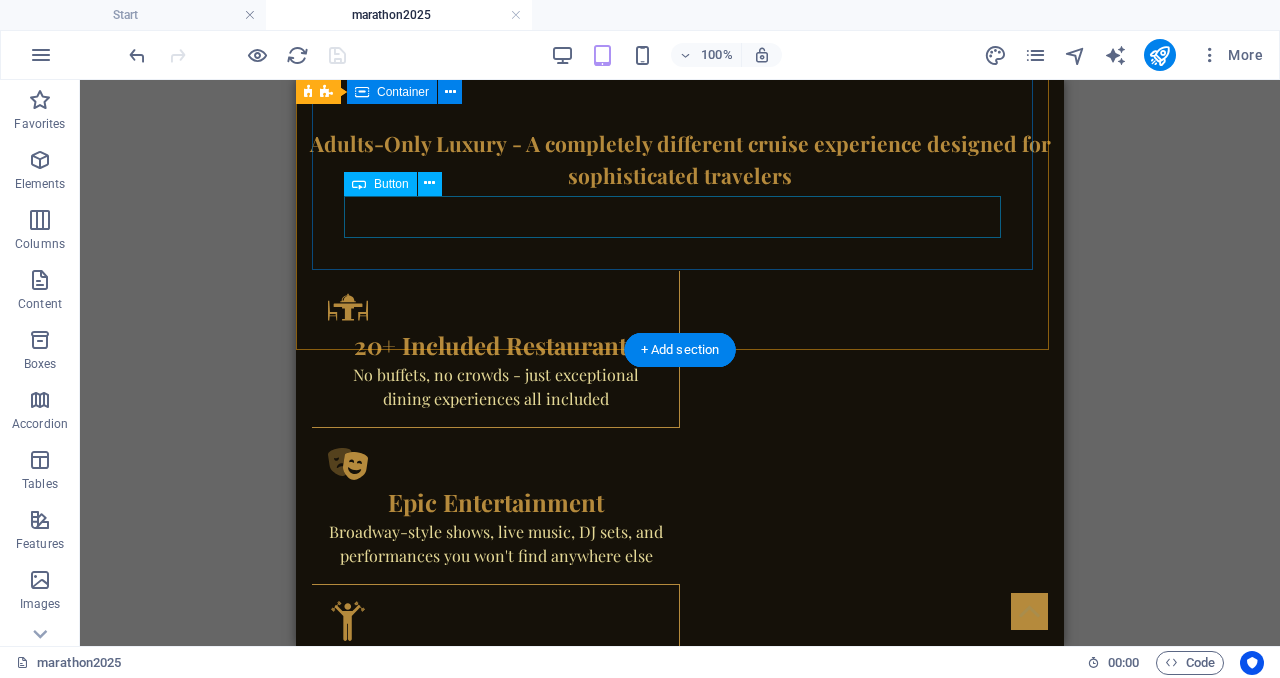 click on "Get My Quote!" at bounding box center (680, 3352) 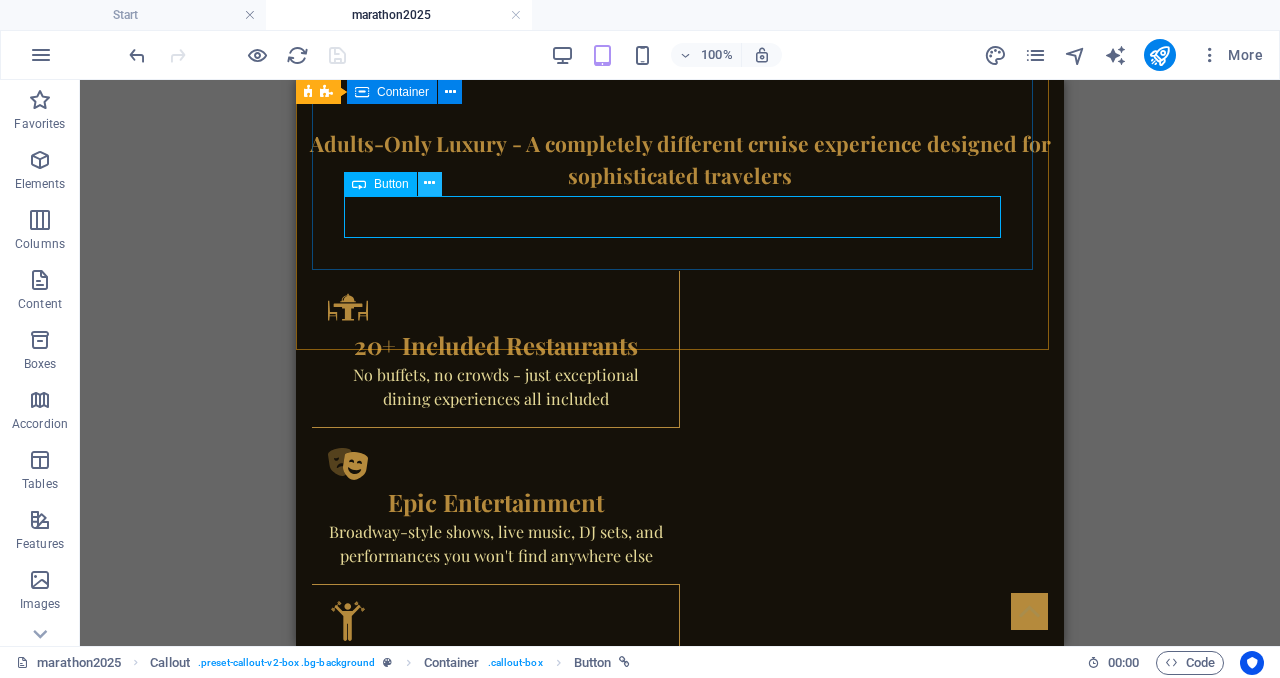click at bounding box center (430, 184) 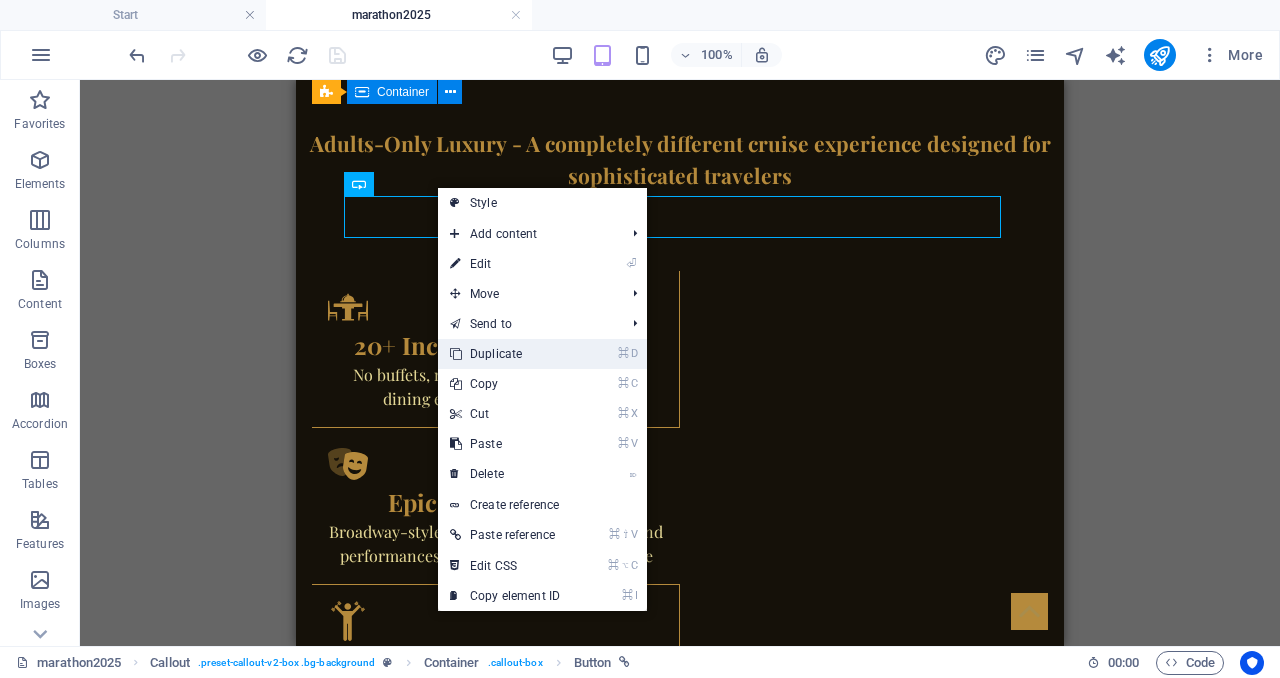 click on "⌘ D  Duplicate" at bounding box center [505, 354] 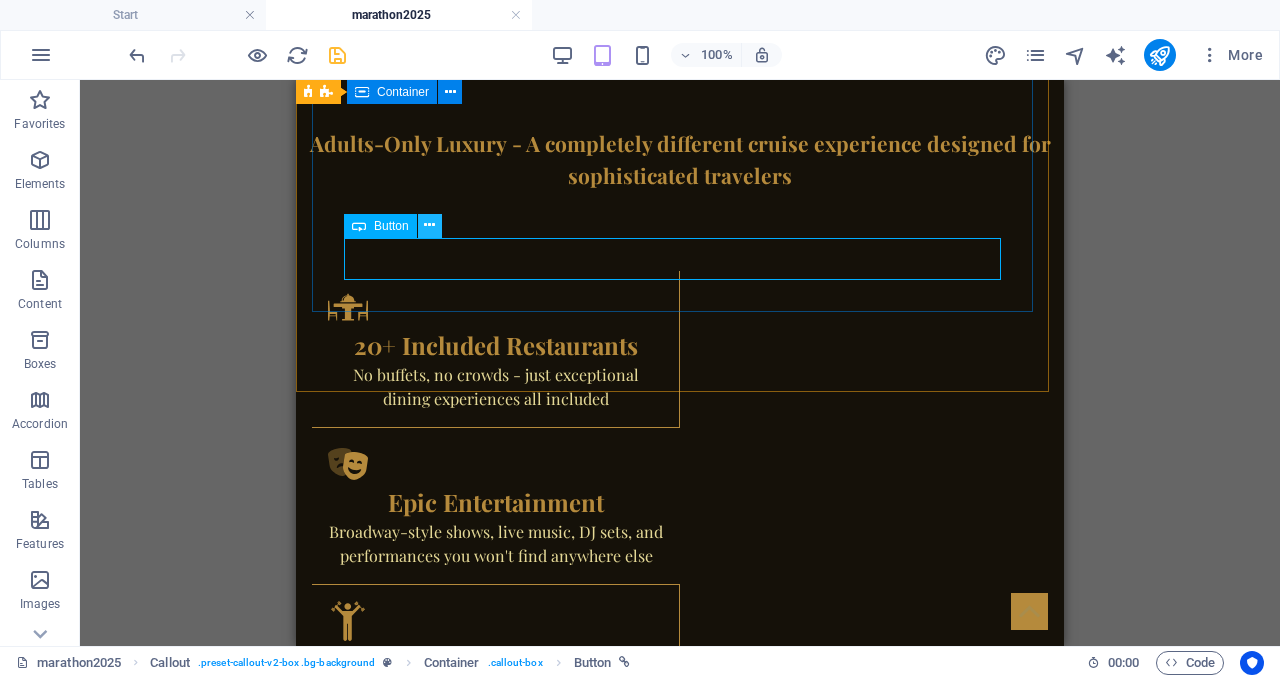 click at bounding box center [429, 225] 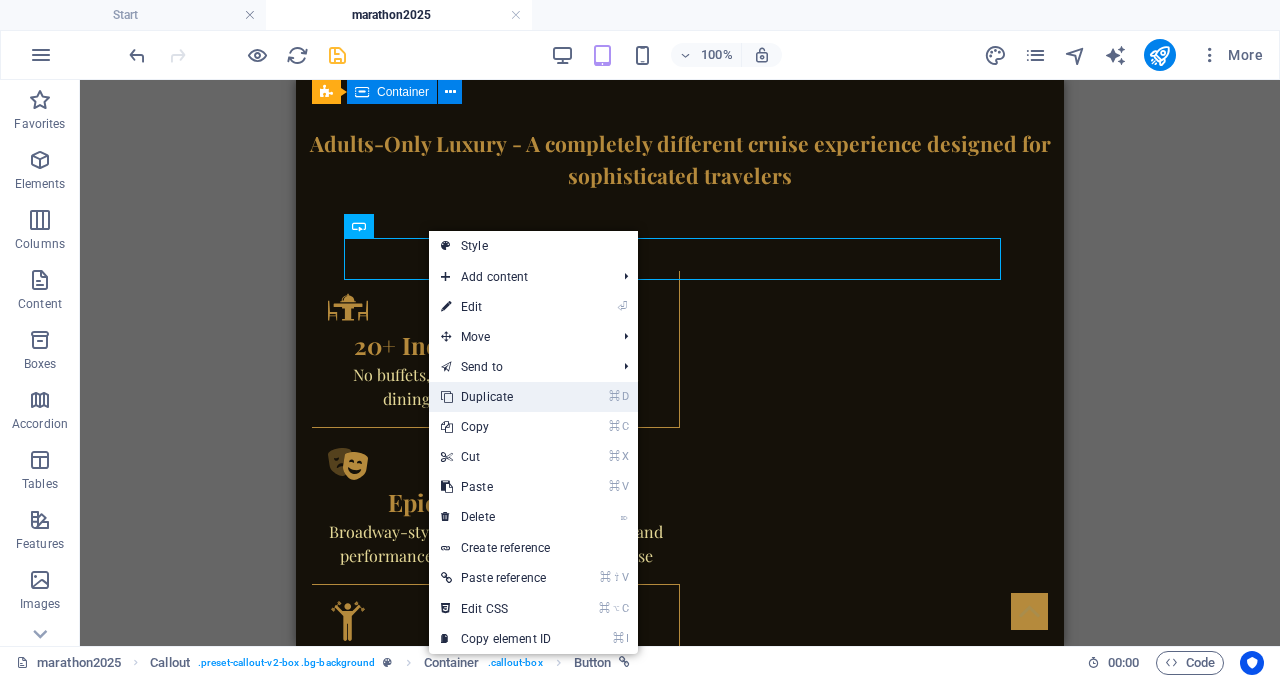 click on "⌘ D  Duplicate" at bounding box center (496, 397) 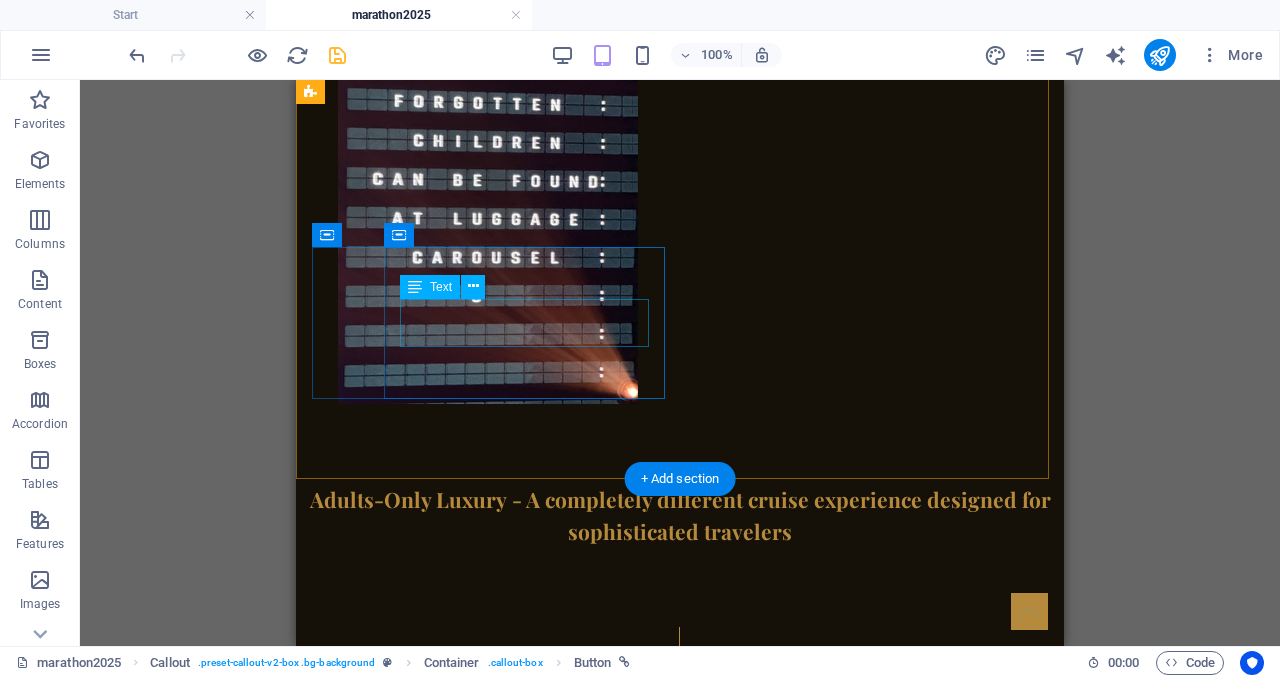 scroll, scrollTop: 4857, scrollLeft: 0, axis: vertical 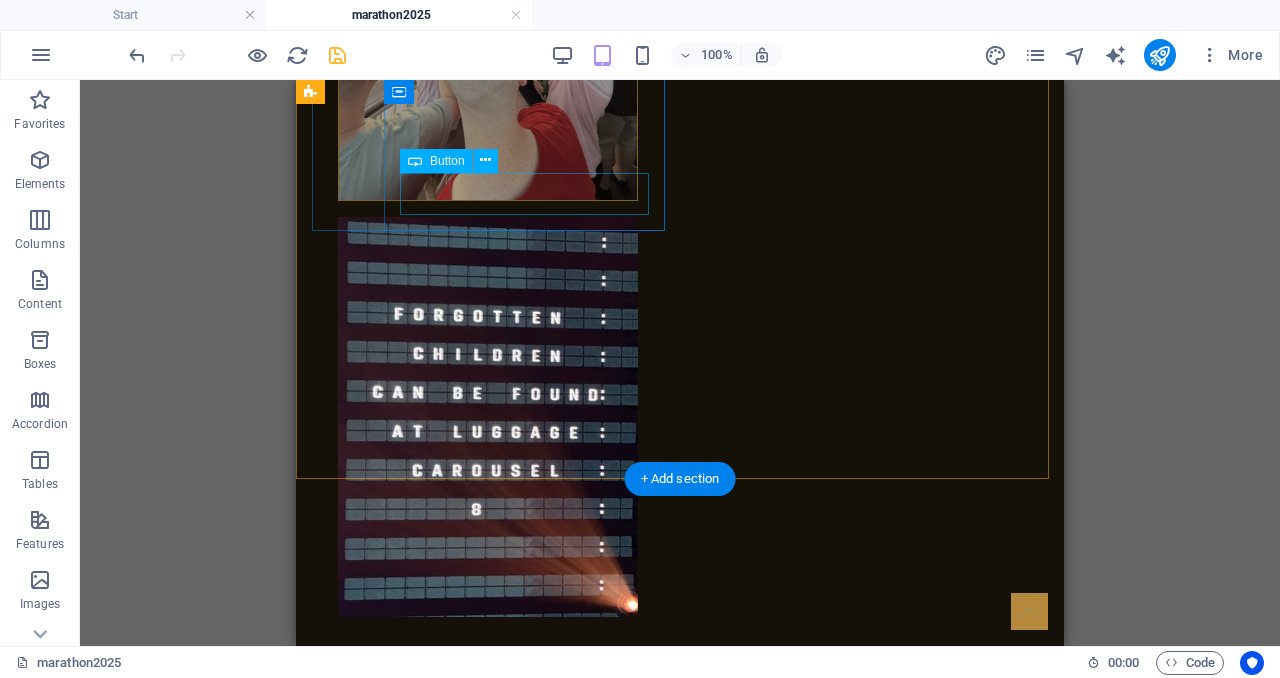 click on "Get My Quote!" at bounding box center (492, 2906) 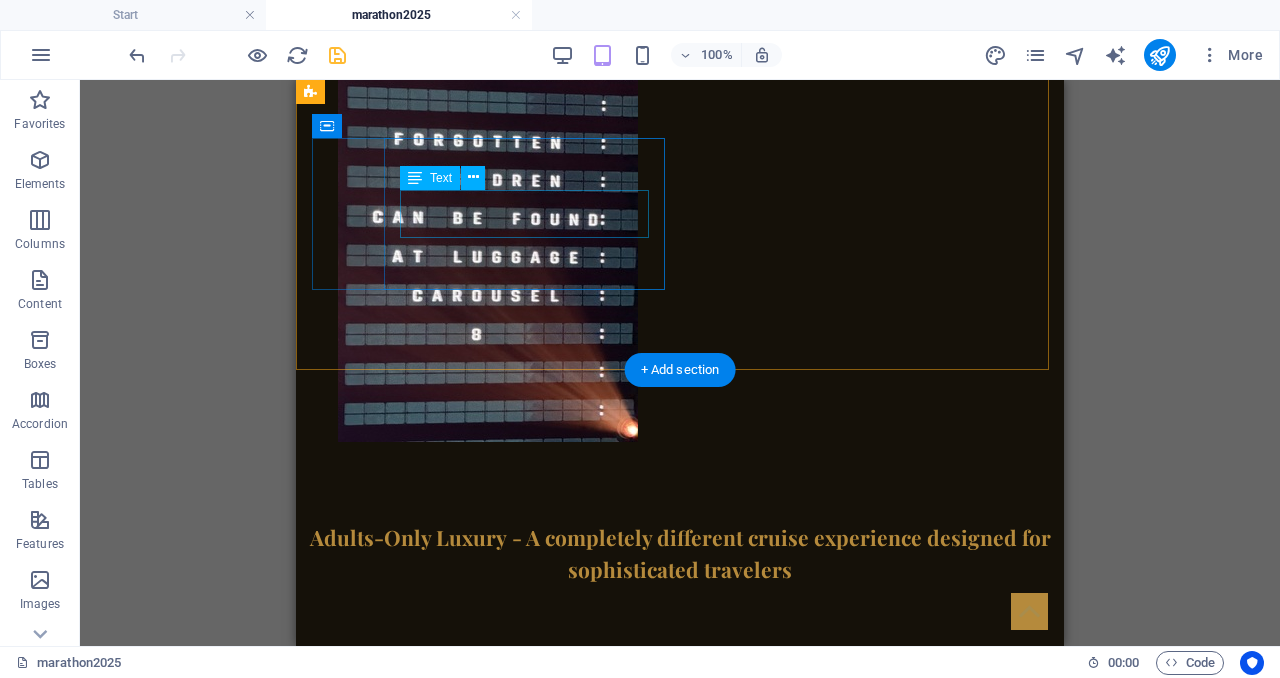 scroll, scrollTop: 5372, scrollLeft: 0, axis: vertical 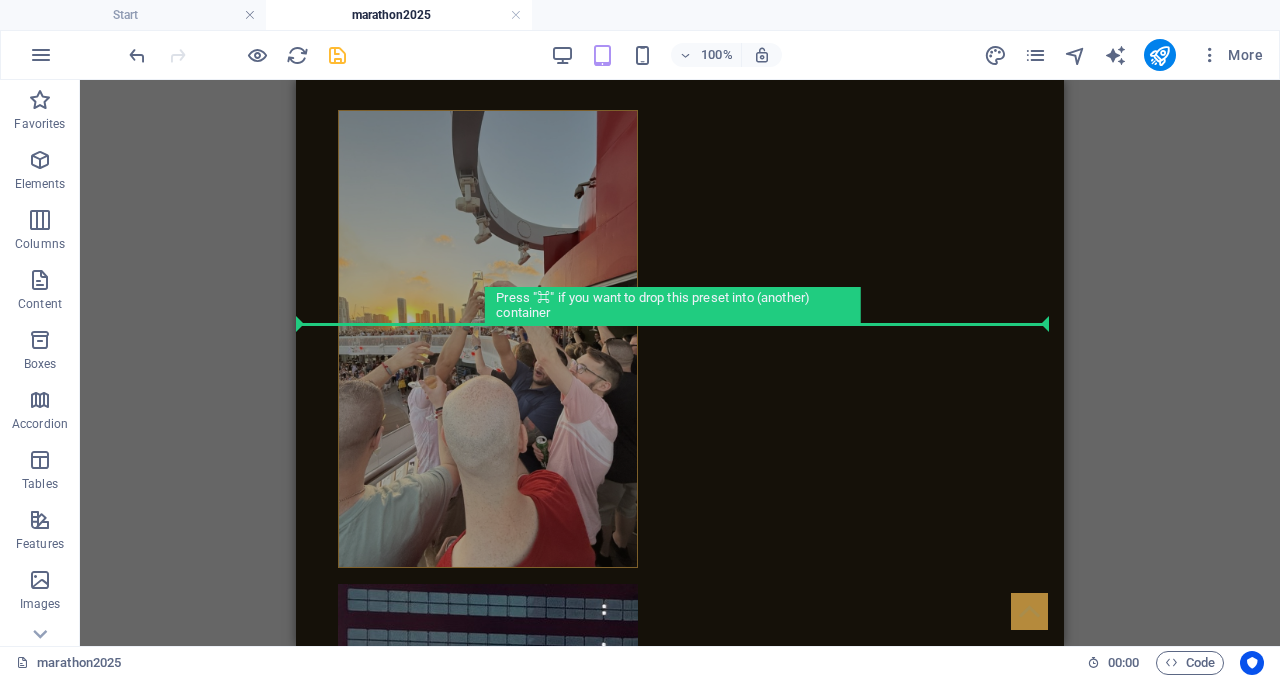drag, startPoint x: 632, startPoint y: 309, endPoint x: 227, endPoint y: 297, distance: 405.17773 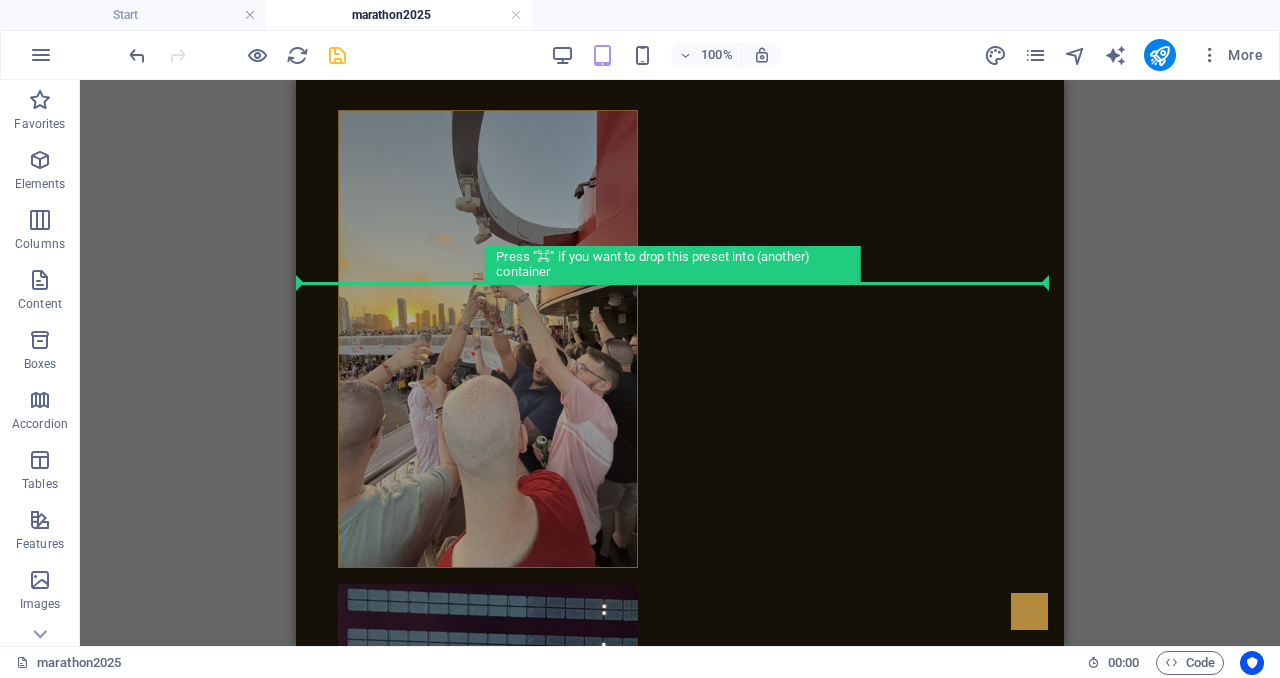 click on "H2   Container   Expandable Images   Image   Text   Image   2 columns   Container   Container   Text   Container   Container   Text   Text   Text   2 columns   Image   Container   H4   Grid   Container   H3   Container   Container   Icon   Container   Container   H3   Container   Text   Expandable Images   Image   H2   Boxes   Container   Container   H3   Text   Container   Container   Text   H2   Container   H5   Contact Form   Input   Form   Email   Textarea   Checkbox   Captcha   Input   Reference   Callout   H3   Container   Text   Placeholder   Container   Container   Text   Container   Icon   Container   Boxes   Icon   Button   Spacer   Callout   Callout   Container   H3   Text   Reference   Image   Image   Spacer   Container   Text   Container   Image   Container   Container   H3   Container   Container   Container   Button   Button   Container   Icon   Container   Text   Container   Container   Icon   Container   H3   H3   Text   Container   Container   Container   H3   Container" at bounding box center [680, 363] 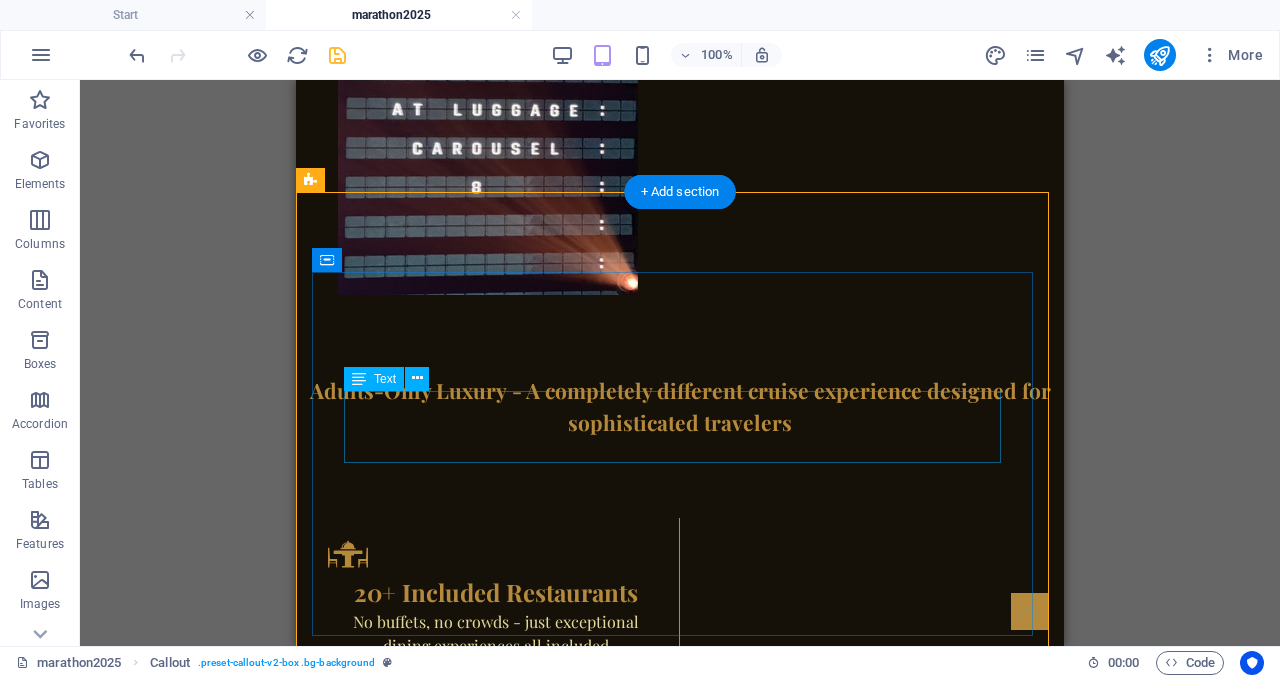 scroll, scrollTop: 5188, scrollLeft: 0, axis: vertical 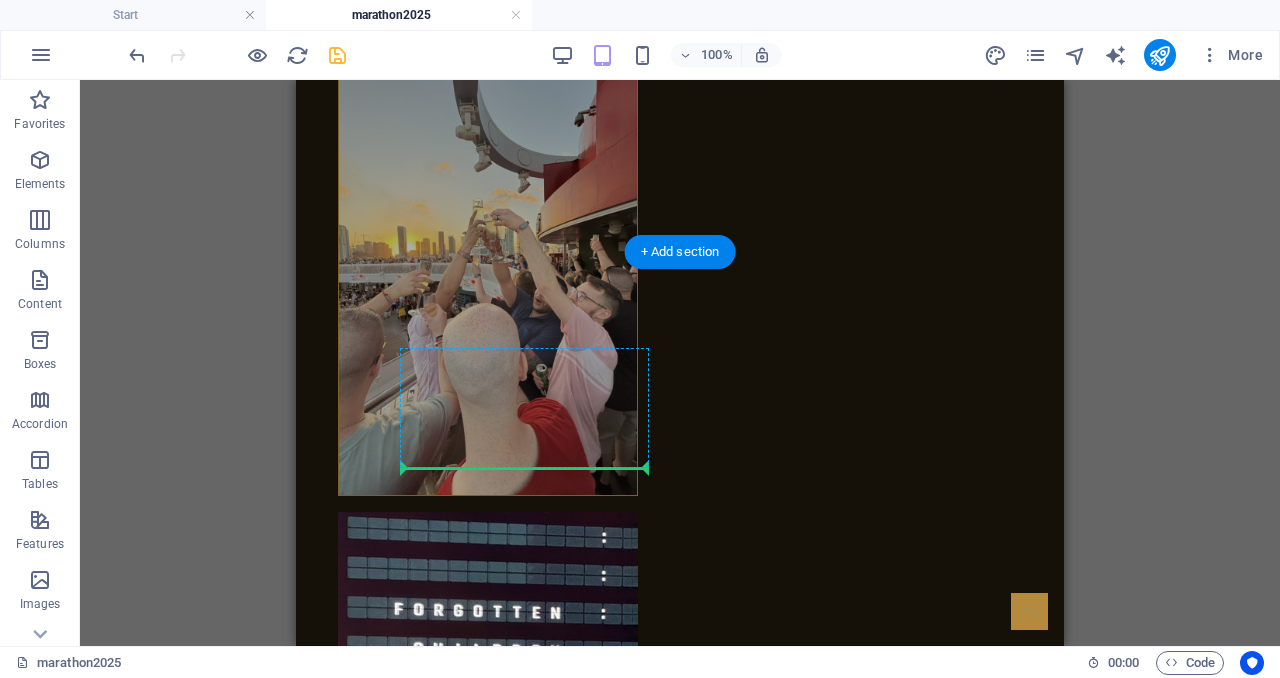 drag, startPoint x: 673, startPoint y: 495, endPoint x: 516, endPoint y: 432, distance: 169.16855 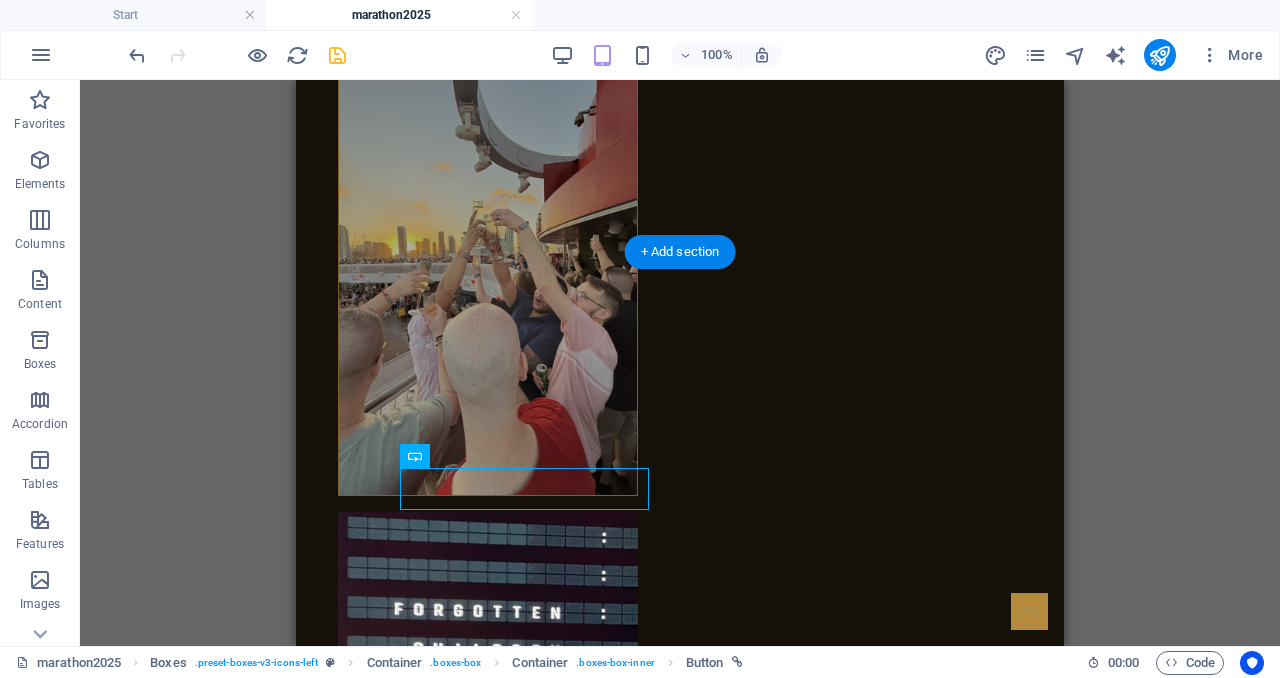 click on "Click the button, call, or email with your preferences" at bounding box center (492, 3138) 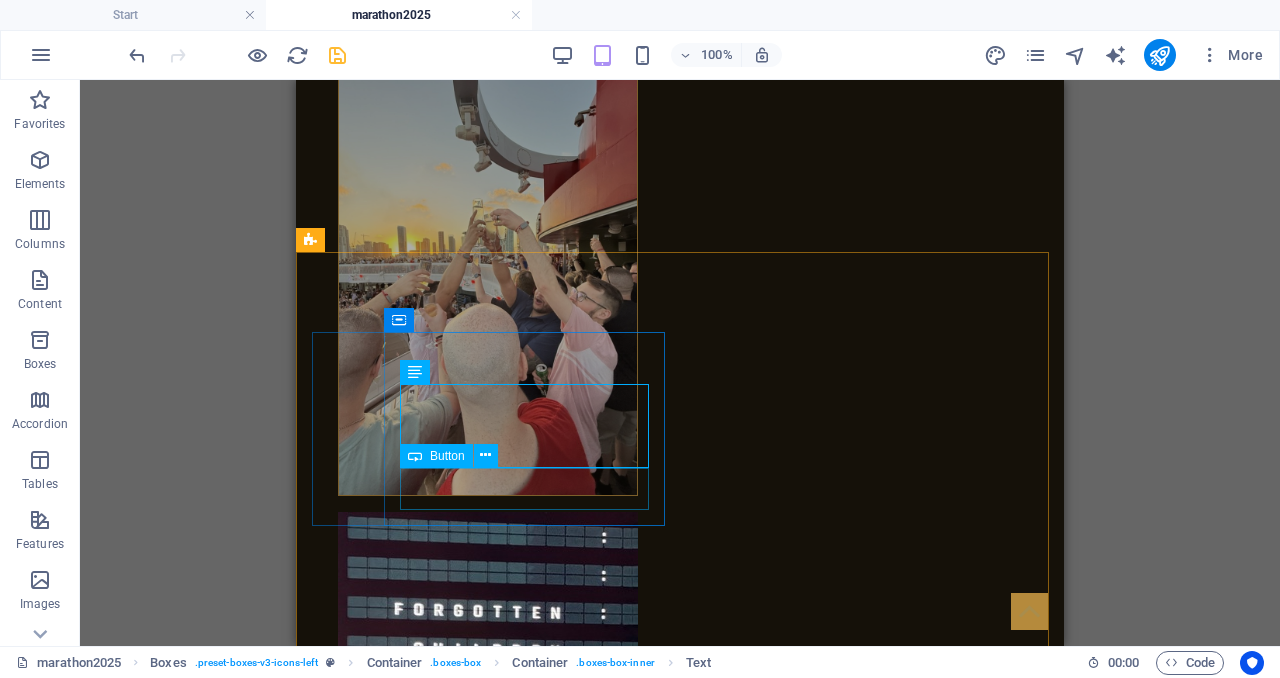 click on "Button" at bounding box center (455, 456) 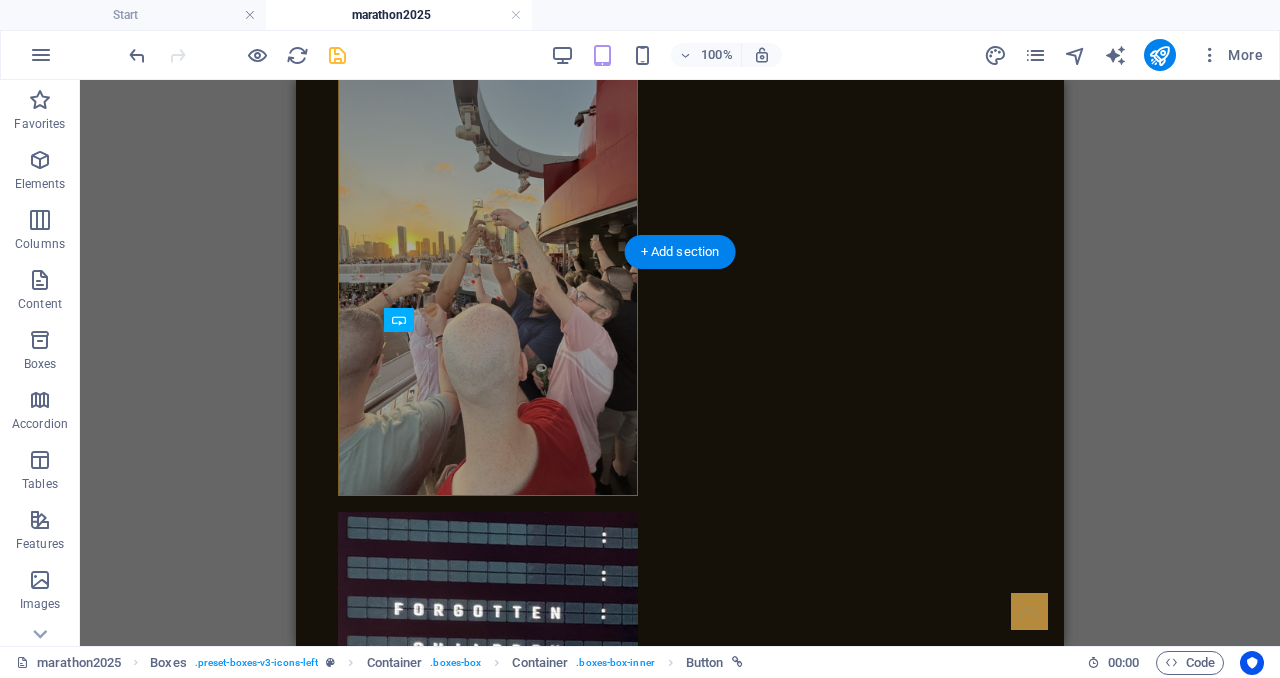 drag, startPoint x: 504, startPoint y: 491, endPoint x: 503, endPoint y: 453, distance: 38.013157 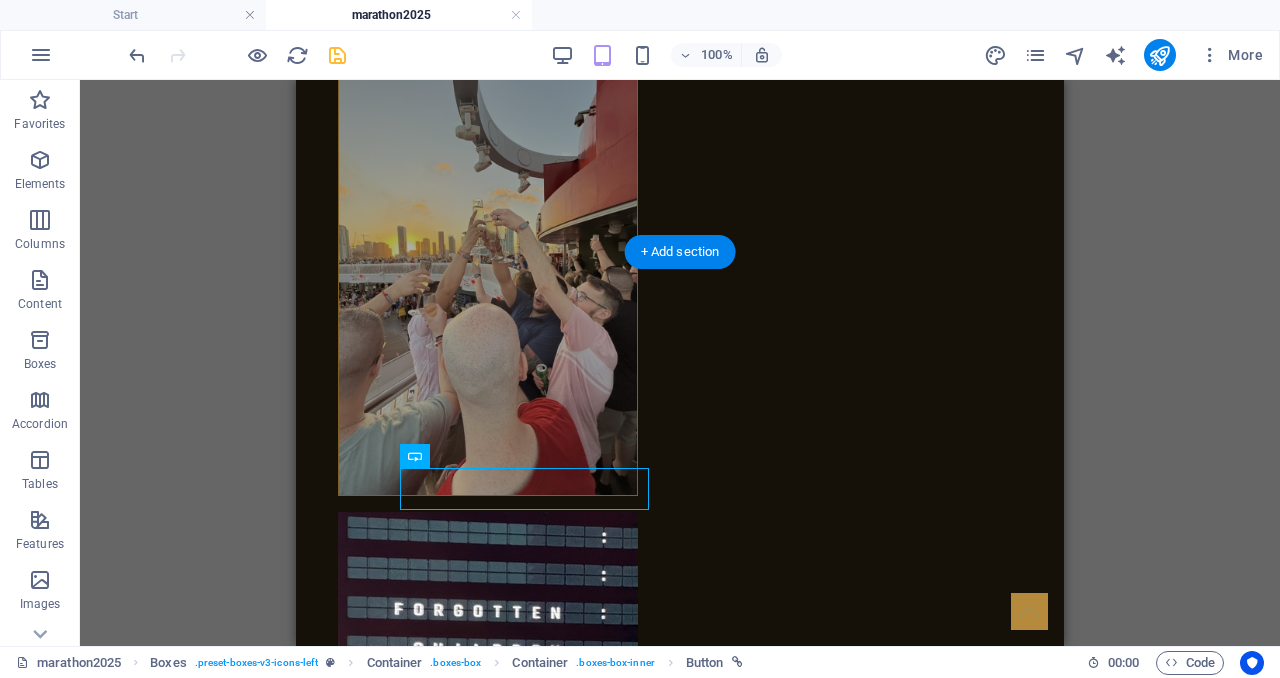 click on "Click the button, call, or email with your preferences" at bounding box center (492, 3138) 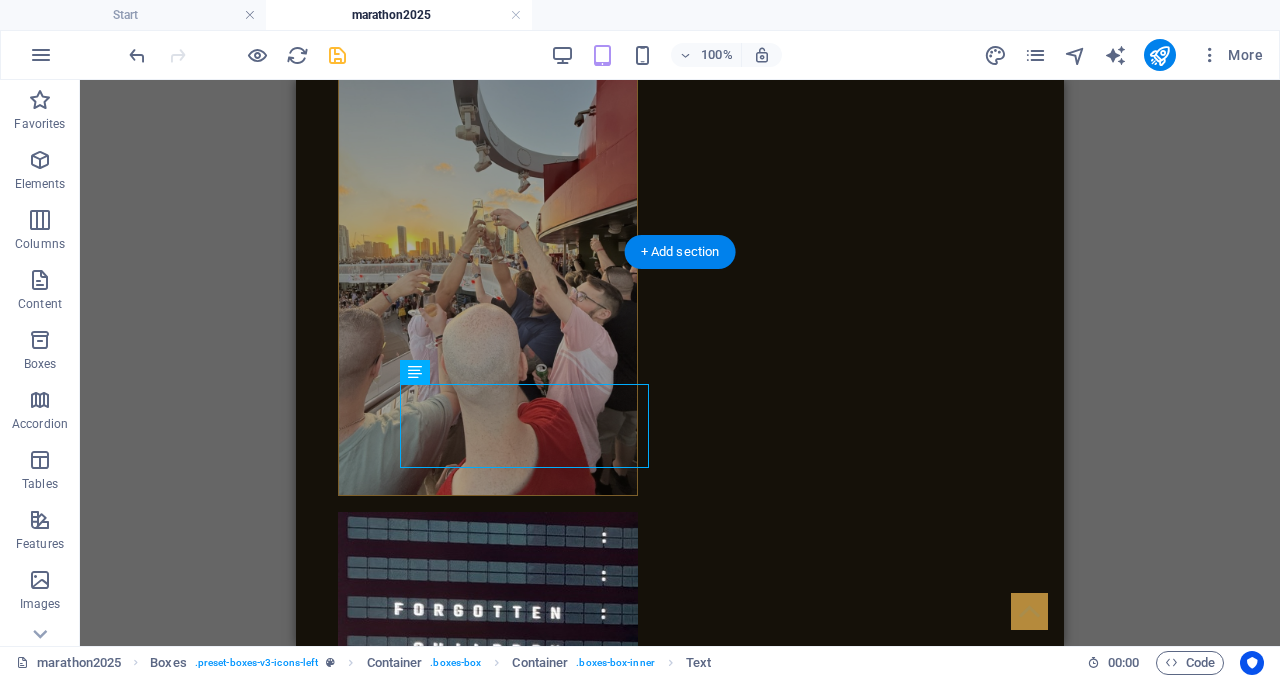 click on "Click the button, call, or email with your preferences" at bounding box center [492, 3138] 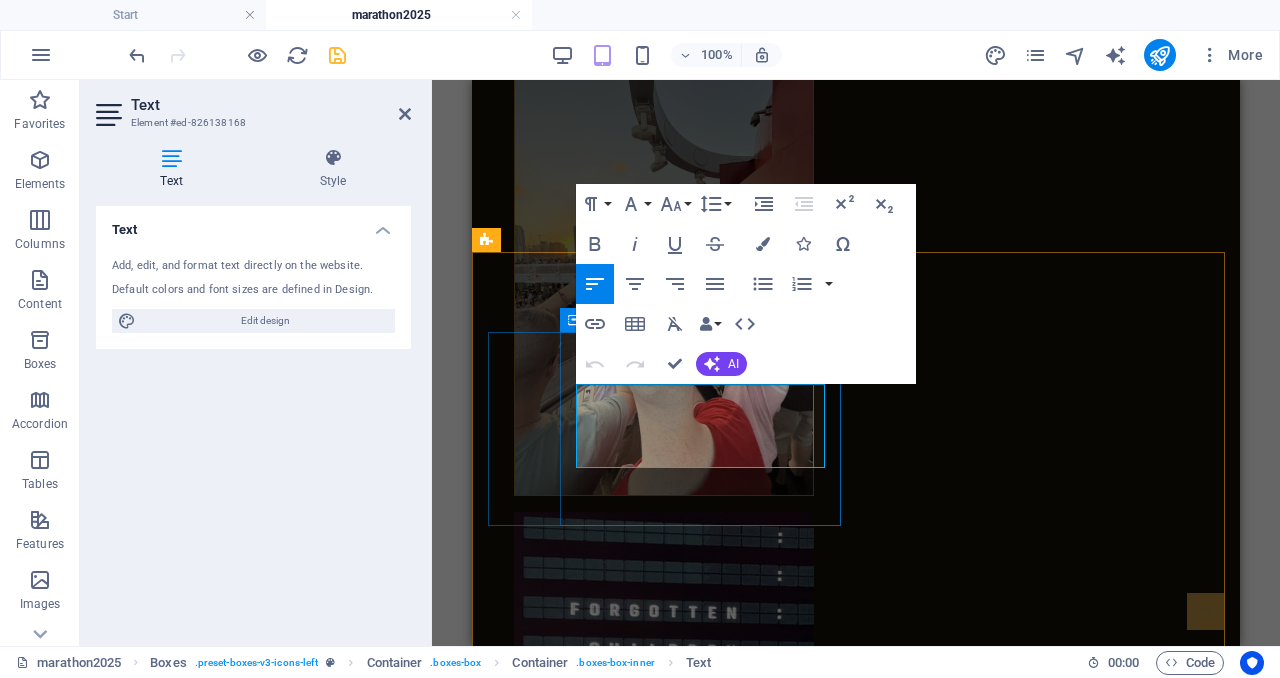click on "Click the button, call, or email with your preferences" at bounding box center [668, 3120] 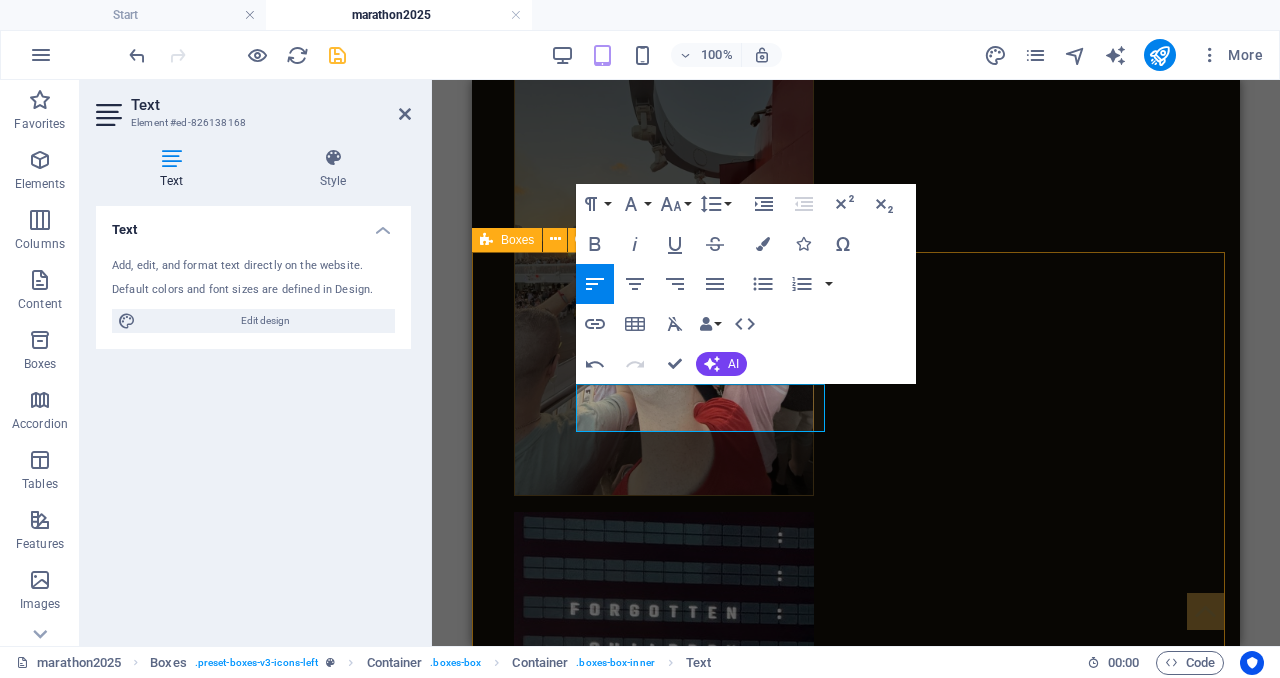 click on "Step 1: Contact Us Click the button, call, or email with your preferences Get My Quote! Step 3: Book & Deposit Secure with 20% deposit by [DATE] Step 2: Get Your Quote Complete pricing within 24 hours, personalized to your needs Step 4: Enjoy & Impact After your cruise, we donate $100 to [PERSON]'s cause" at bounding box center [856, 3381] 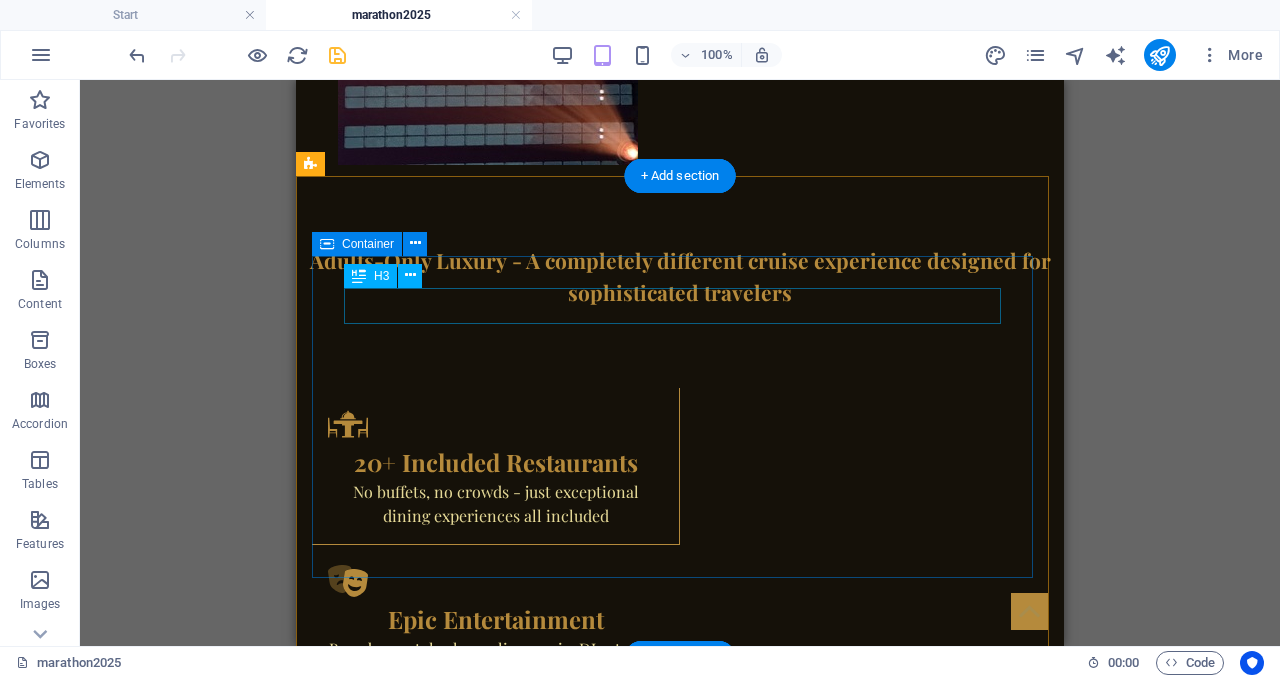 scroll, scrollTop: 5386, scrollLeft: 0, axis: vertical 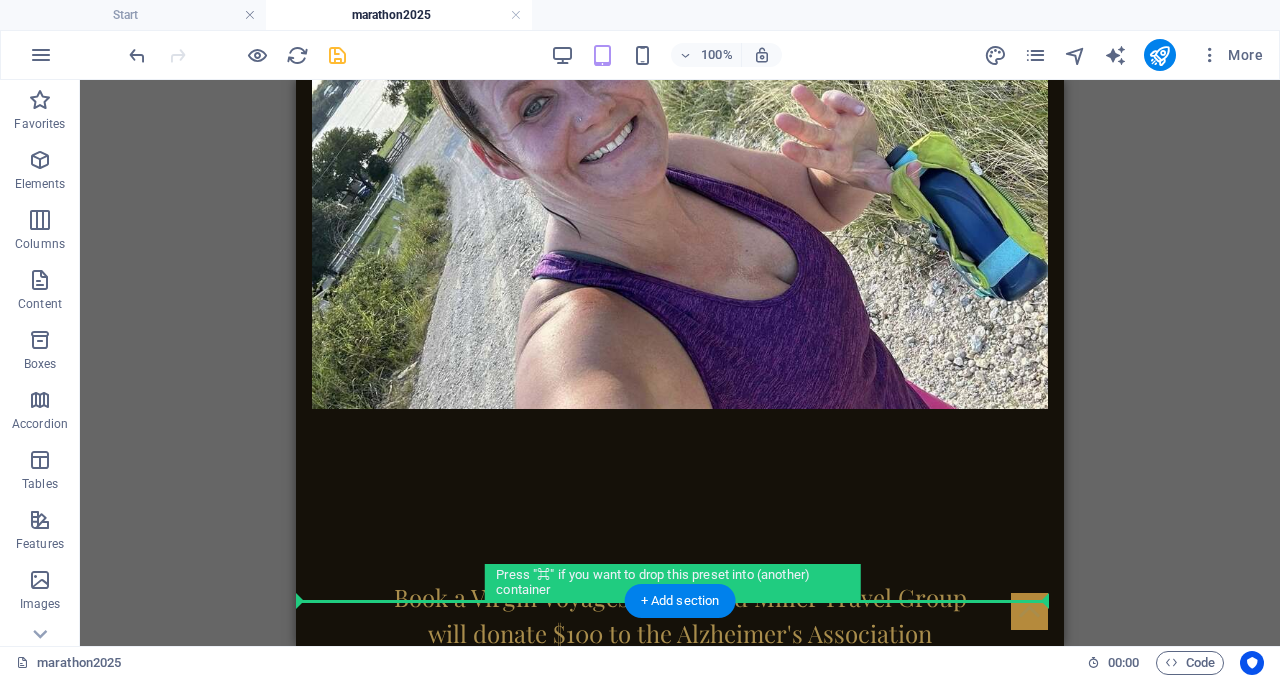 drag, startPoint x: 679, startPoint y: 273, endPoint x: 672, endPoint y: 551, distance: 278.0881 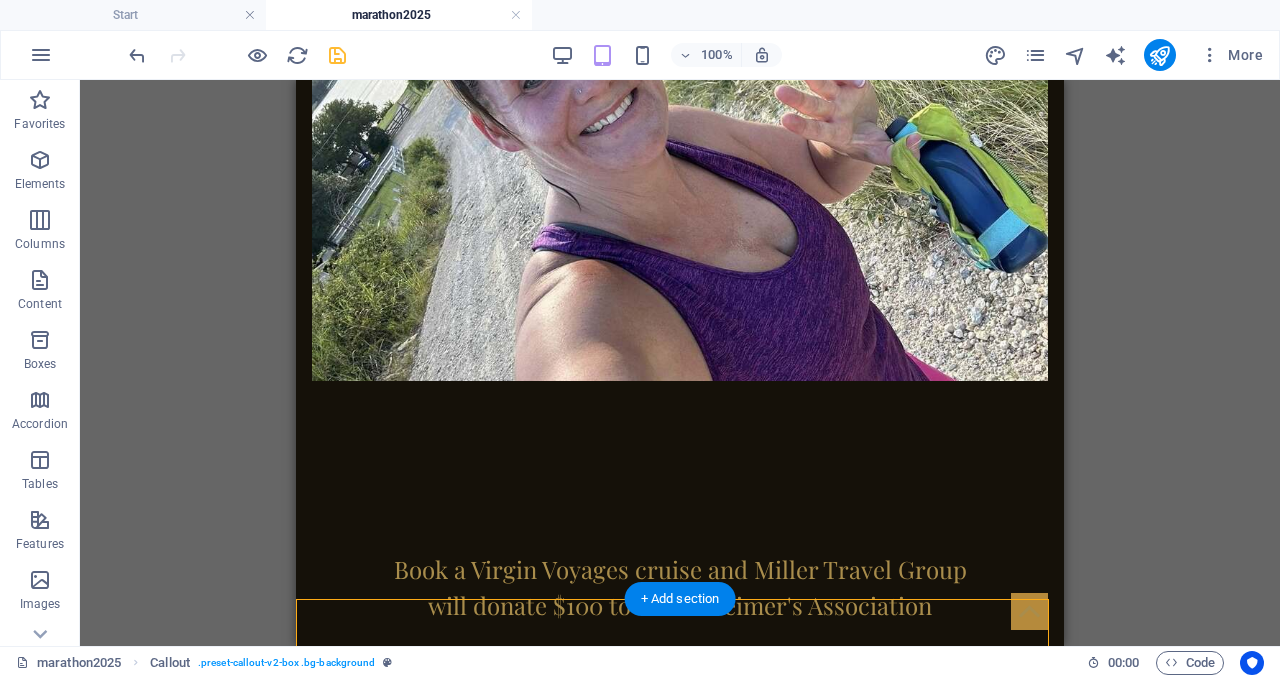 scroll, scrollTop: 1784, scrollLeft: 0, axis: vertical 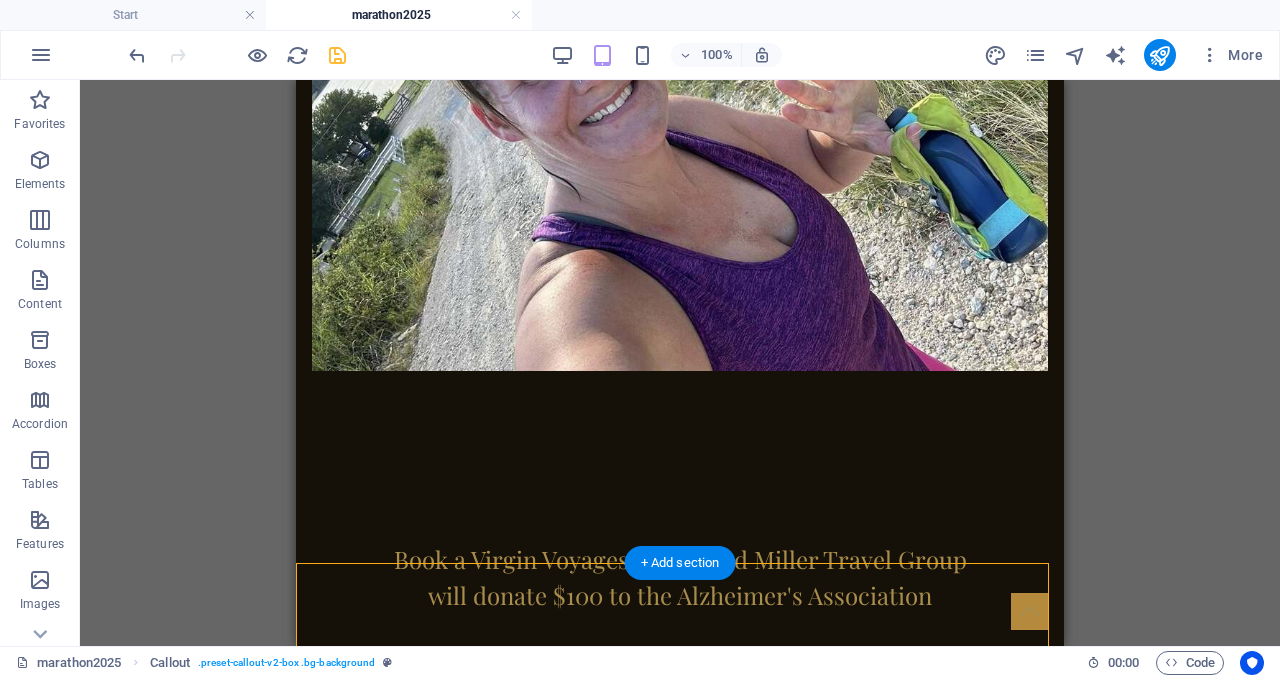 click on "[PERSON]'s NYC Marathon Mission Fighting Alzheimer's, One Mile at a Time [PERSON] Beedy is running the 2025 NYC Marathon to raise money for the Alzheimer's Association. [[PERSON] will provide their personal story and connection to the cause here - why this matters to them, their fundraising goal, and their training journey.] When we learned about [PERSON]'s mission, Miller Travel Group knew we wanted to help amplify their impact. That's why we created this special partnership. ⏰ DEADLINE ALERT Must book AND deposit by [DATE] Use promo code: MARATHON2025 Campaign Impact [PERSON]'s Fundraising Goal: $[Amount] Current Progress: $[Current Amount] Virgin Voyages Donations: $[VV Donations Total]" at bounding box center (680, 1672) 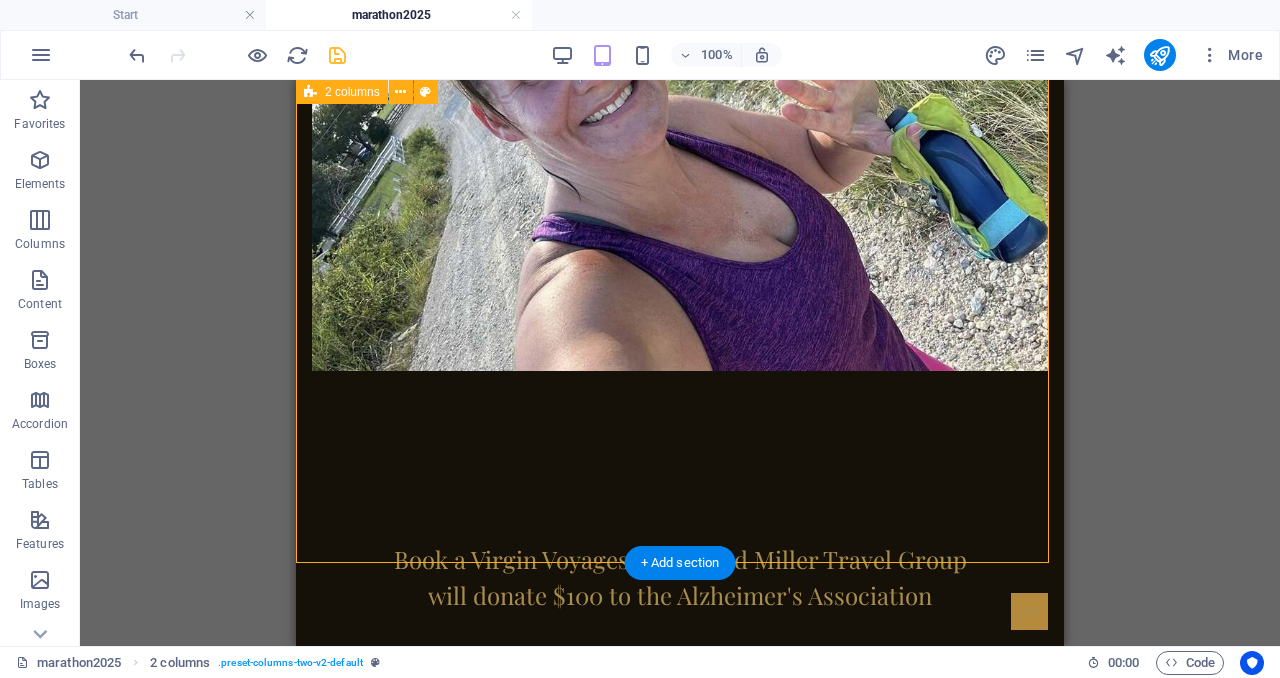 click on "[PERSON]'s NYC Marathon Mission Fighting Alzheimer's, One Mile at a Time [PERSON] Beedy is running the 2025 NYC Marathon to raise money for the Alzheimer's Association. [[PERSON] will provide their personal story and connection to the cause here - why this matters to them, their fundraising goal, and their training journey.] When we learned about [PERSON]'s mission, Miller Travel Group knew we wanted to help amplify their impact. That's why we created this special partnership. ⏰ DEADLINE ALERT Must book AND deposit by [DATE] Use promo code: MARATHON2025 Campaign Impact [PERSON]'s Fundraising Goal: $[Amount] Current Progress: $[Current Amount] Virgin Voyages Donations: $[VV Donations Total]" at bounding box center [680, 1672] 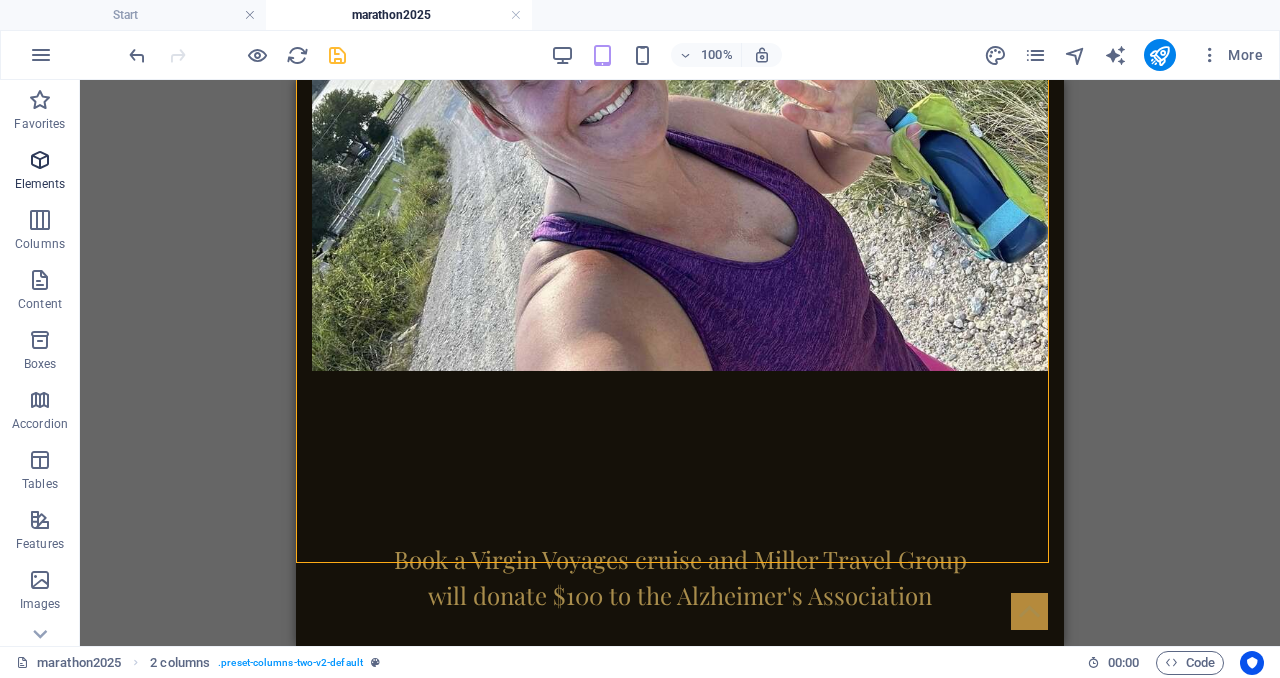 click on "Elements" at bounding box center [40, 172] 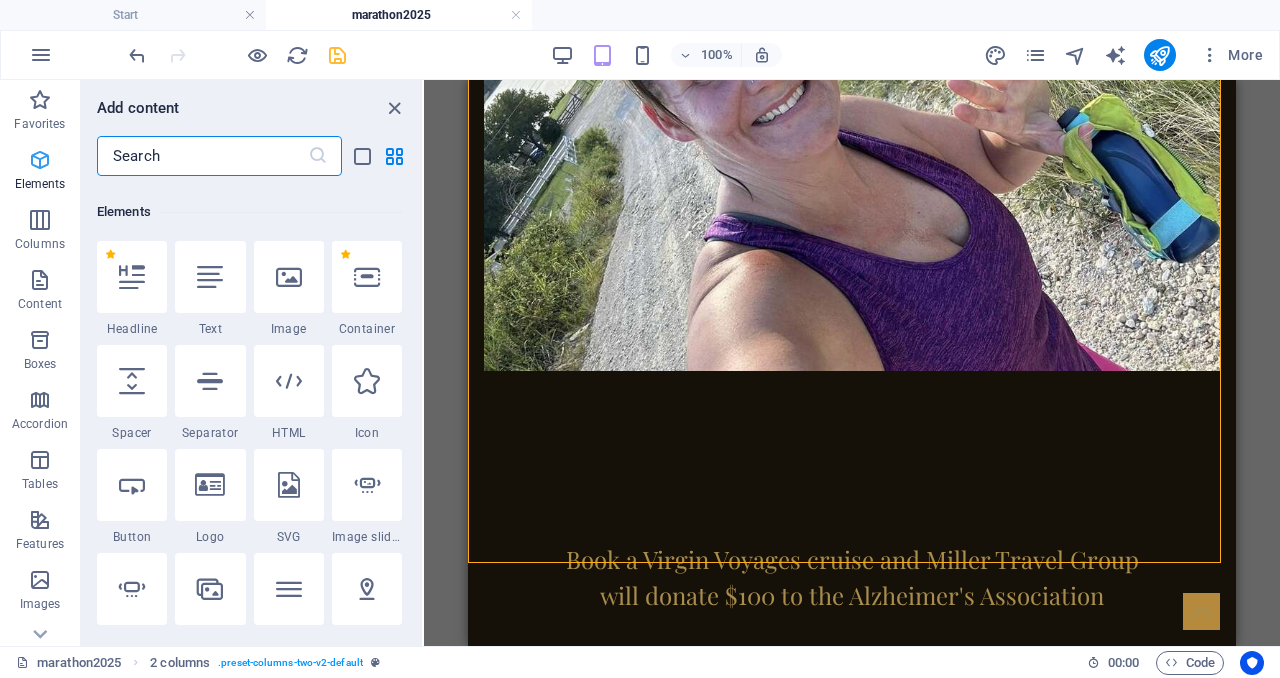 scroll, scrollTop: 213, scrollLeft: 0, axis: vertical 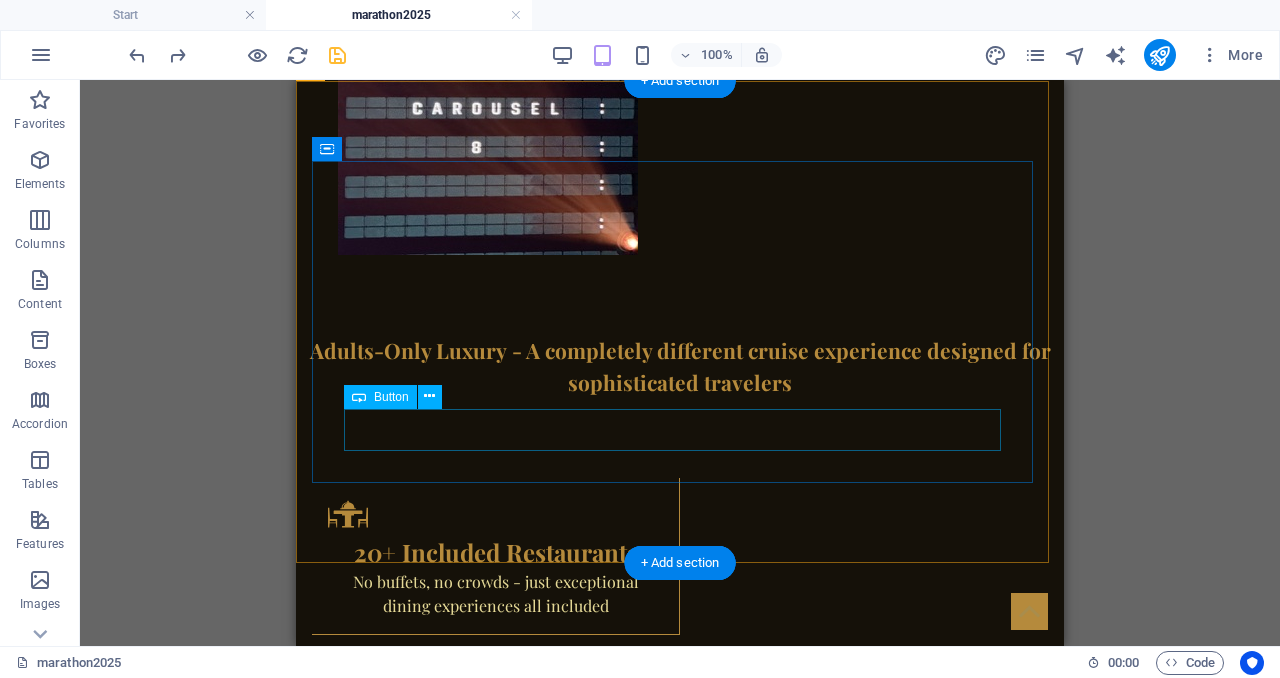 click on "Get My Quote!" at bounding box center (680, 3565) 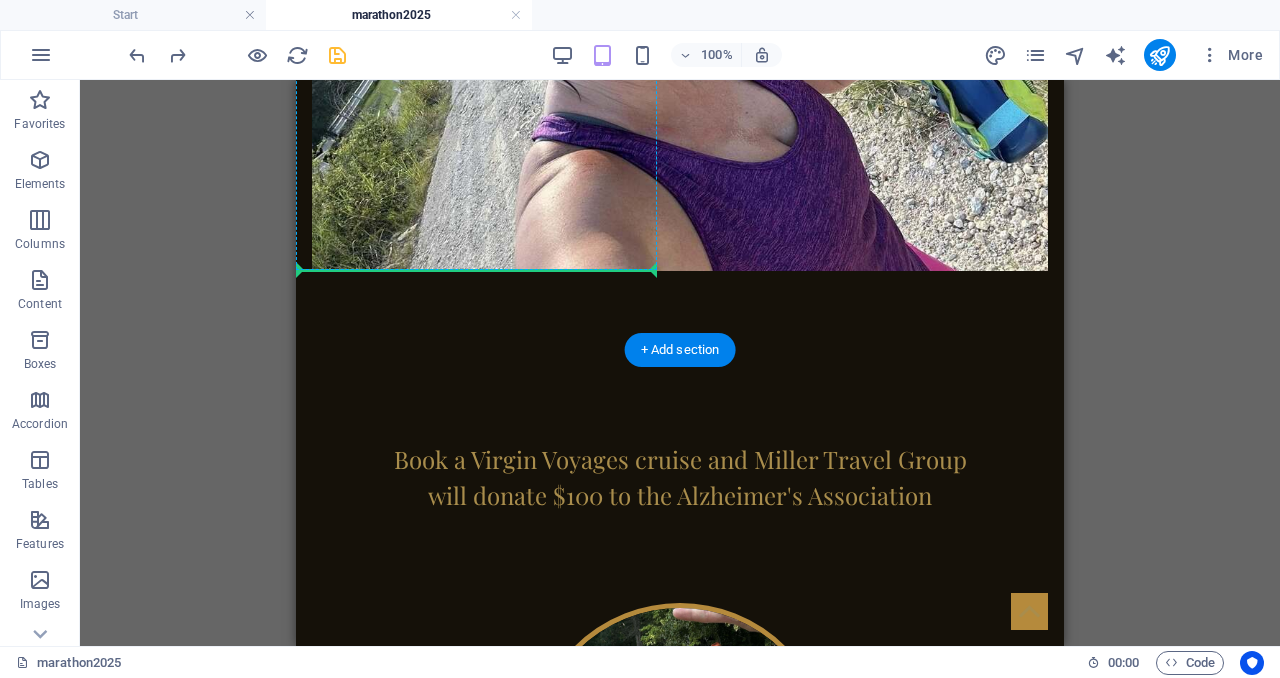 scroll, scrollTop: 1817, scrollLeft: 0, axis: vertical 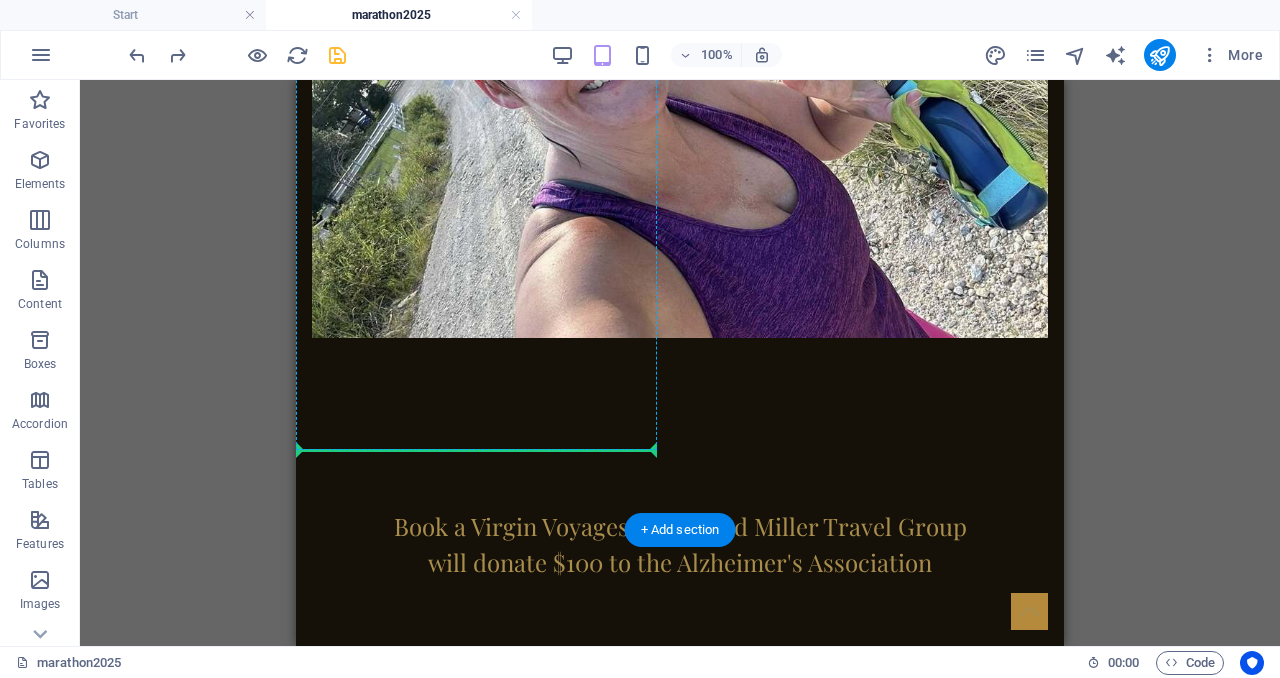 drag, startPoint x: 651, startPoint y: 430, endPoint x: 500, endPoint y: 423, distance: 151.16217 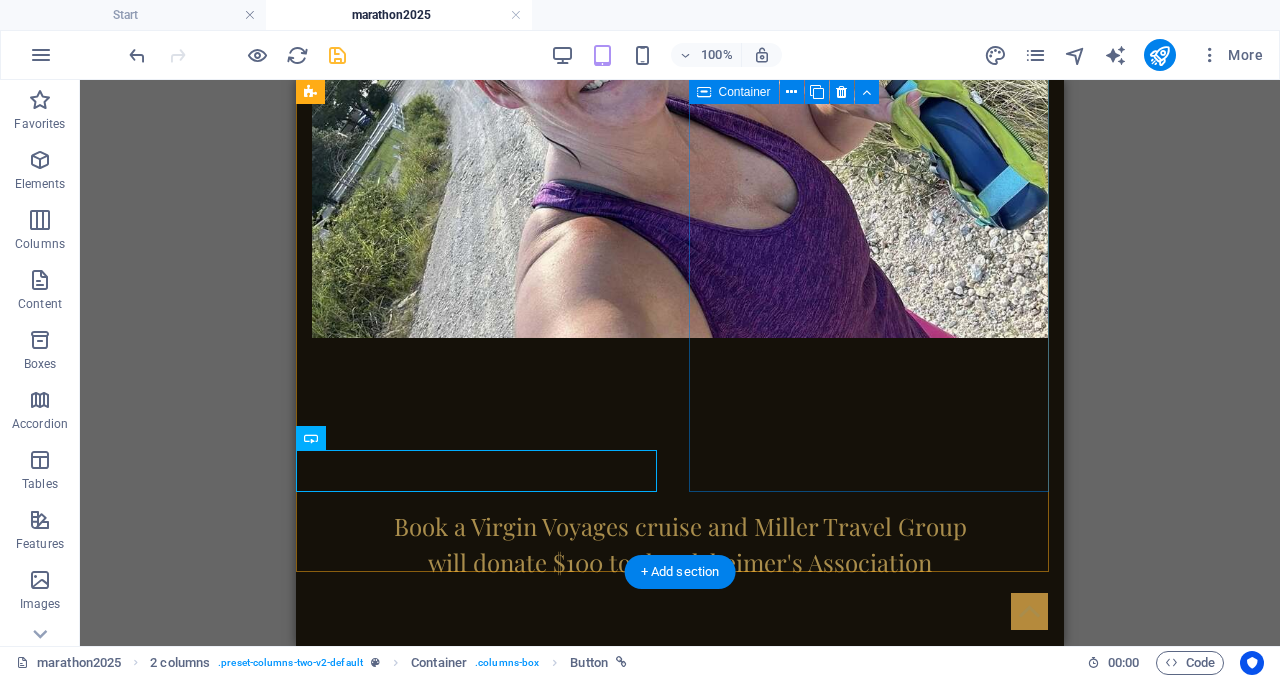 click on "⏰ DEADLINE ALERT Must book AND deposit by [DATE] Use promo code: MARATHON2025 Campaign Impact [PERSON]'s Fundraising Goal: $[Amount] Current Progress: $[Current Amount] Virgin Voyages Donations: $[VV Donations Total]" at bounding box center (480, 1931) 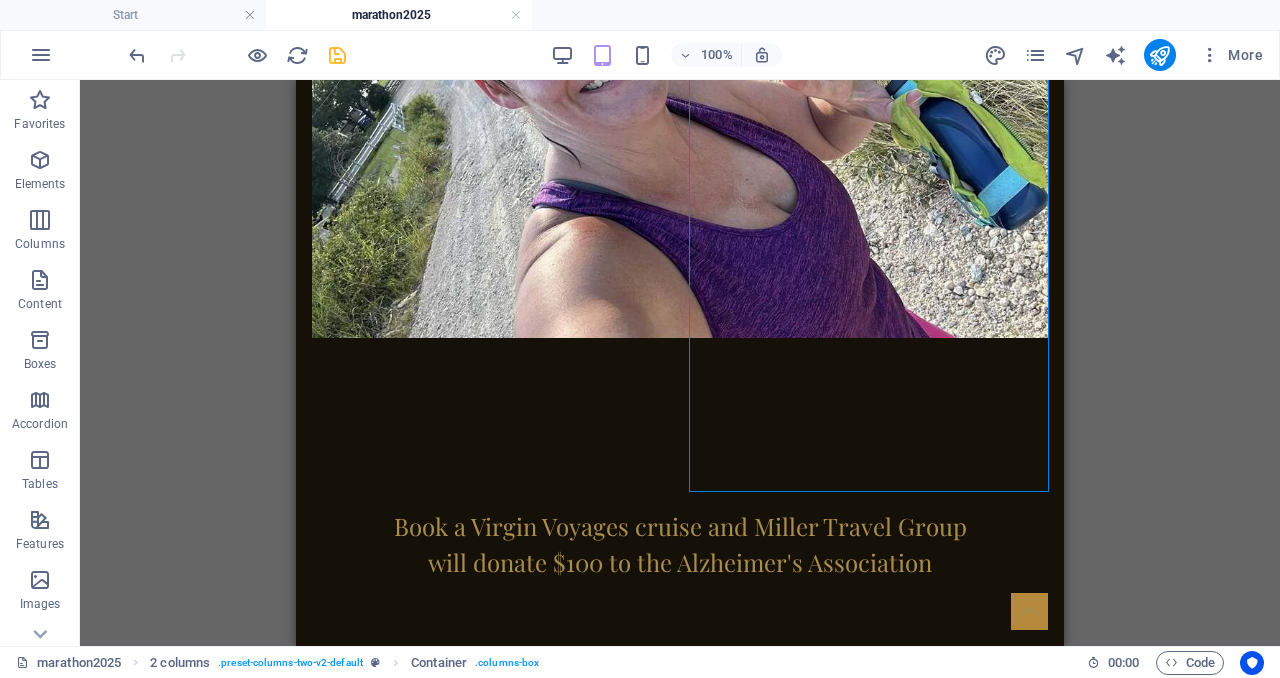click on "Get My Quote!" at bounding box center [480, 1521] 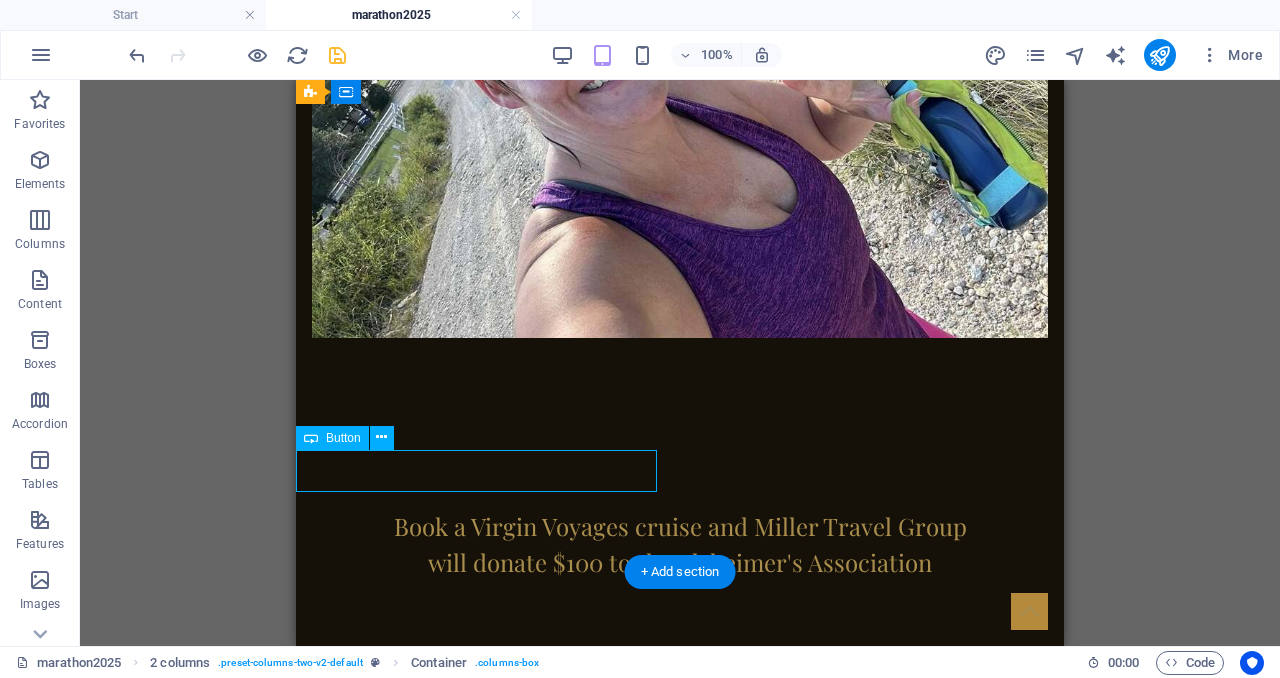 click on "Get My Quote!" at bounding box center [480, 1521] 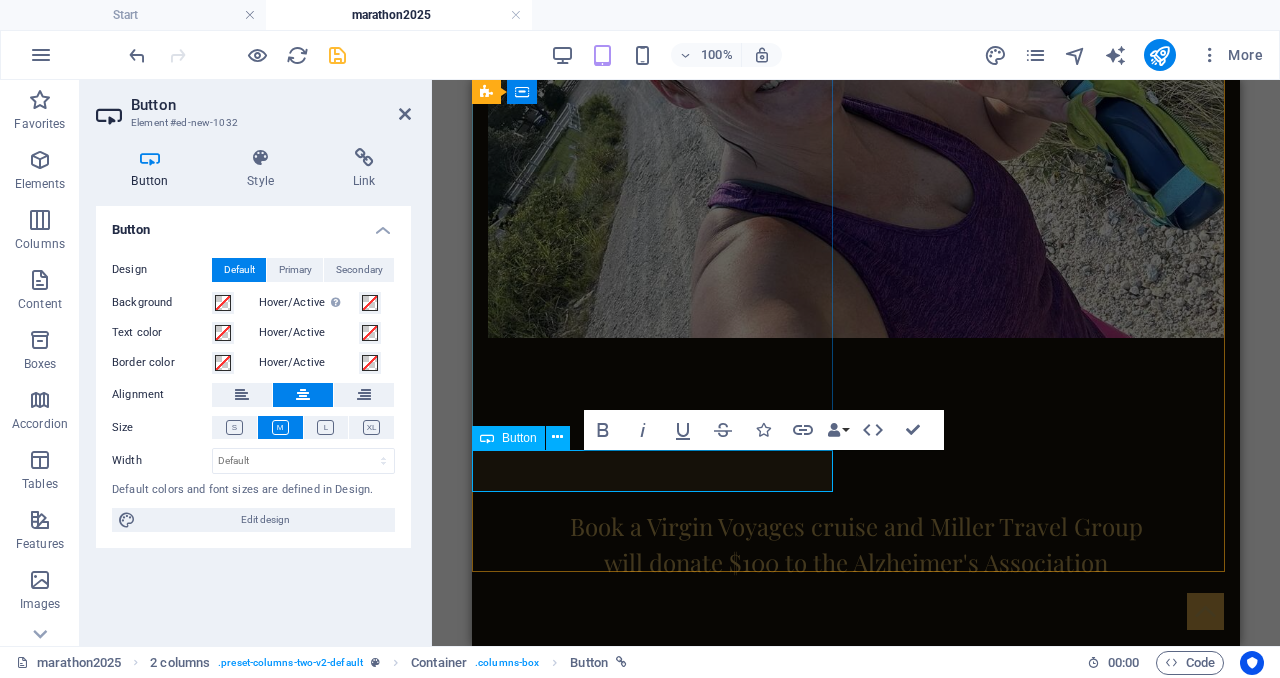click on "Get My Quote!" at bounding box center [656, 1521] 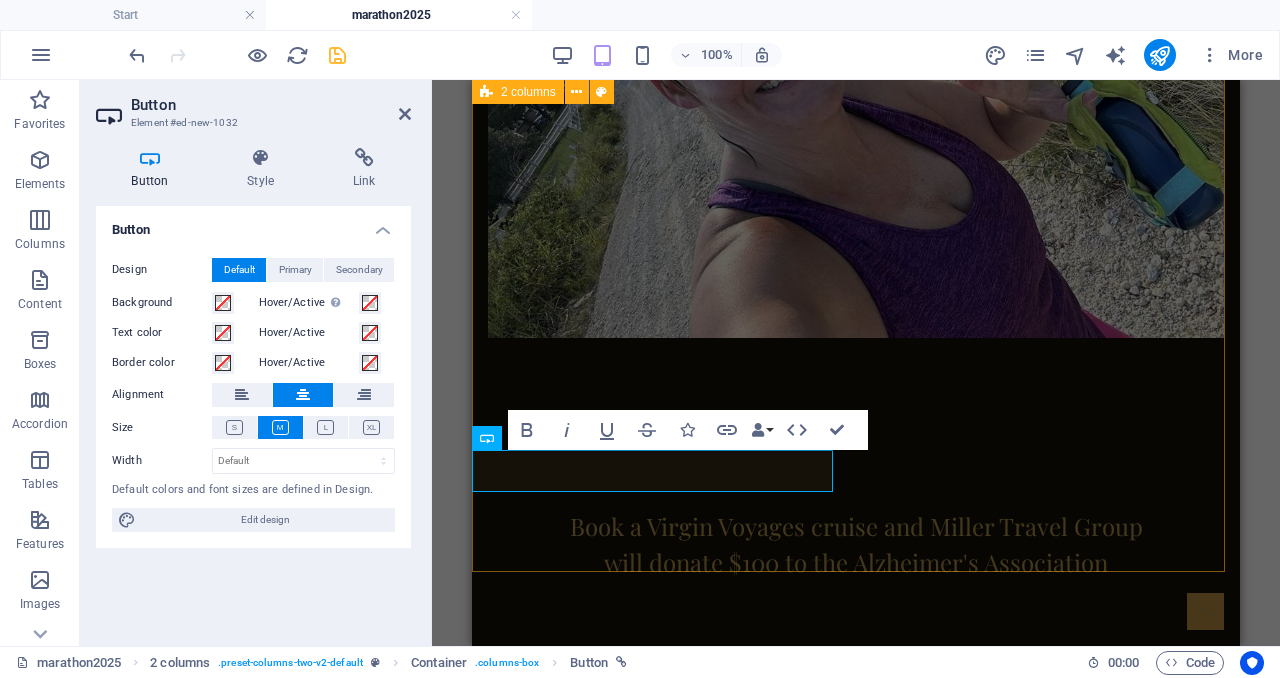 click on "[PERSON]'s NYC Marathon Mission Fighting Alzheimer's, One Mile at a Time [PERSON] Beedy is running the 2025 NYC Marathon to raise money for the Alzheimer's Association. [[PERSON] will provide their personal story and connection to the cause here - why this matters to them, their fundraising goal, and their training journey.] When we learned about [PERSON]'s mission, Miller Travel Group knew we wanted to help amplify their impact. That's why we created this special partnership. Ready to book? Get your quote here ⏰ DEADLINE ALERT Must book AND deposit by [DATE] Use promo code: MARATHON2025 Campaign Impact [PERSON]'s Fundraising Goal: $[Amount] Current Progress: $[Current Amount] Virgin Voyages Donations: $[VV Donations Total]" at bounding box center (856, 1670) 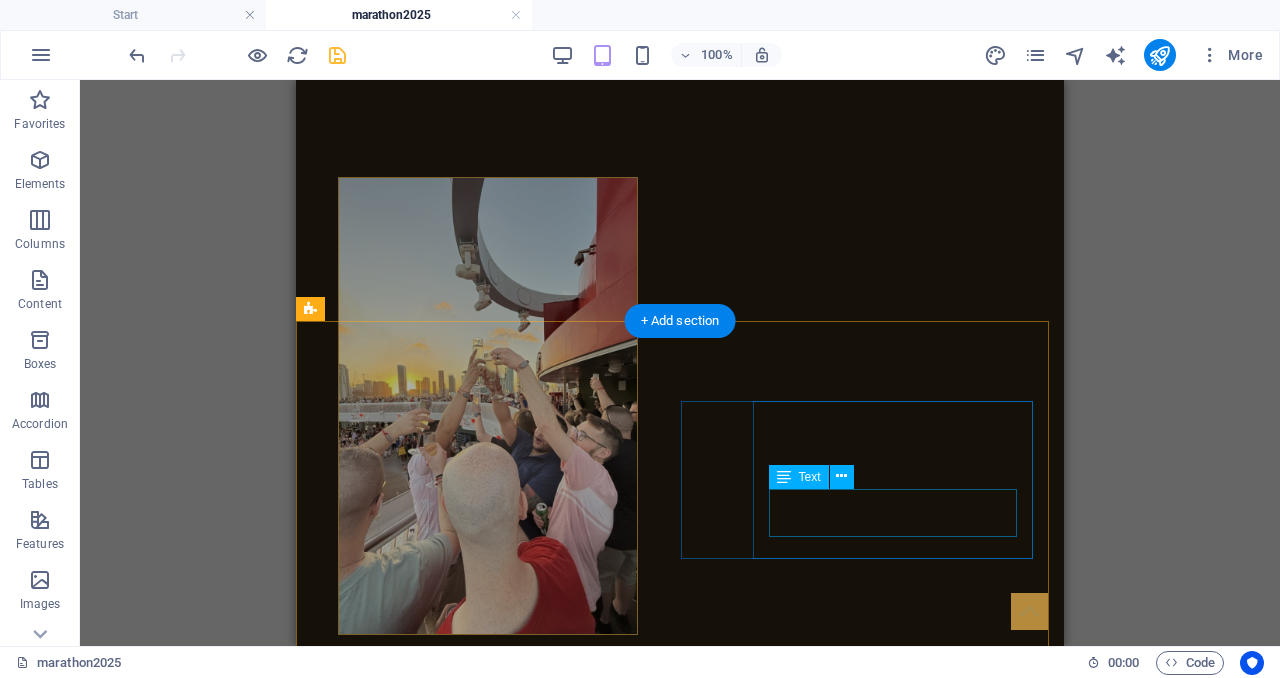 scroll, scrollTop: 4673, scrollLeft: 0, axis: vertical 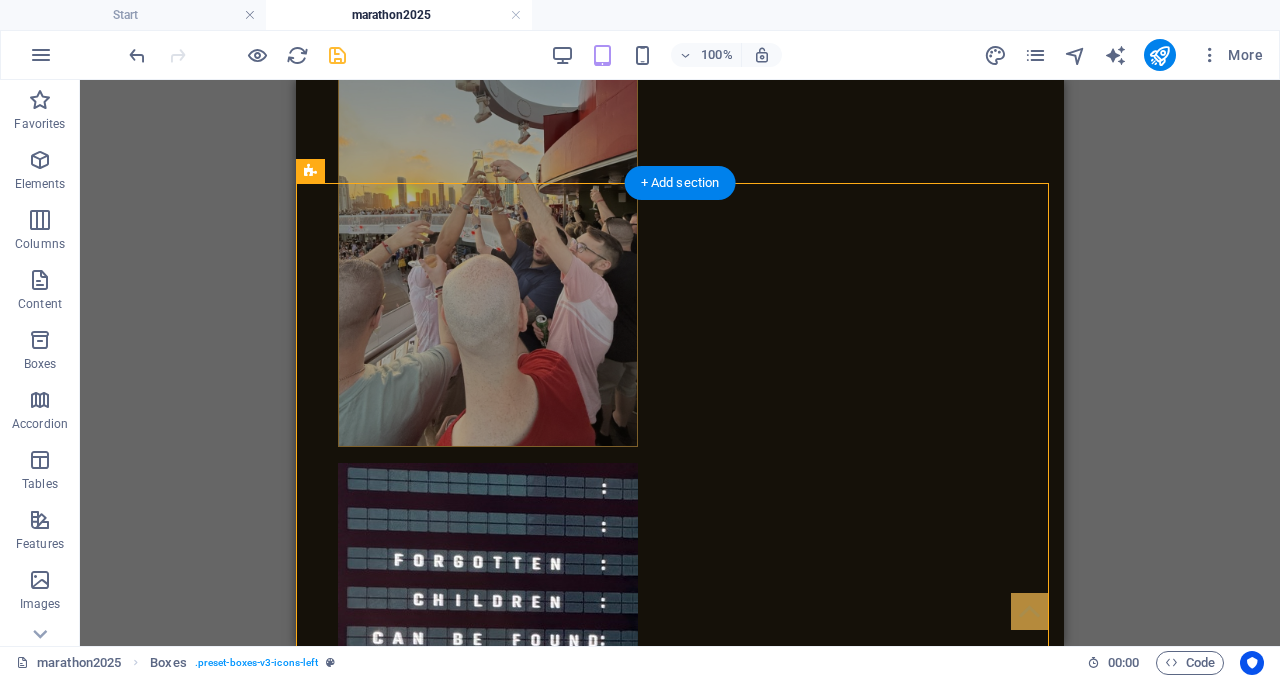 drag, startPoint x: 518, startPoint y: 391, endPoint x: 517, endPoint y: 343, distance: 48.010414 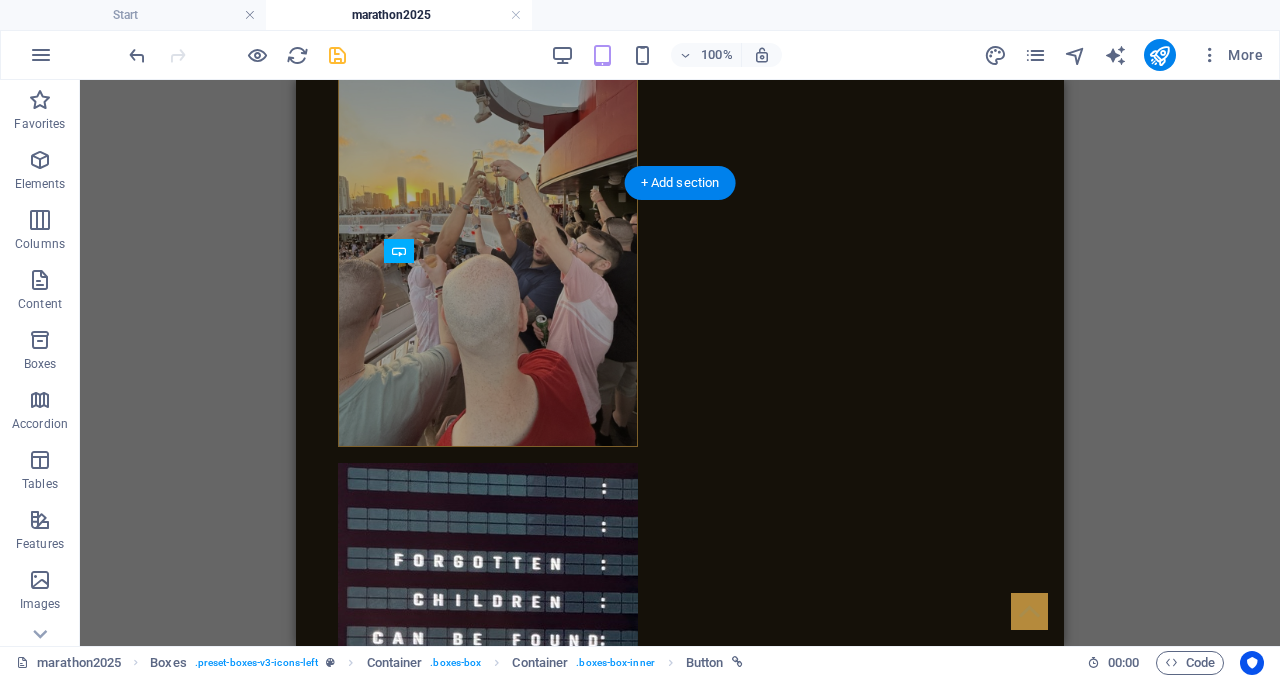 drag, startPoint x: 513, startPoint y: 374, endPoint x: 511, endPoint y: 352, distance: 22.090721 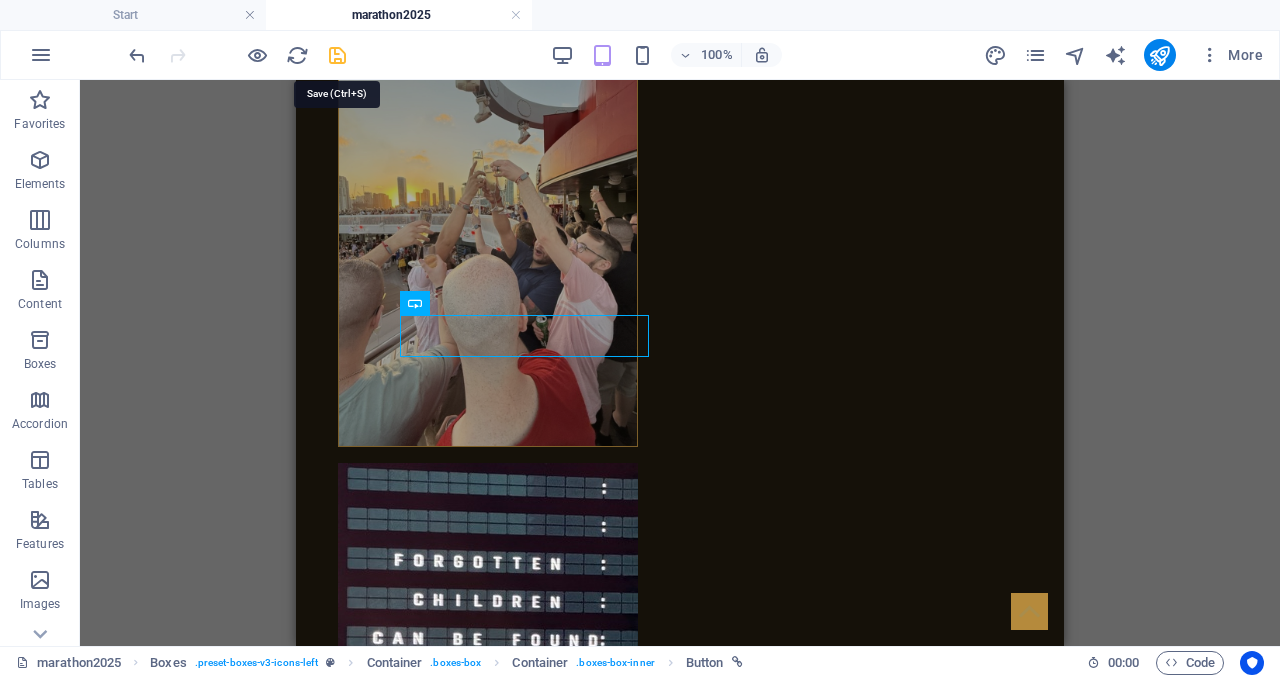 click at bounding box center [337, 55] 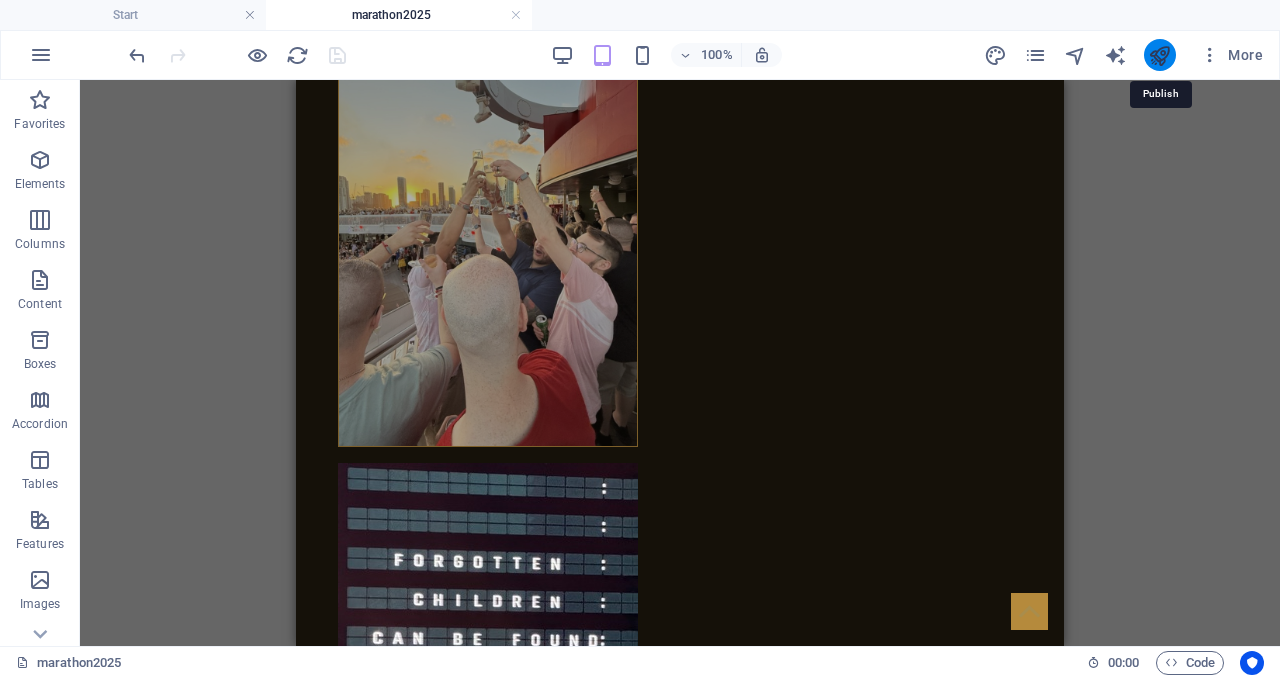 click at bounding box center (1159, 55) 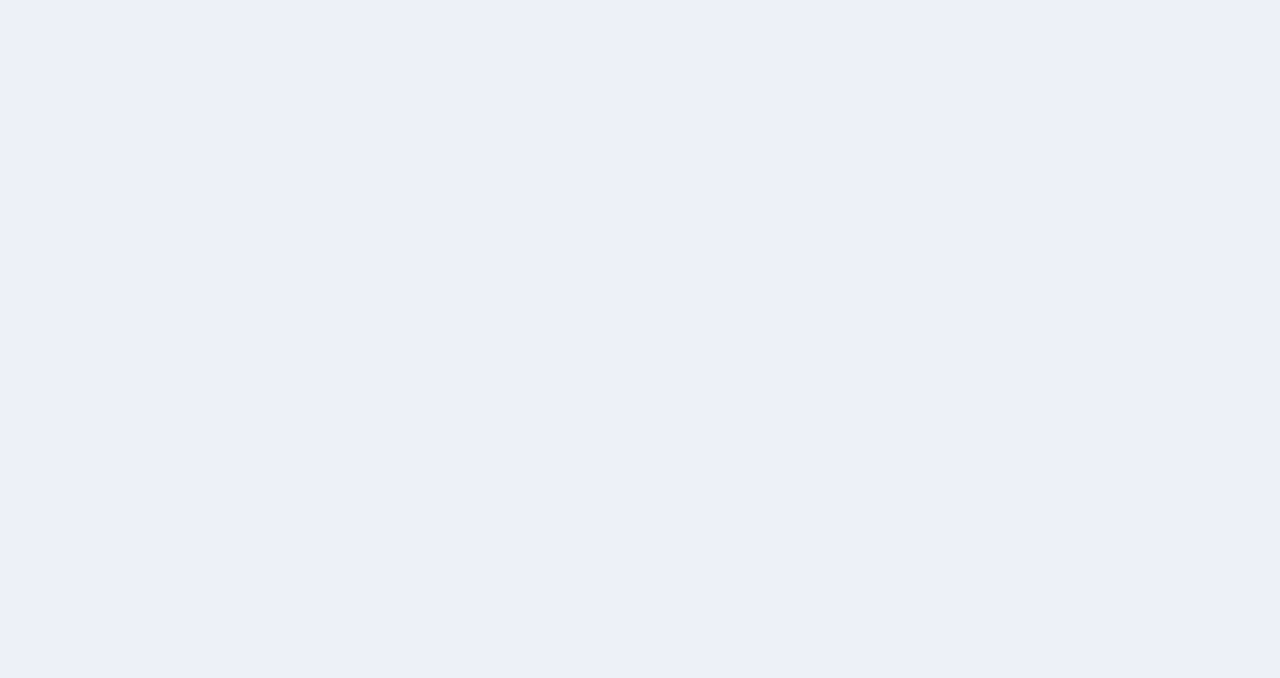 scroll, scrollTop: 0, scrollLeft: 0, axis: both 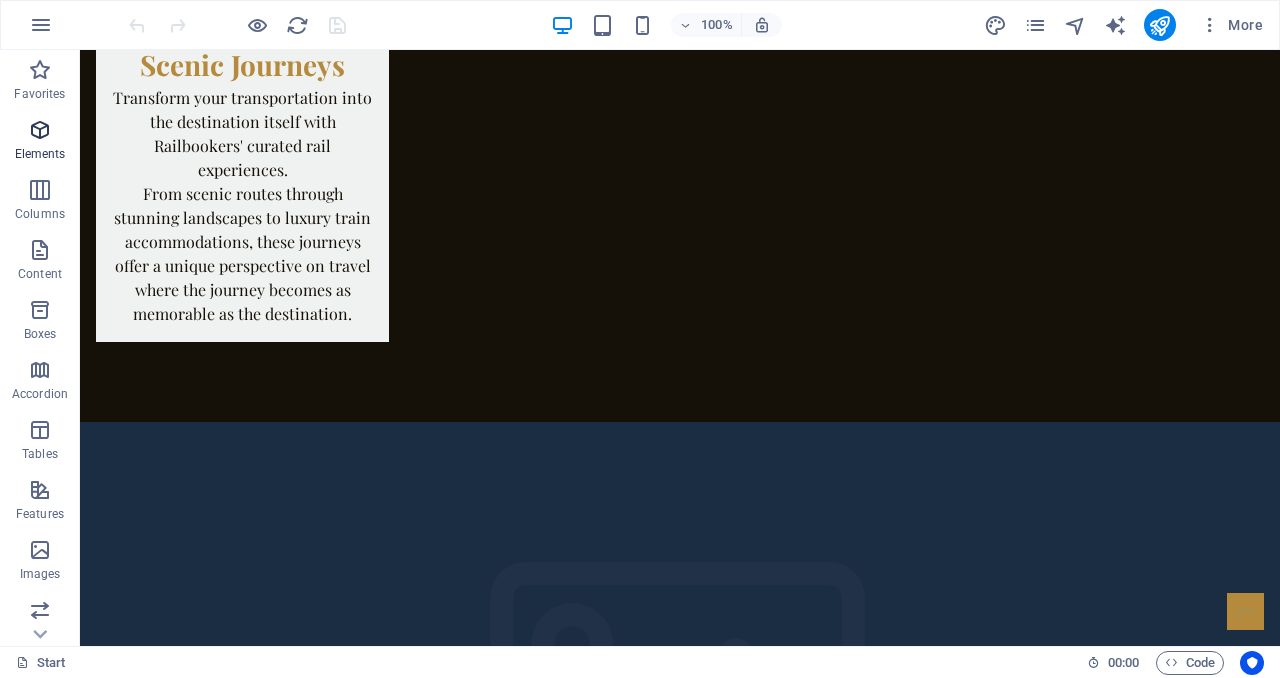 click at bounding box center (40, 130) 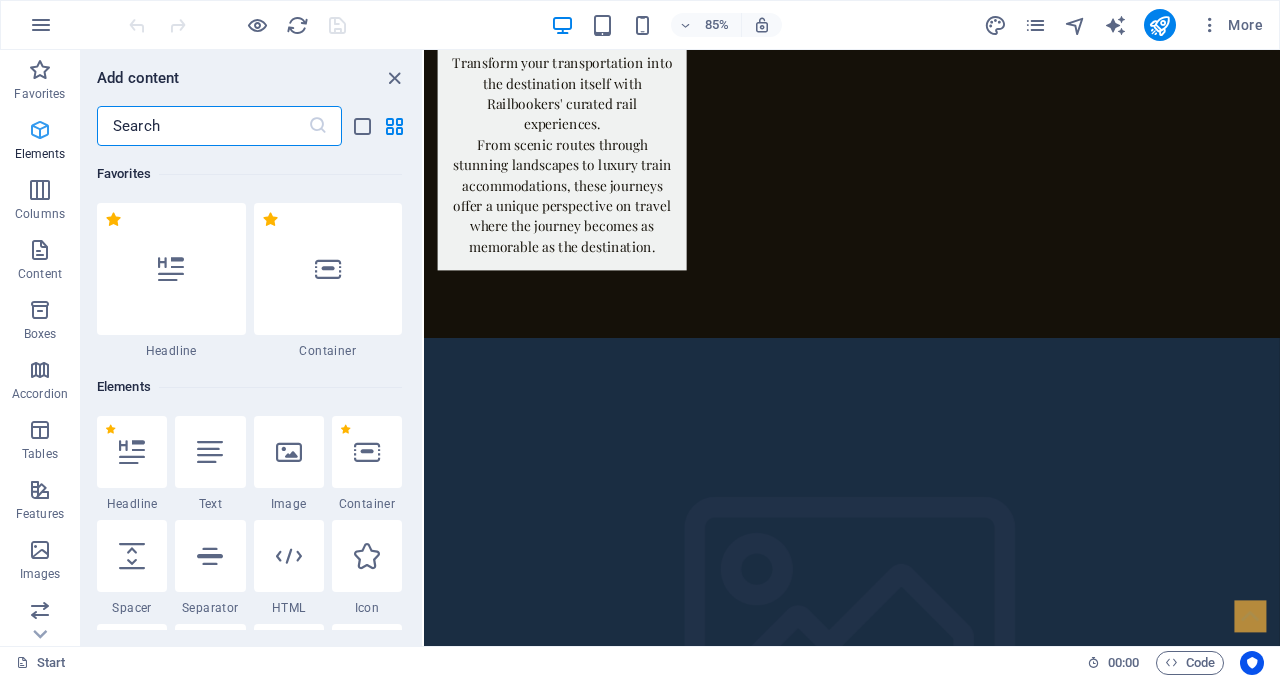 scroll, scrollTop: 5133, scrollLeft: 0, axis: vertical 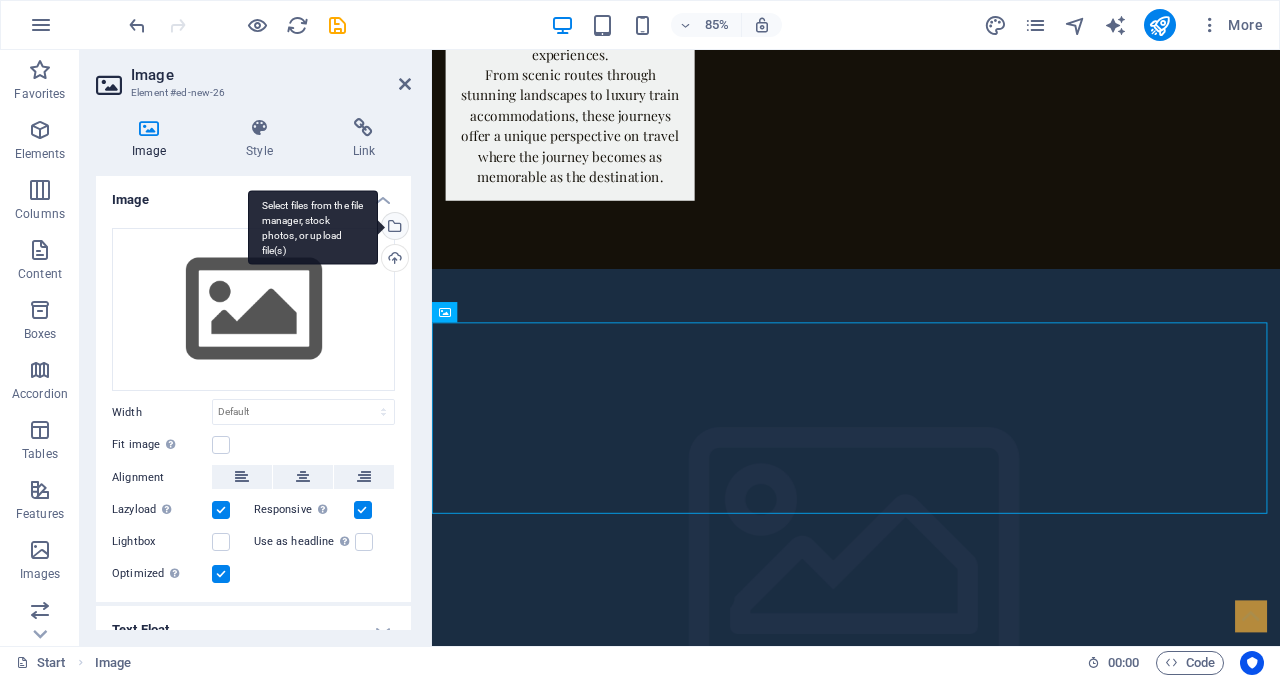 click on "Select files from the file manager, stock photos, or upload file(s)" at bounding box center [393, 228] 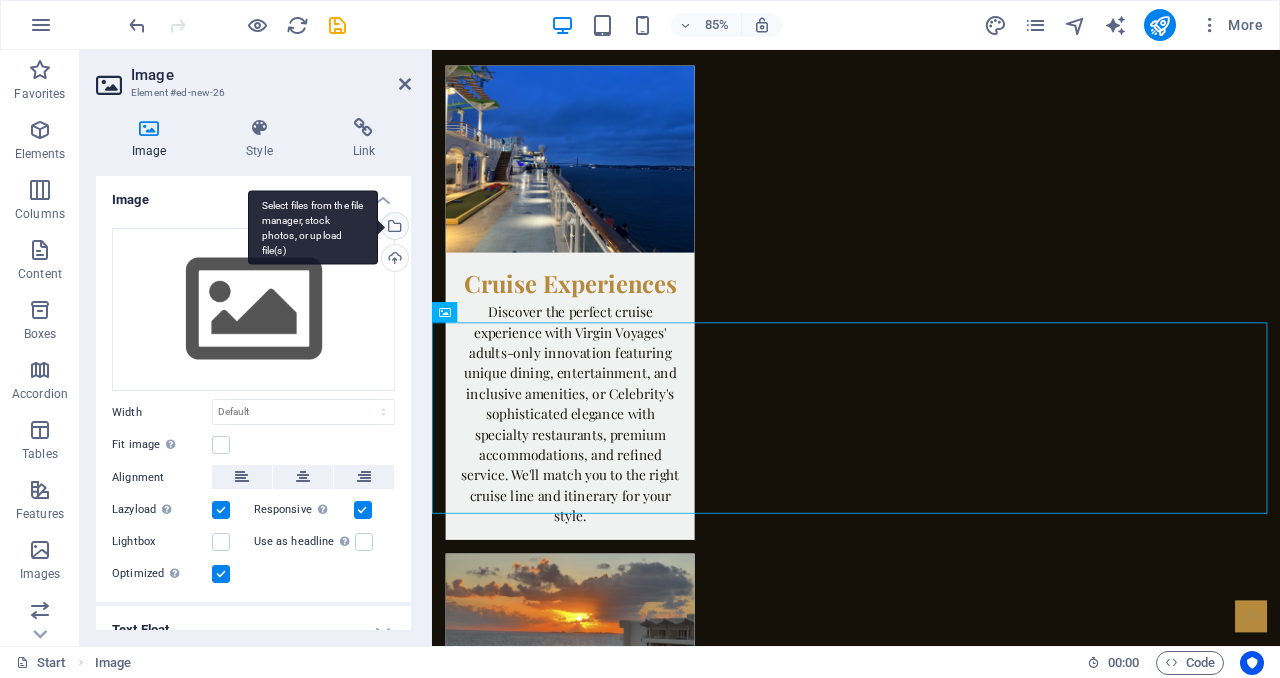 scroll, scrollTop: 5057, scrollLeft: 0, axis: vertical 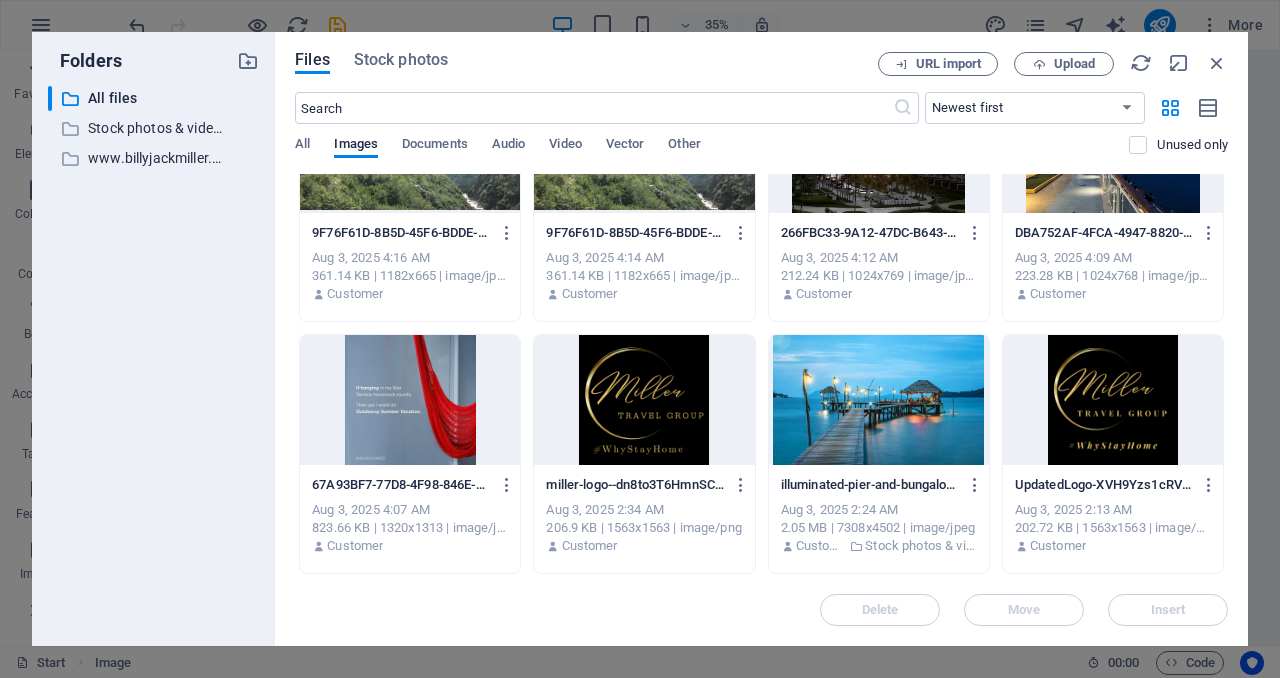 click at bounding box center [644, 400] 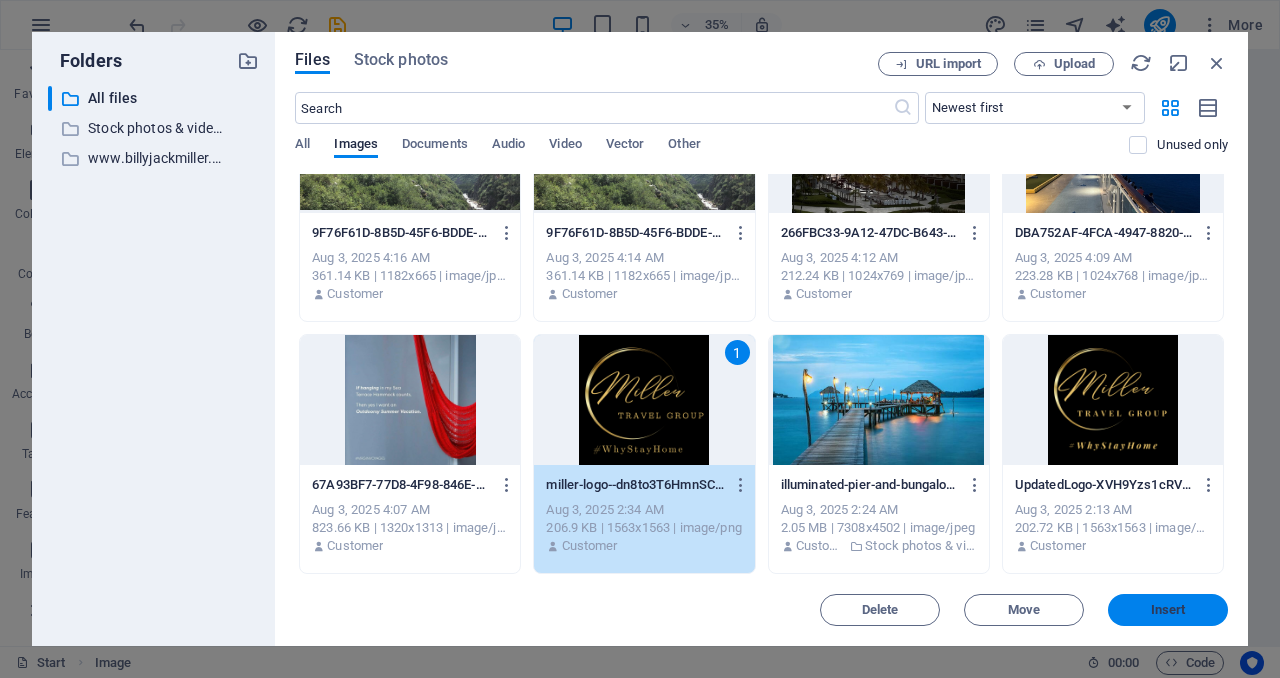click on "Insert" at bounding box center (1168, 610) 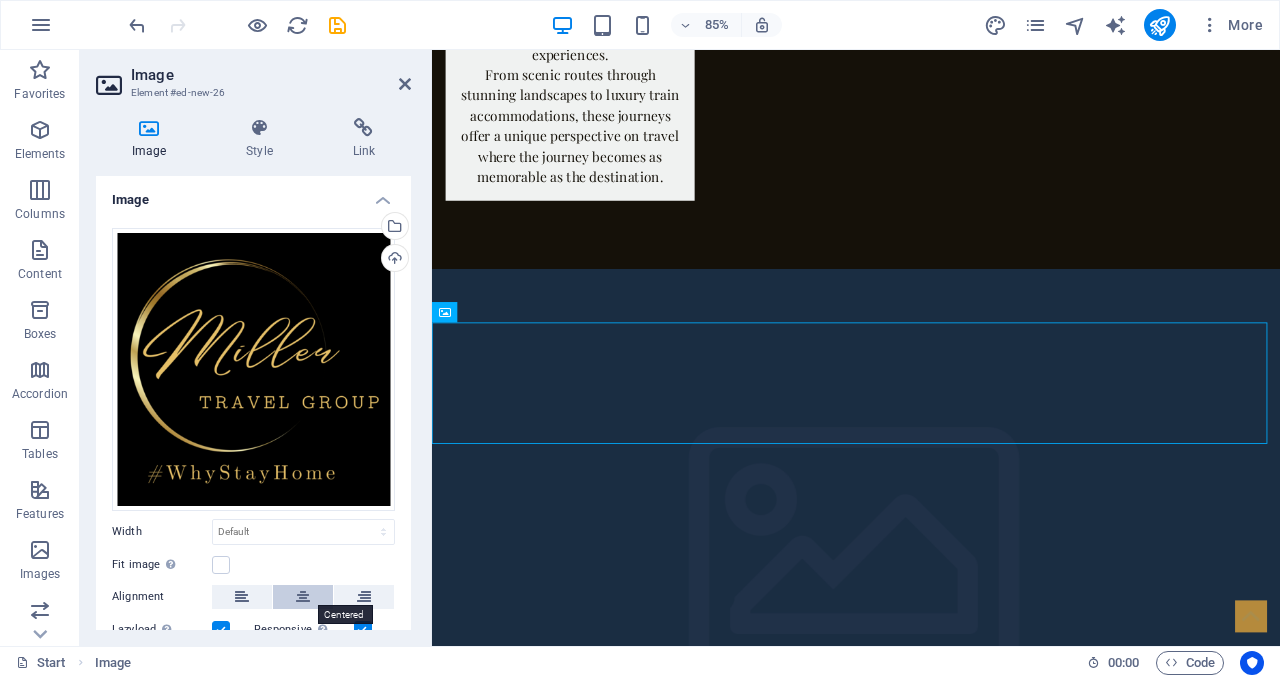 click at bounding box center (303, 597) 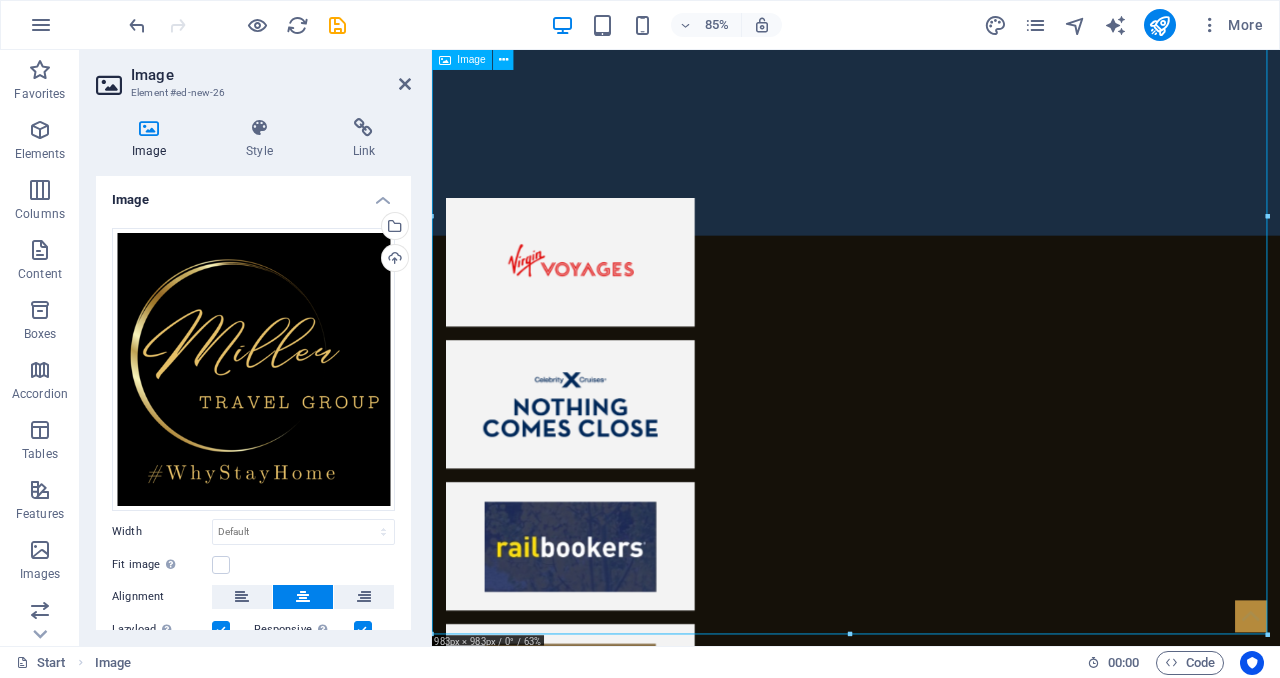 scroll, scrollTop: 6089, scrollLeft: 0, axis: vertical 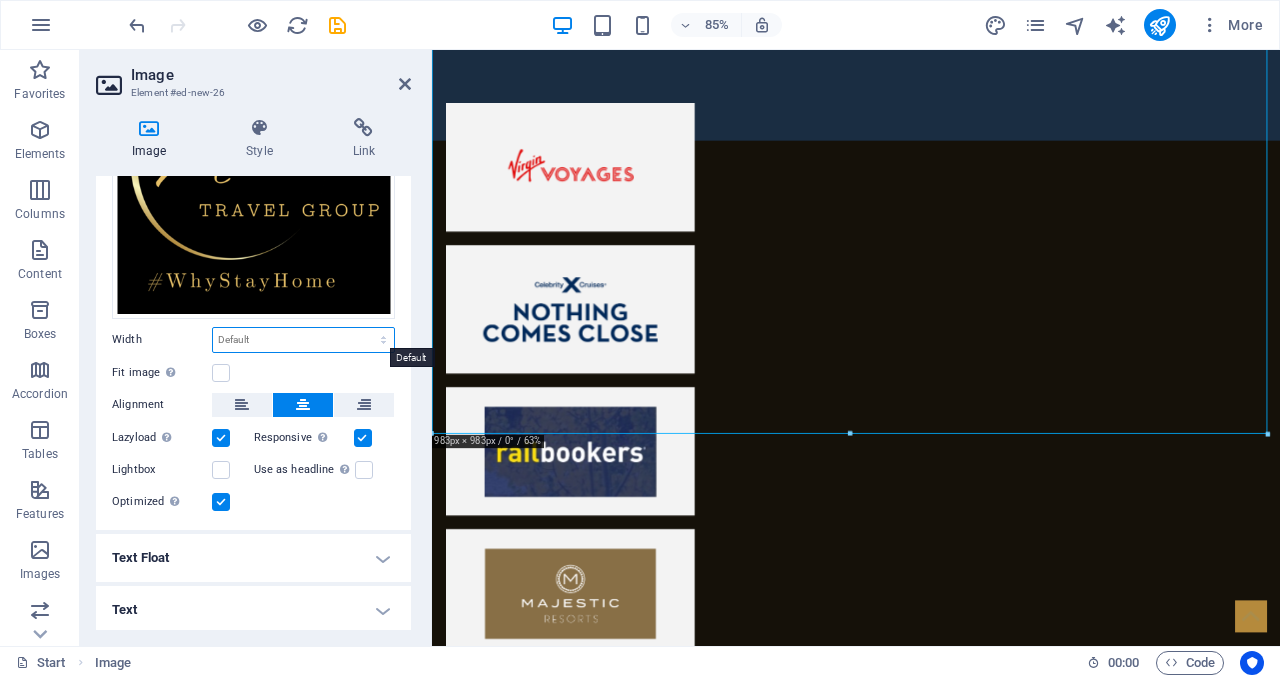 click on "Default auto px rem % em vh vw" at bounding box center (303, 340) 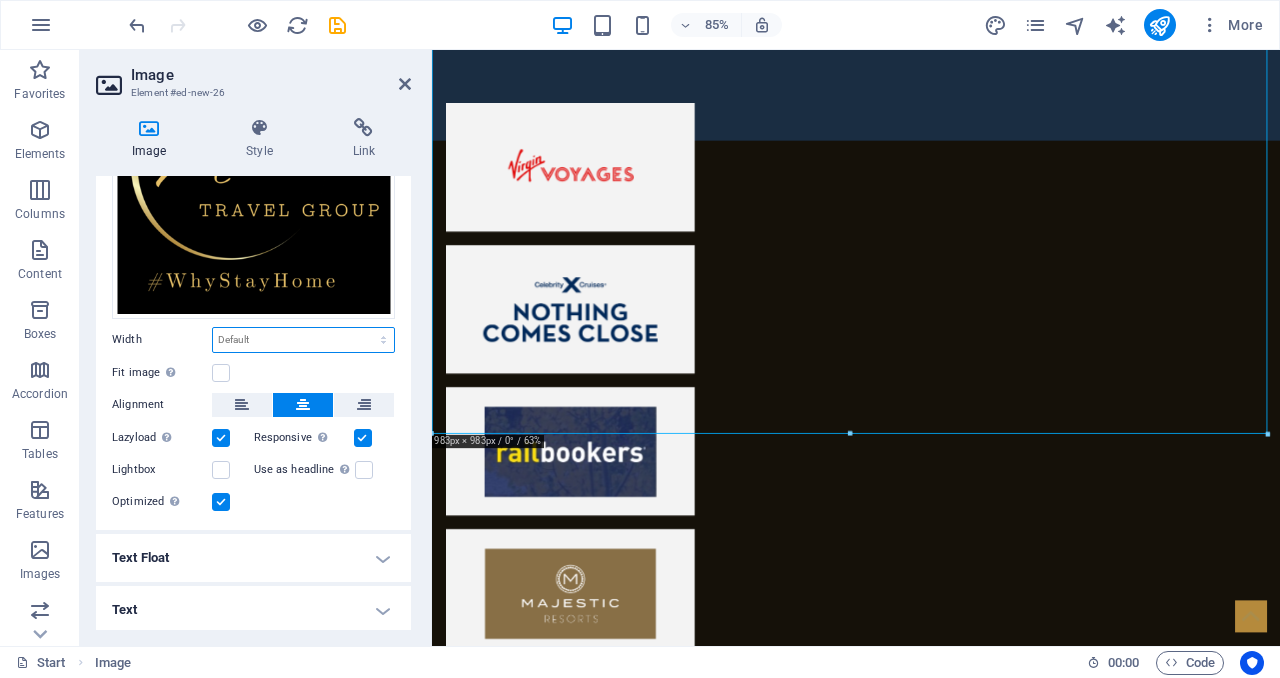 select on "%" 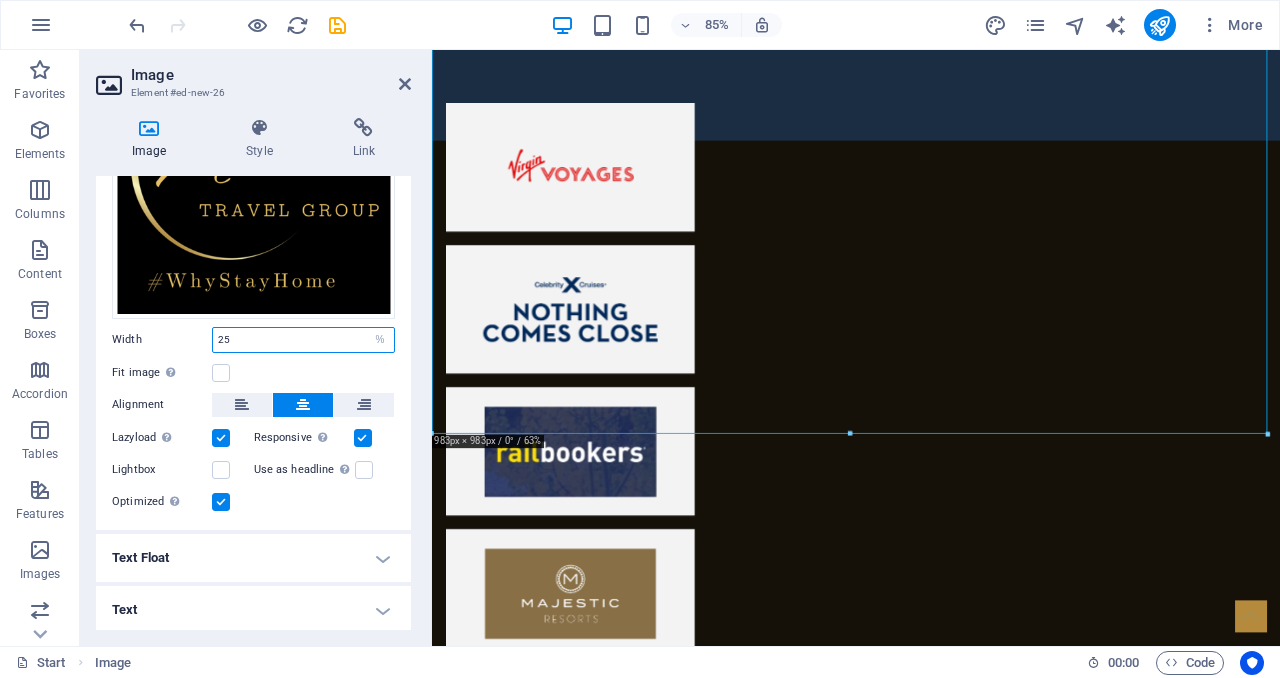 scroll, scrollTop: 5378, scrollLeft: 0, axis: vertical 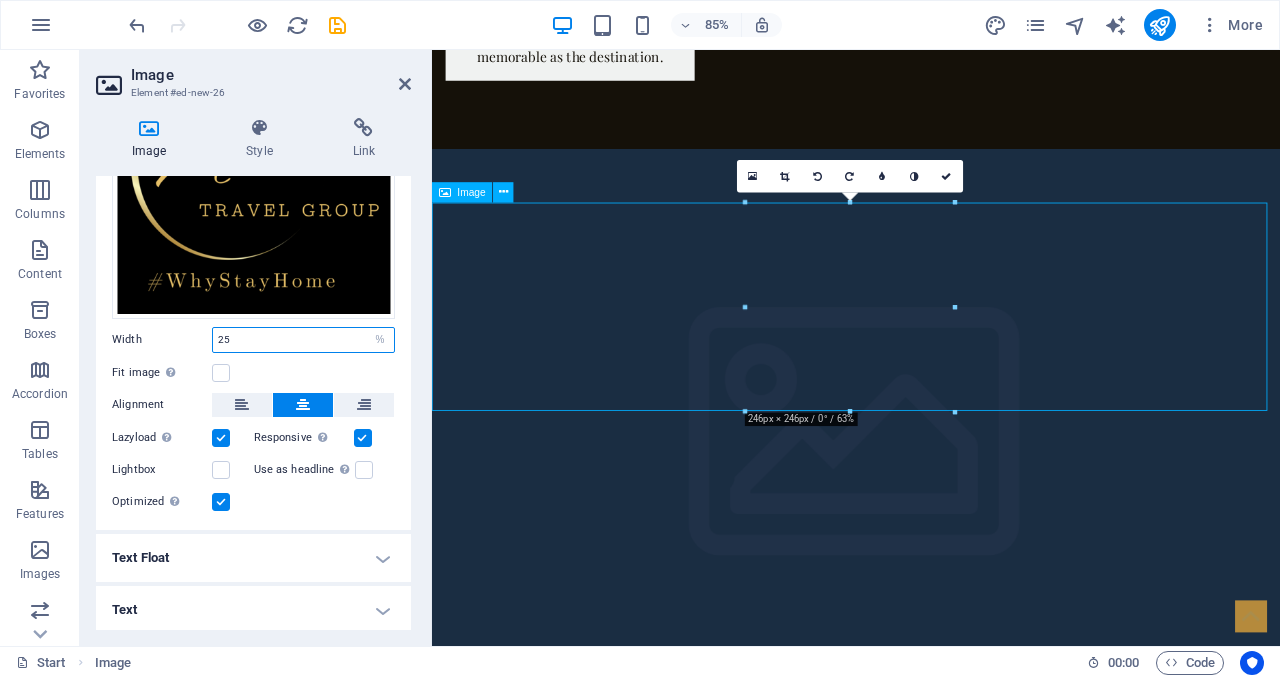 type on "25" 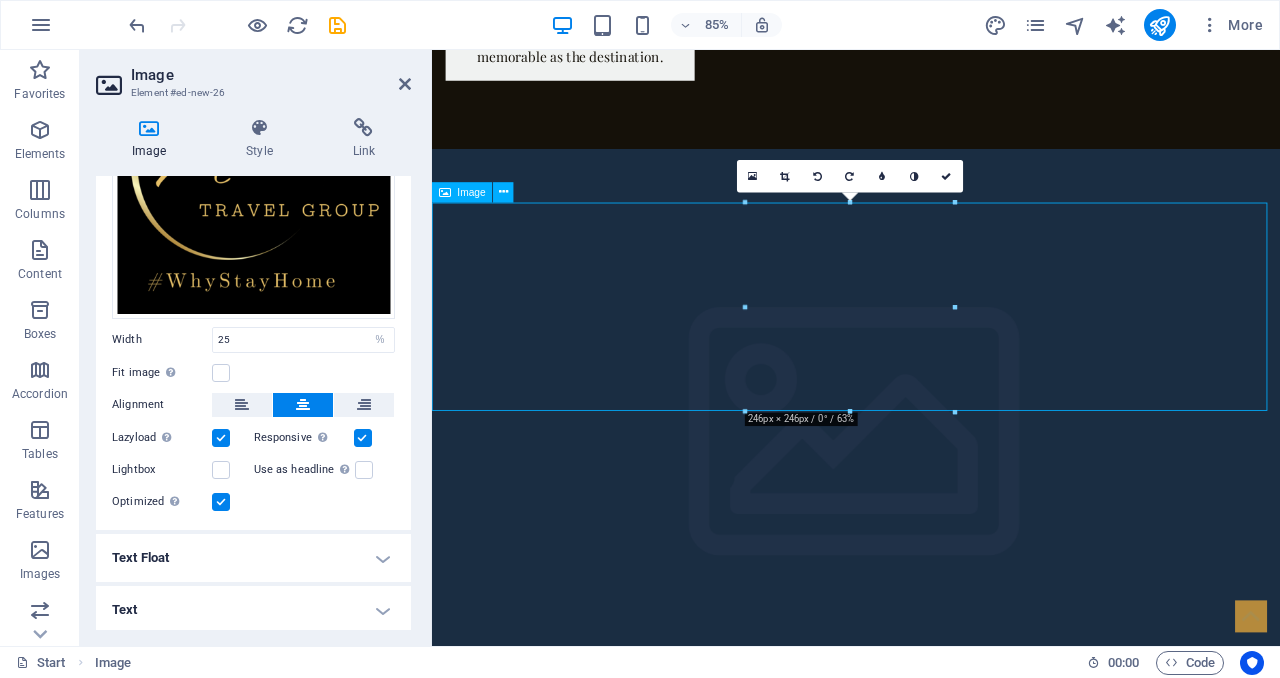 click at bounding box center [931, 5450] 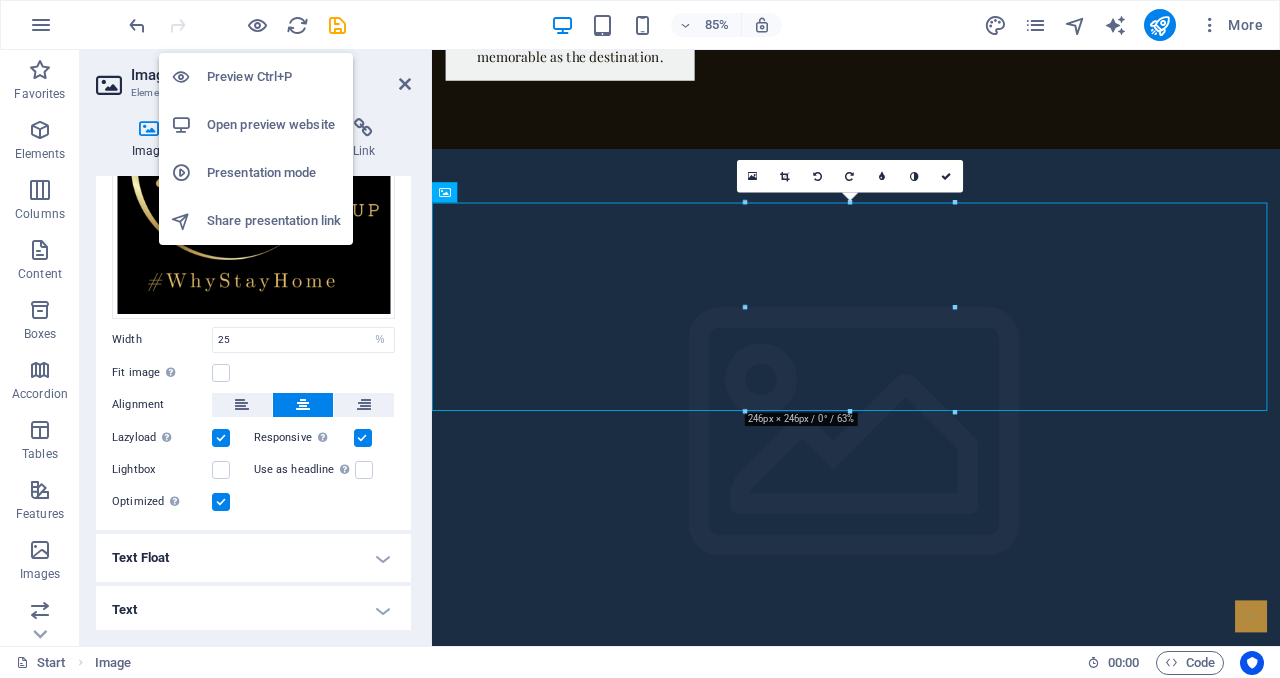 click on "Open preview website" at bounding box center [274, 125] 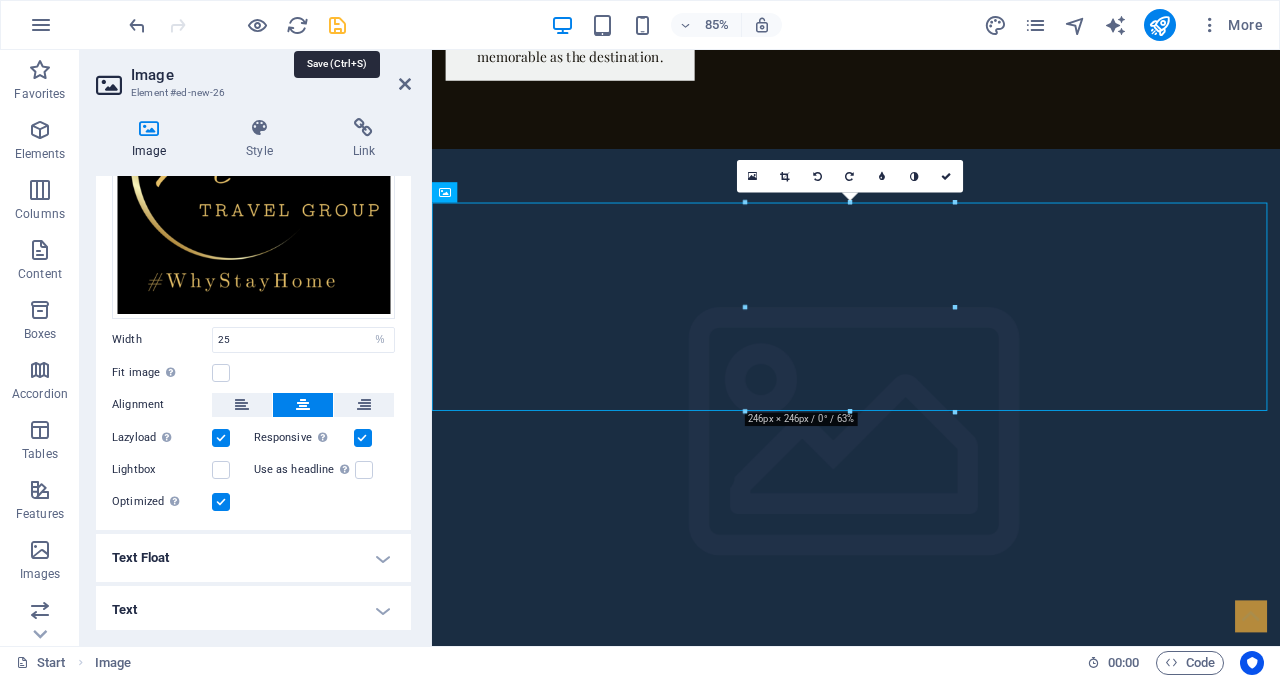 click at bounding box center (337, 25) 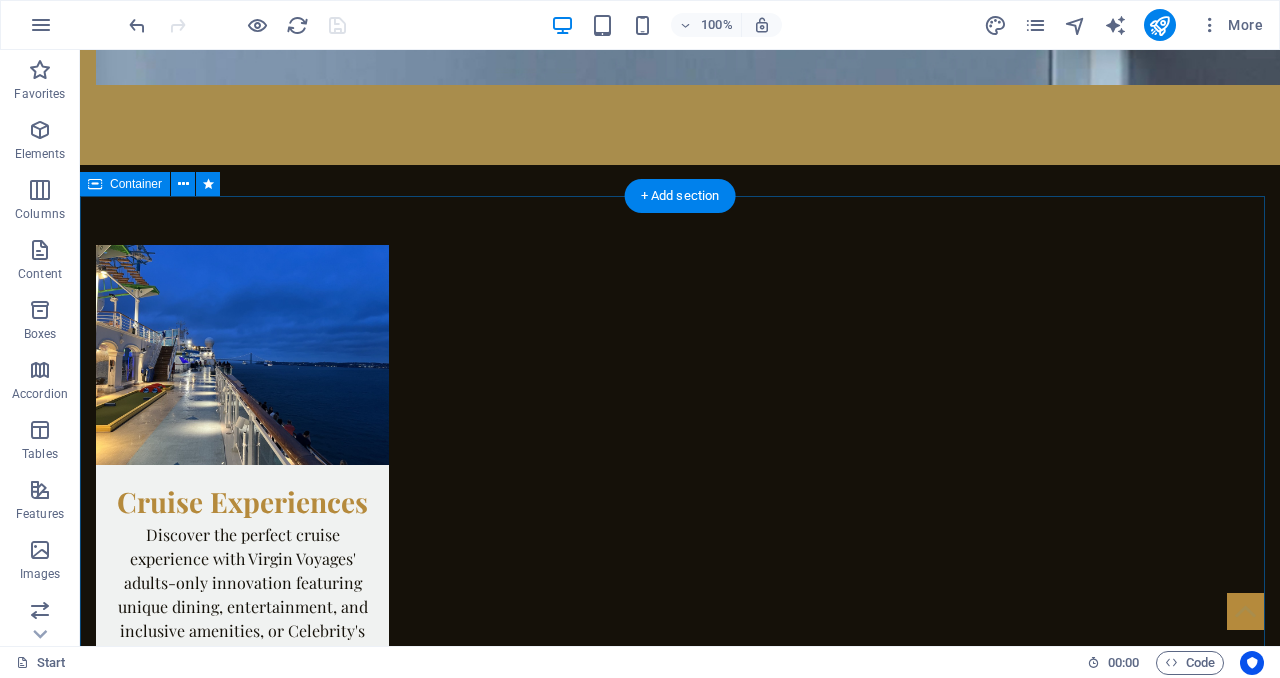 scroll, scrollTop: 3578, scrollLeft: 0, axis: vertical 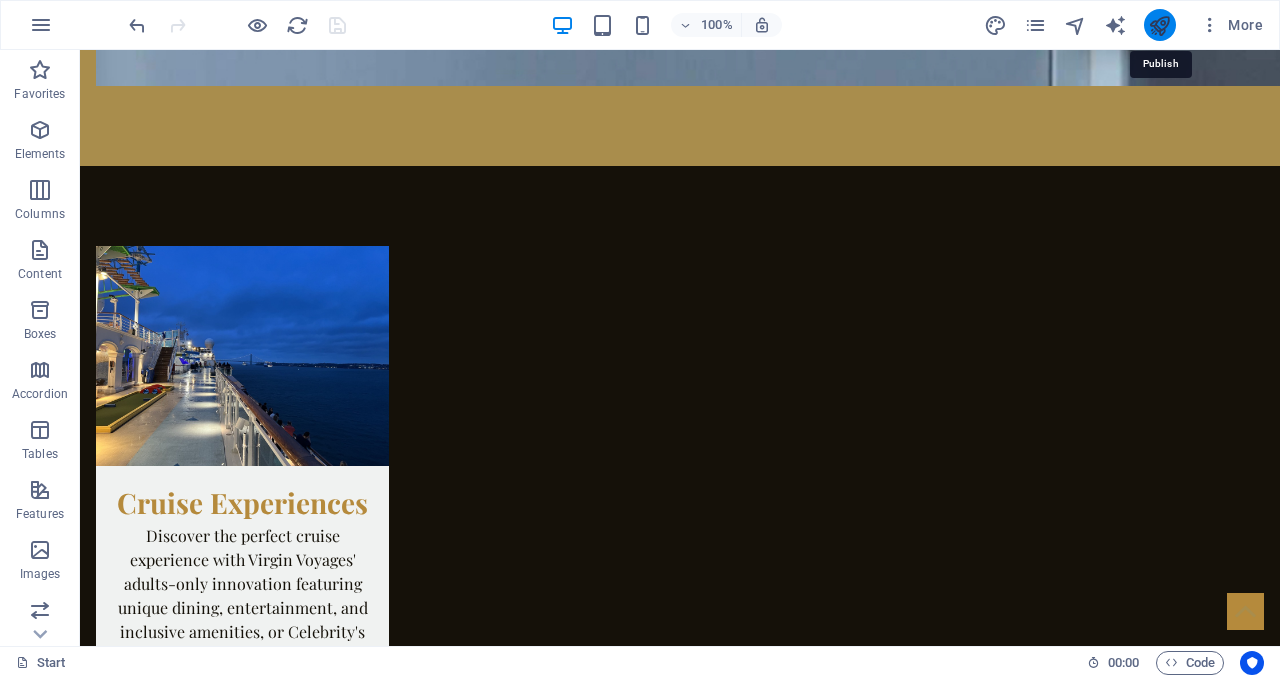 click at bounding box center [1159, 25] 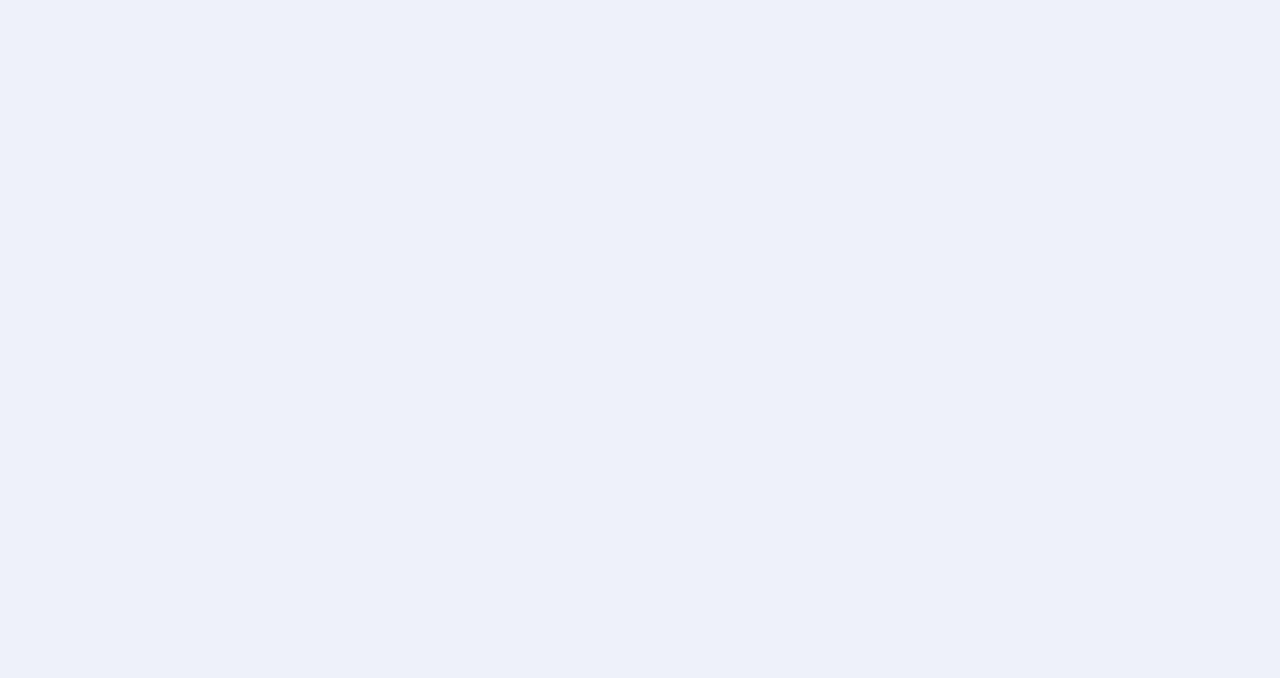 scroll, scrollTop: 0, scrollLeft: 0, axis: both 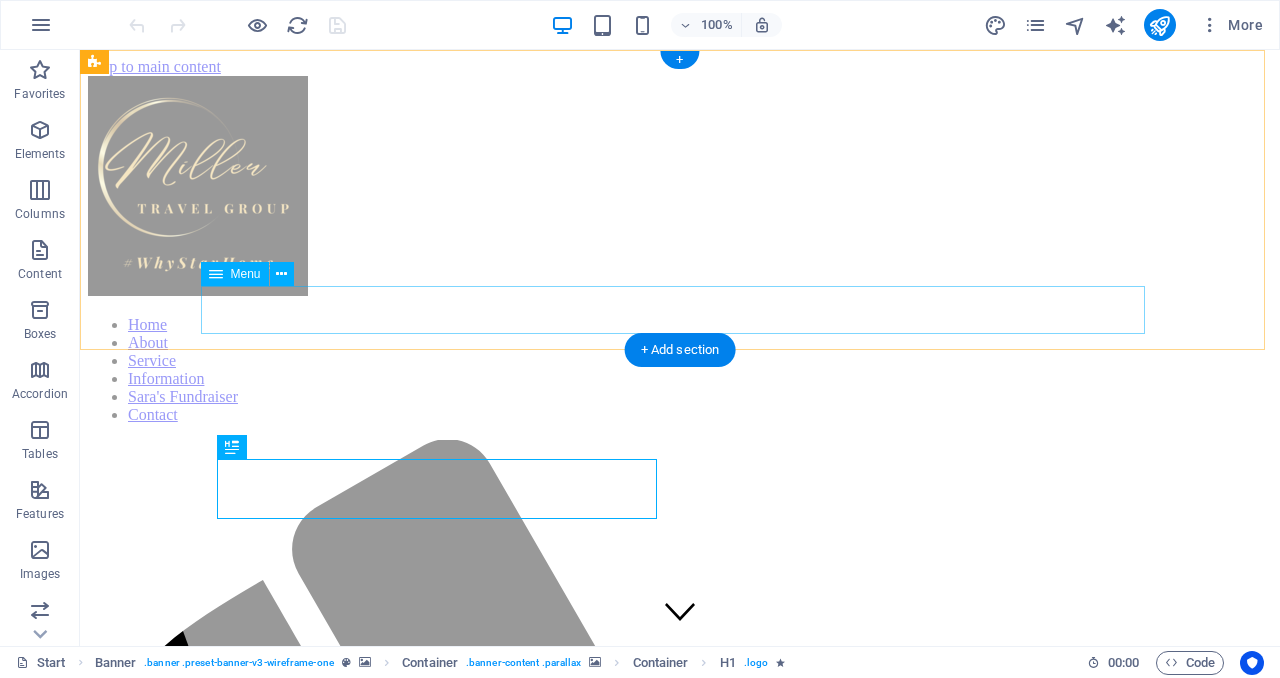 click on "Home About Service Information Sara's Fundraiser Contact" at bounding box center [680, 370] 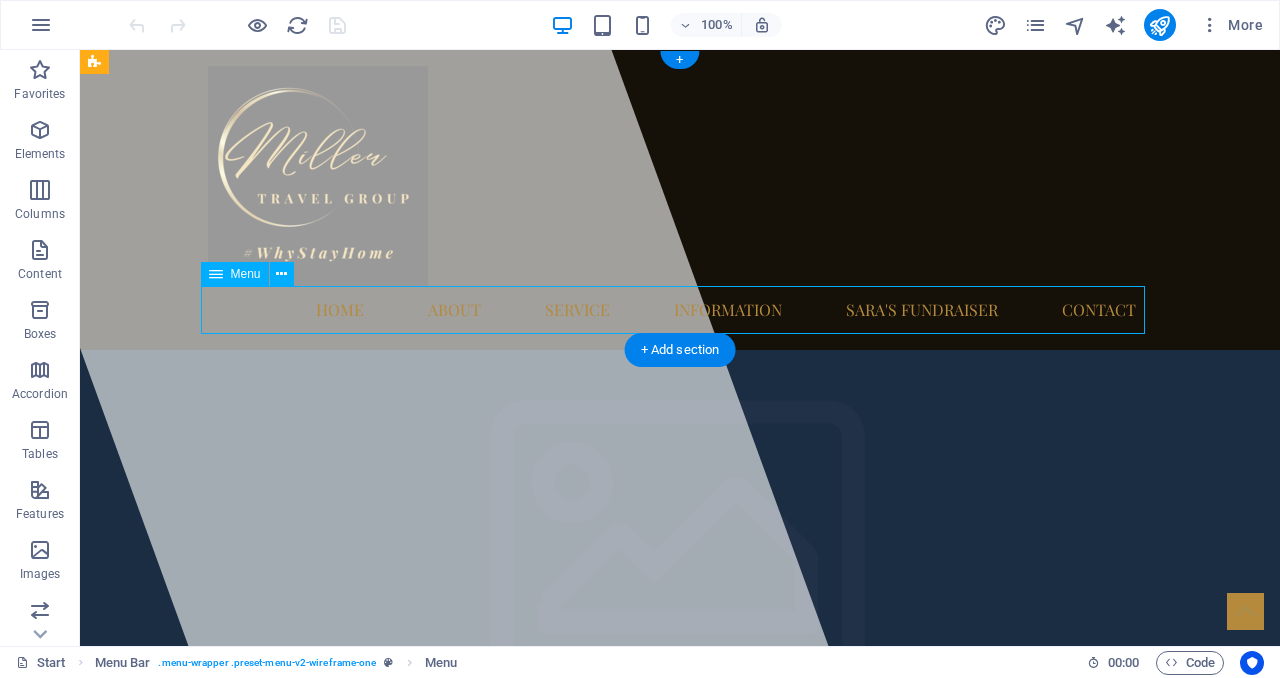 click on "Home About Service Information Sara's Fundraiser Contact" at bounding box center [680, 310] 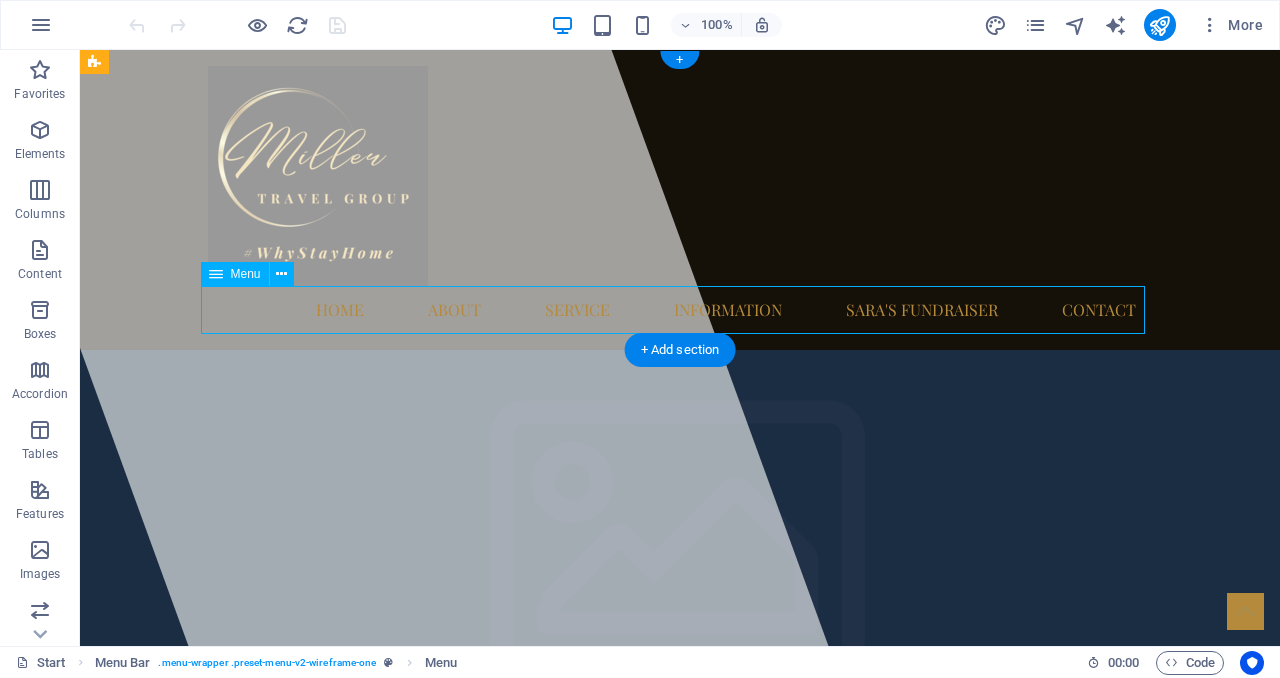 select 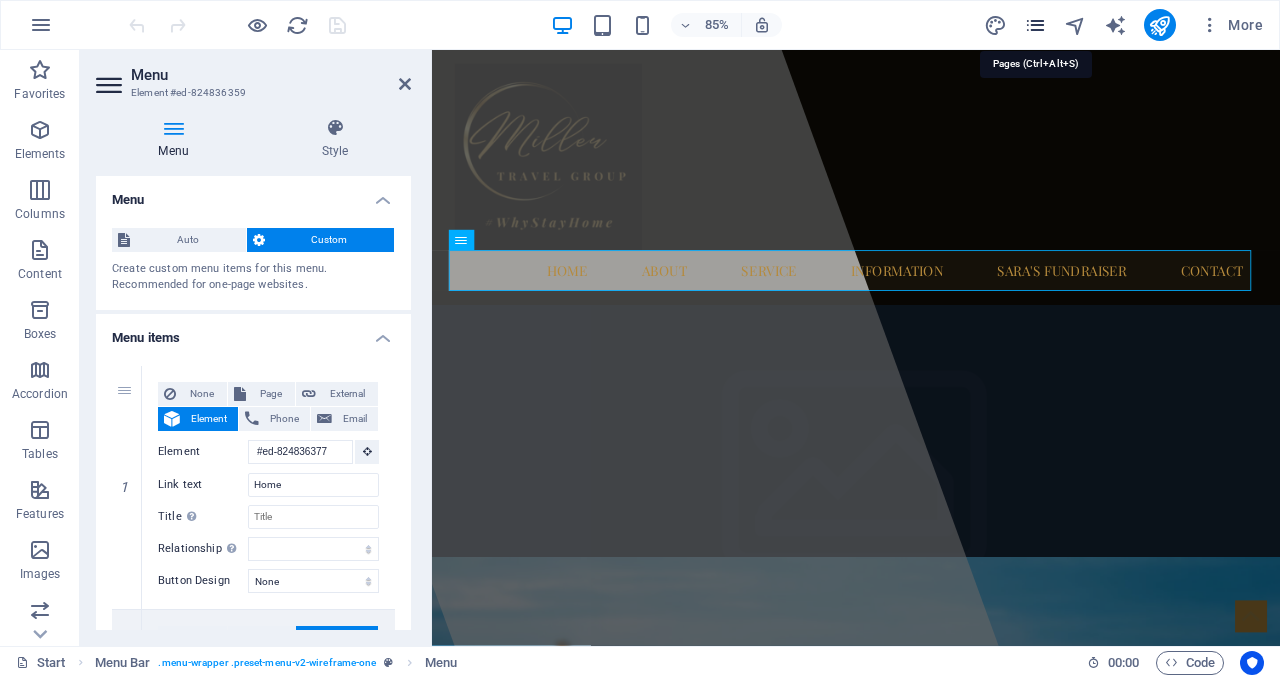 click at bounding box center (1035, 25) 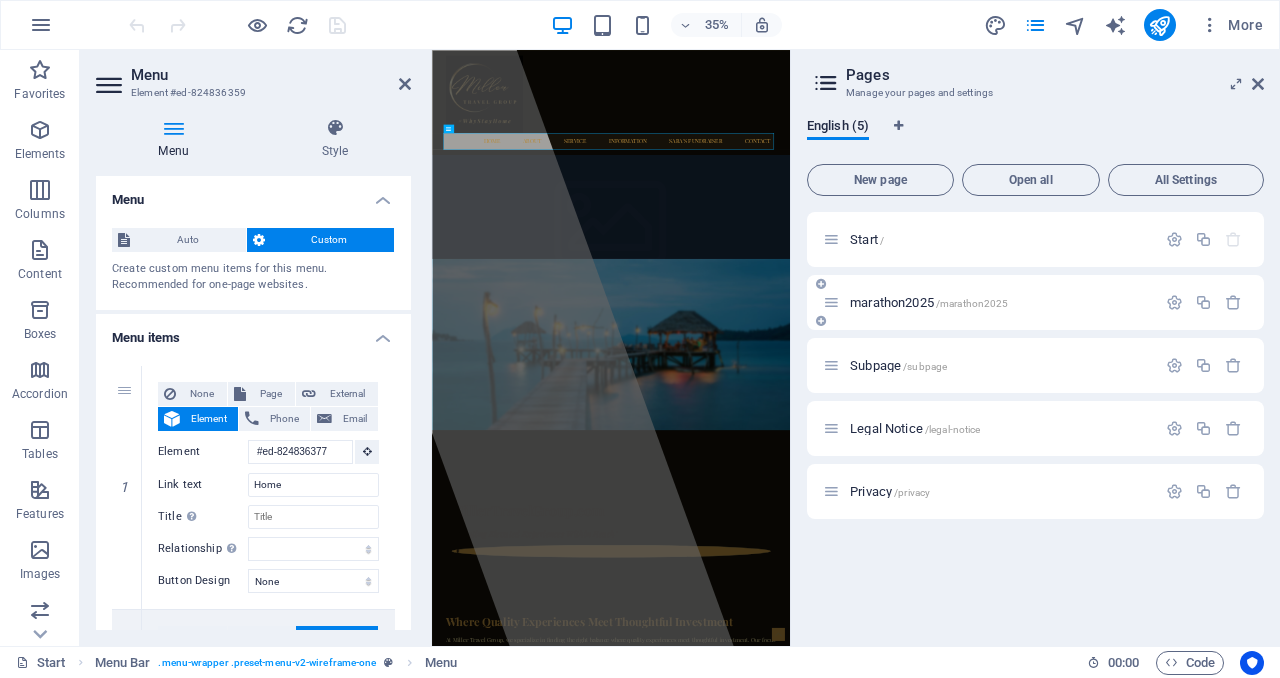 click on "marathon2025 /marathon2025" at bounding box center [989, 302] 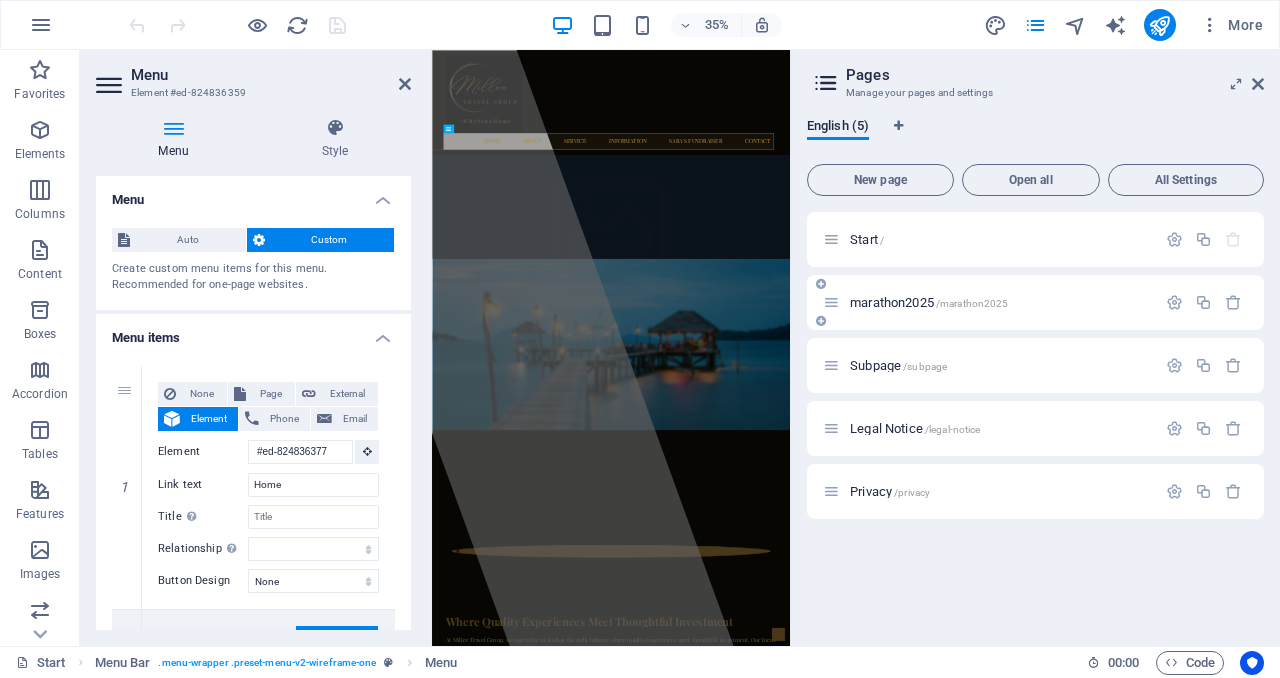 click on "marathon2025 /marathon2025" at bounding box center [929, 302] 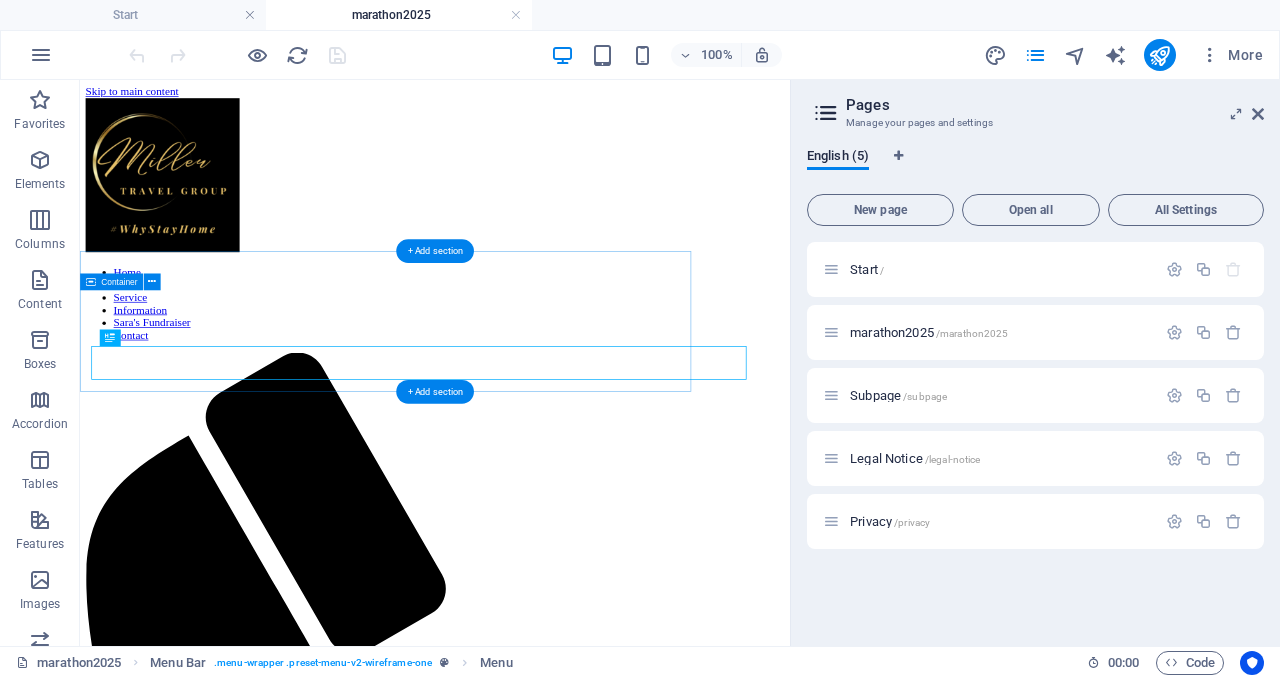 scroll, scrollTop: 0, scrollLeft: 0, axis: both 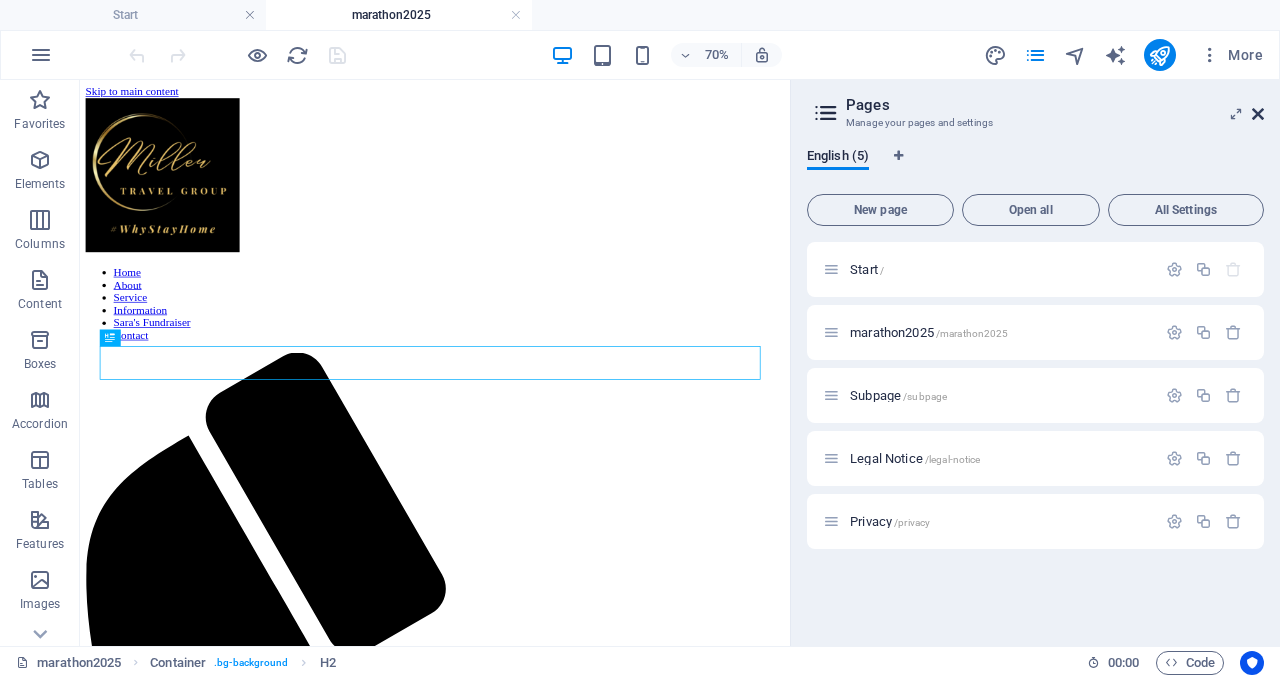 click at bounding box center (1258, 114) 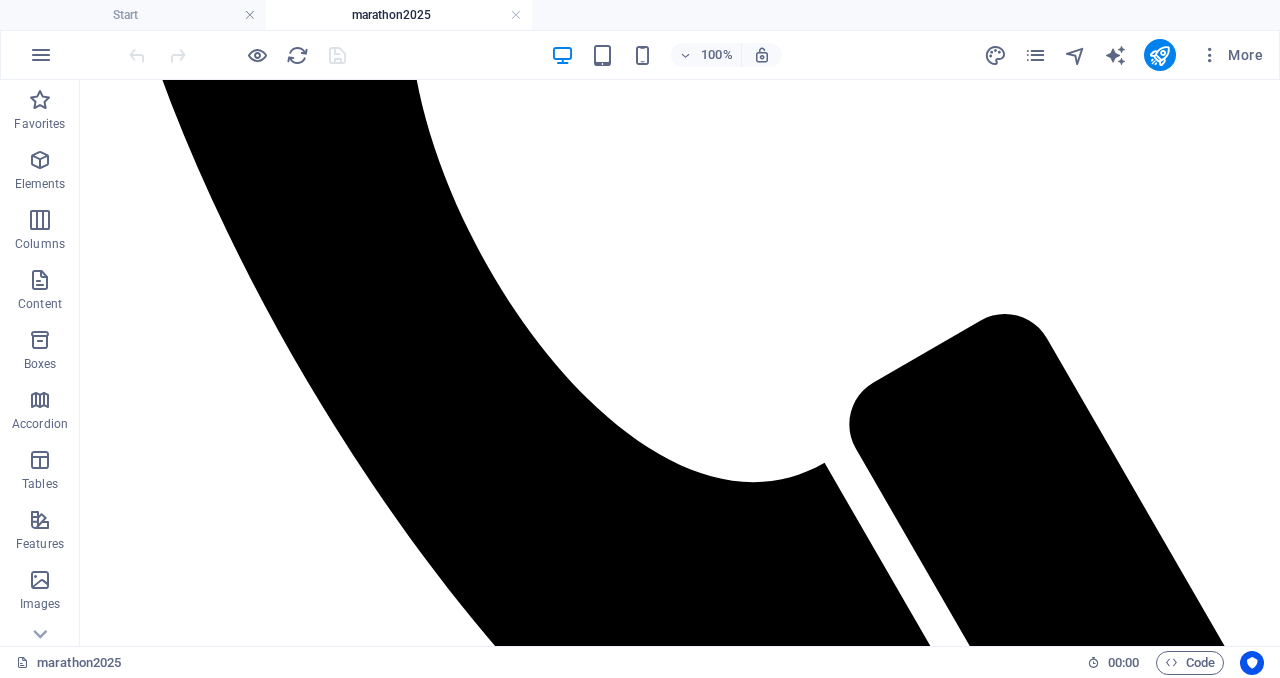 scroll, scrollTop: 1244, scrollLeft: 0, axis: vertical 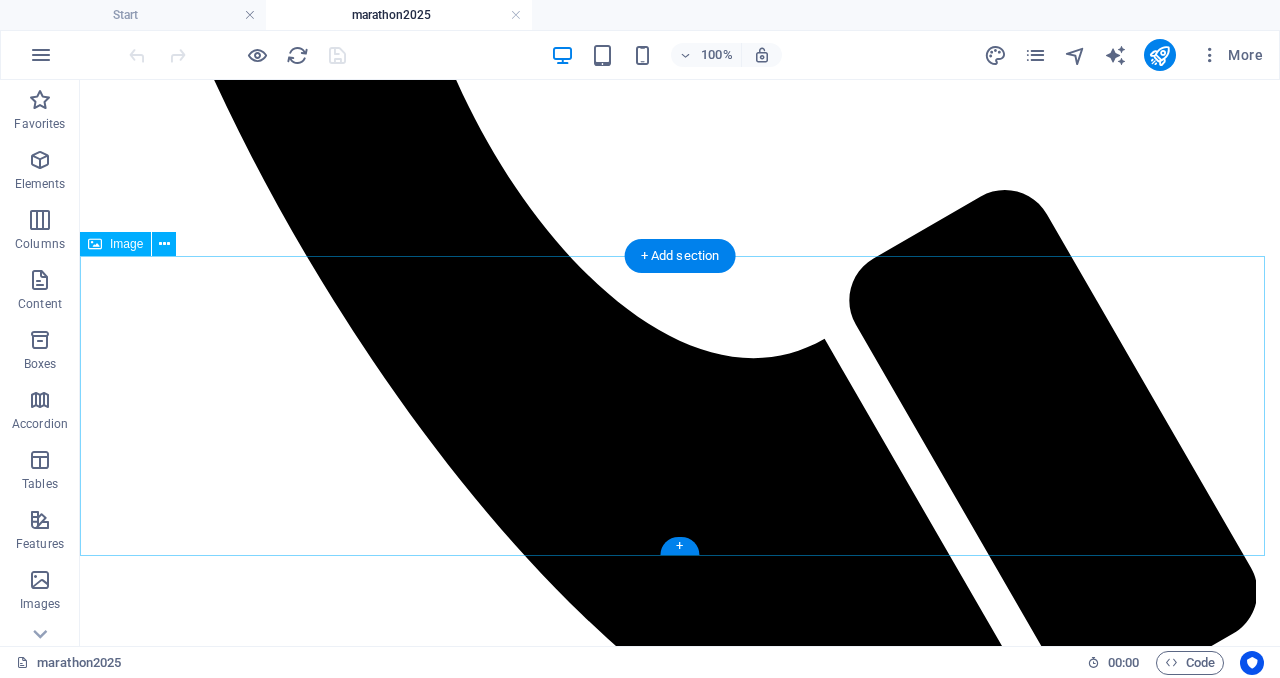 click at bounding box center [680, 5984] 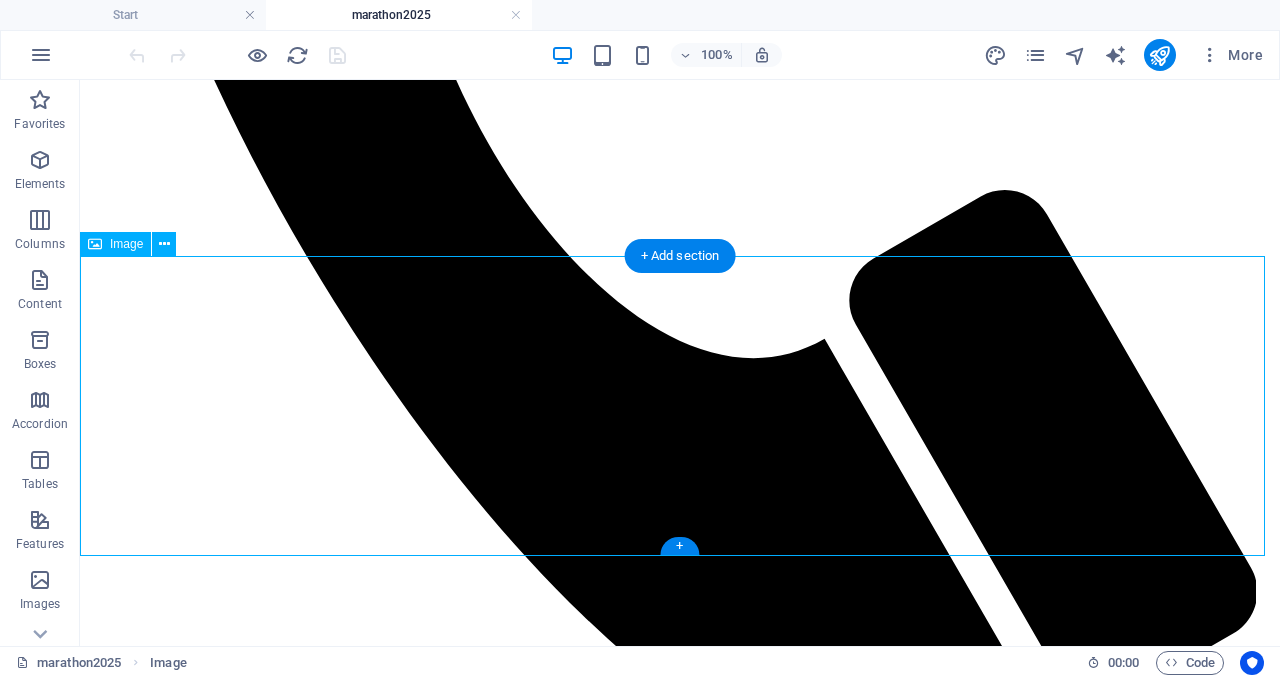 click at bounding box center (680, 5984) 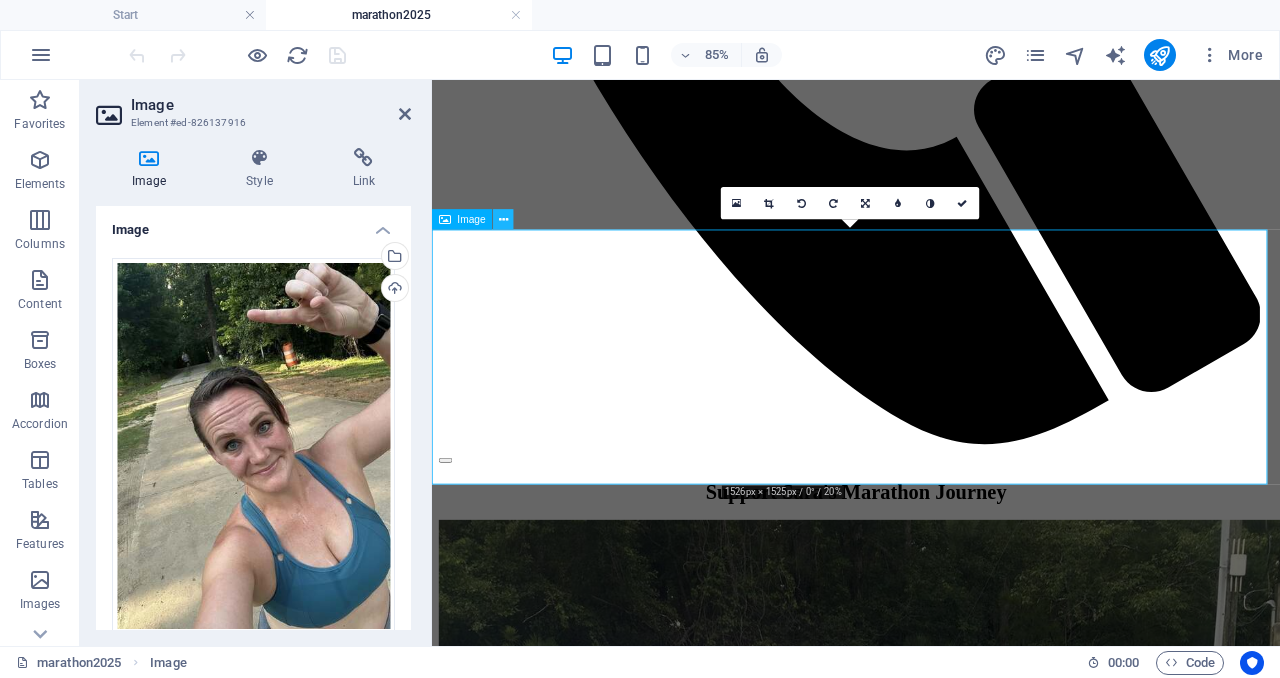 click at bounding box center [503, 219] 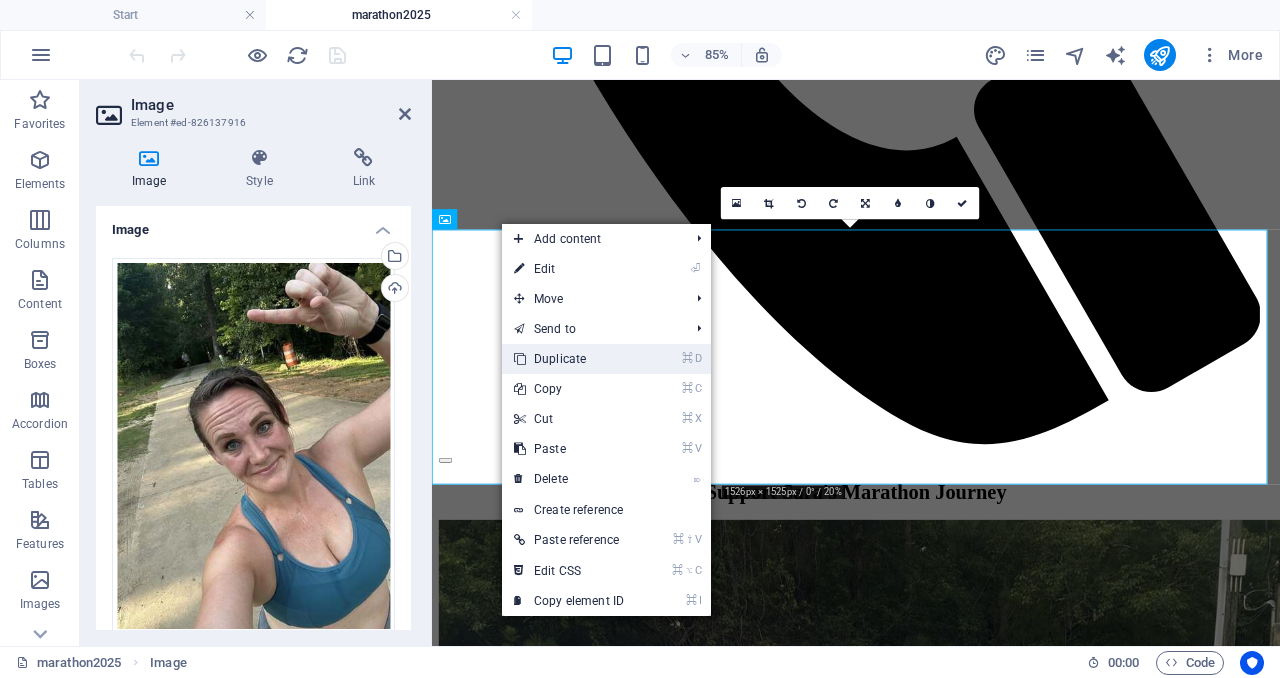 click on "⌘ D  Duplicate" at bounding box center [569, 359] 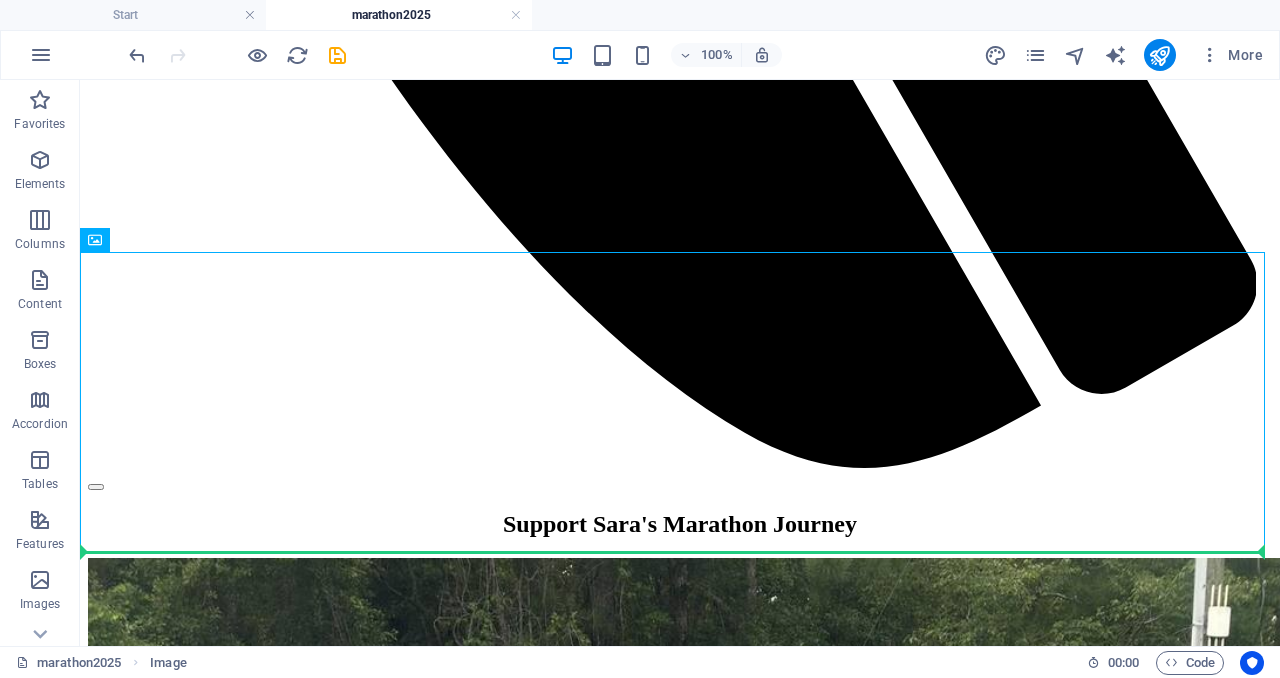 drag, startPoint x: 687, startPoint y: 622, endPoint x: 797, endPoint y: 570, distance: 121.67169 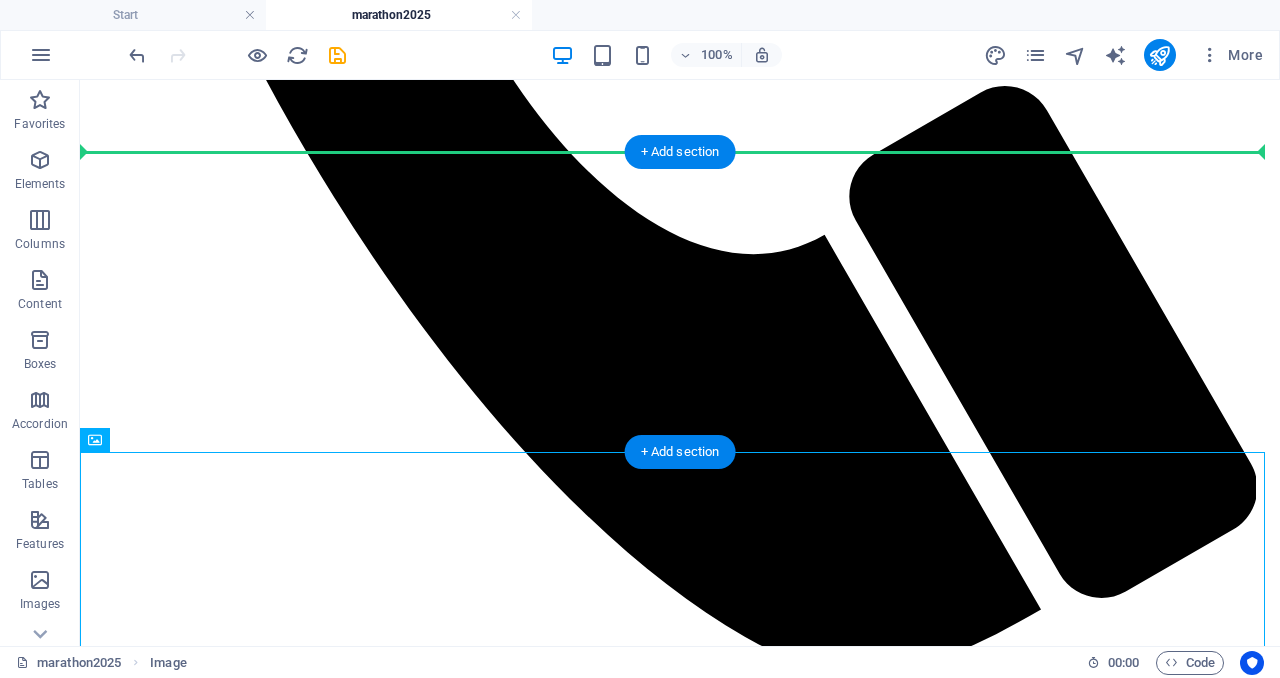 drag, startPoint x: 754, startPoint y: 336, endPoint x: 964, endPoint y: 301, distance: 212.89668 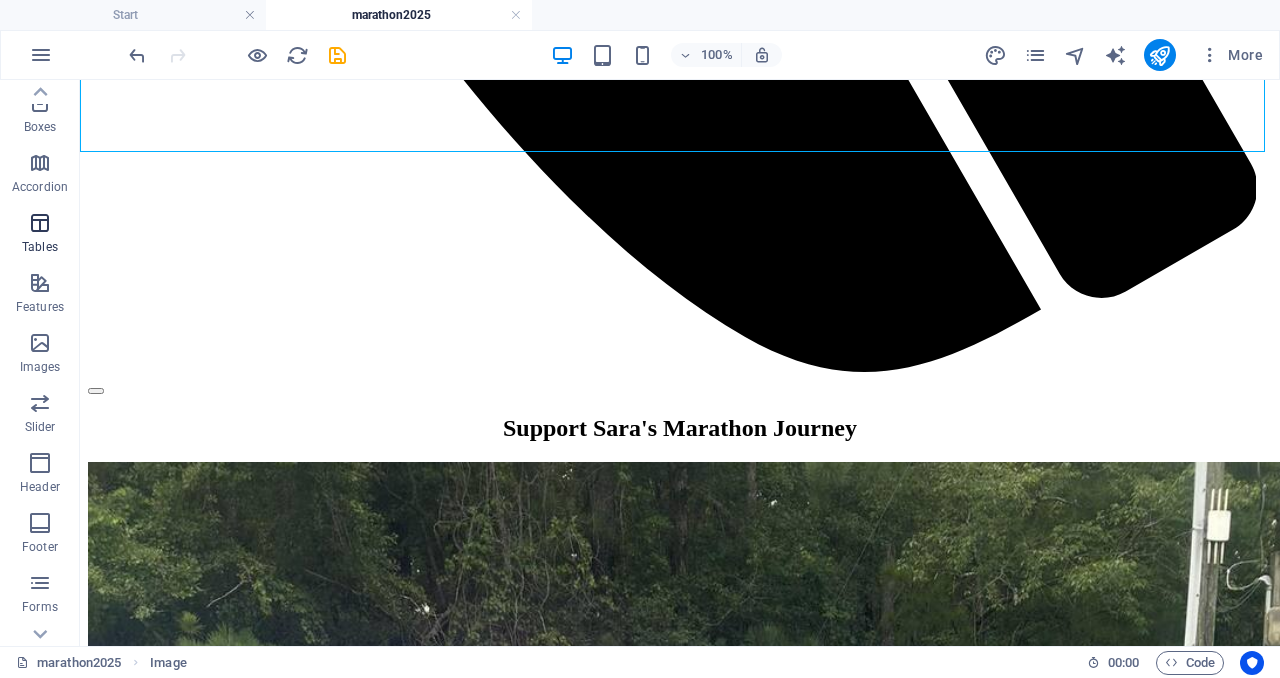 scroll, scrollTop: 241, scrollLeft: 0, axis: vertical 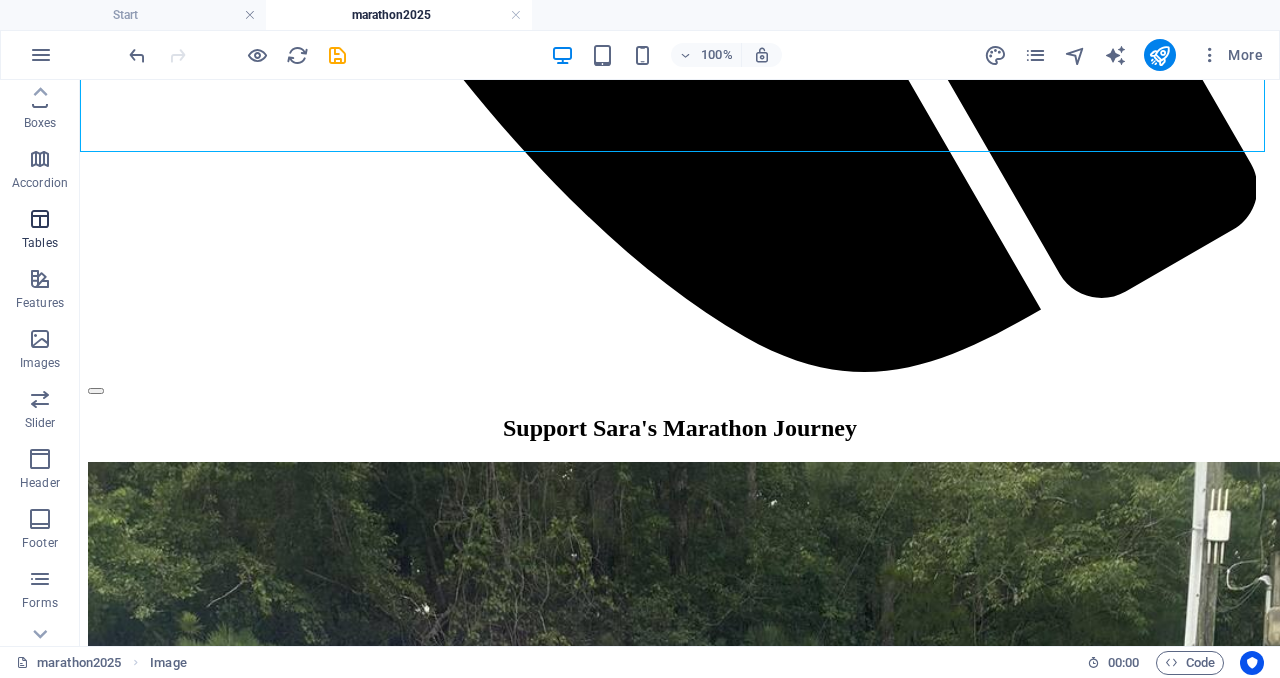 click at bounding box center (40, 339) 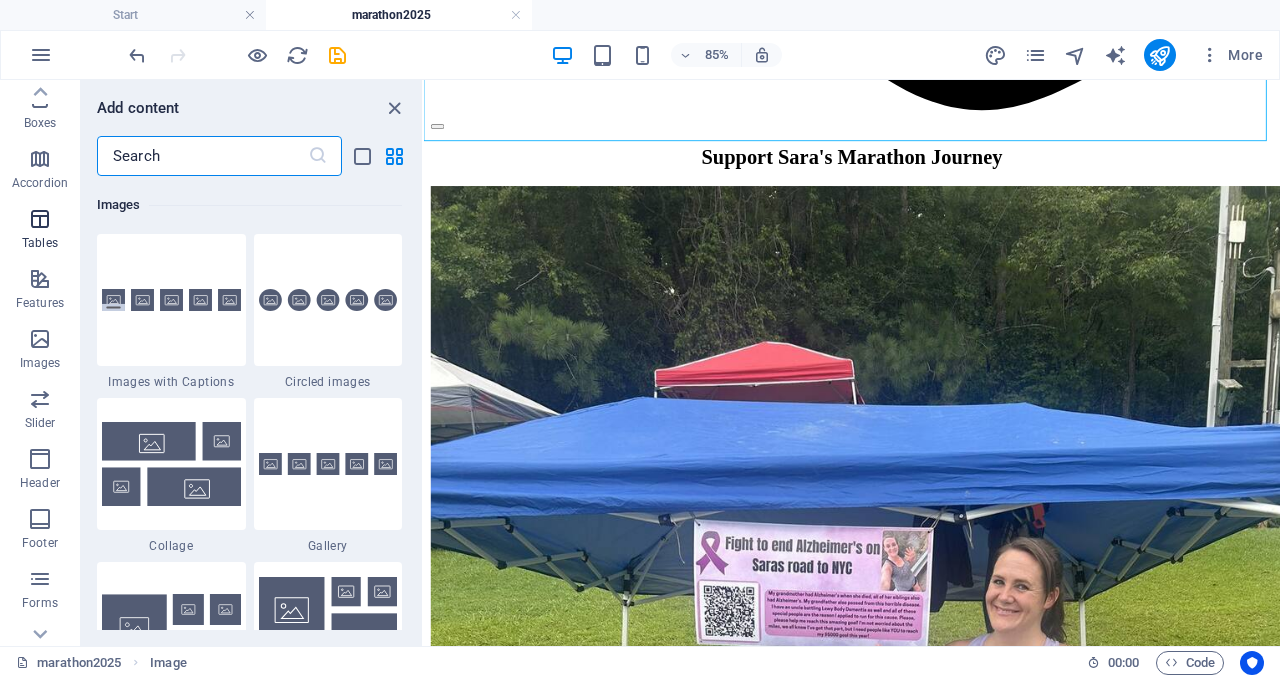 scroll, scrollTop: 10140, scrollLeft: 0, axis: vertical 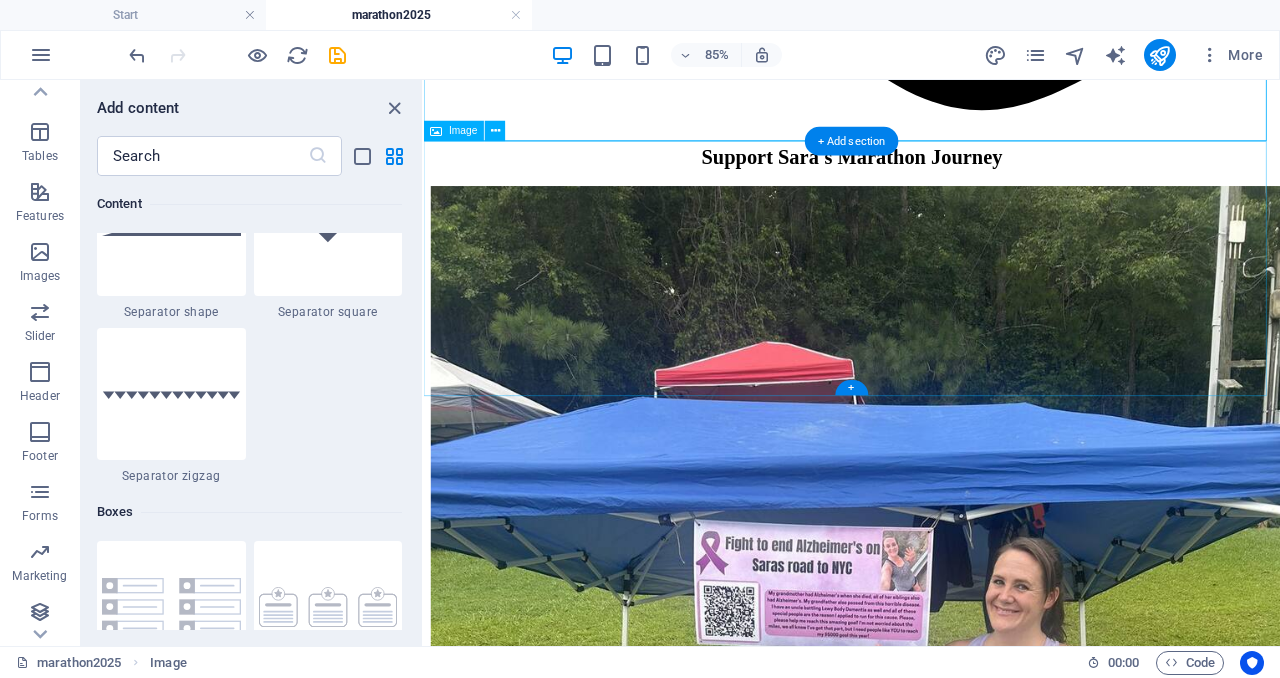 click at bounding box center (927, 4882) 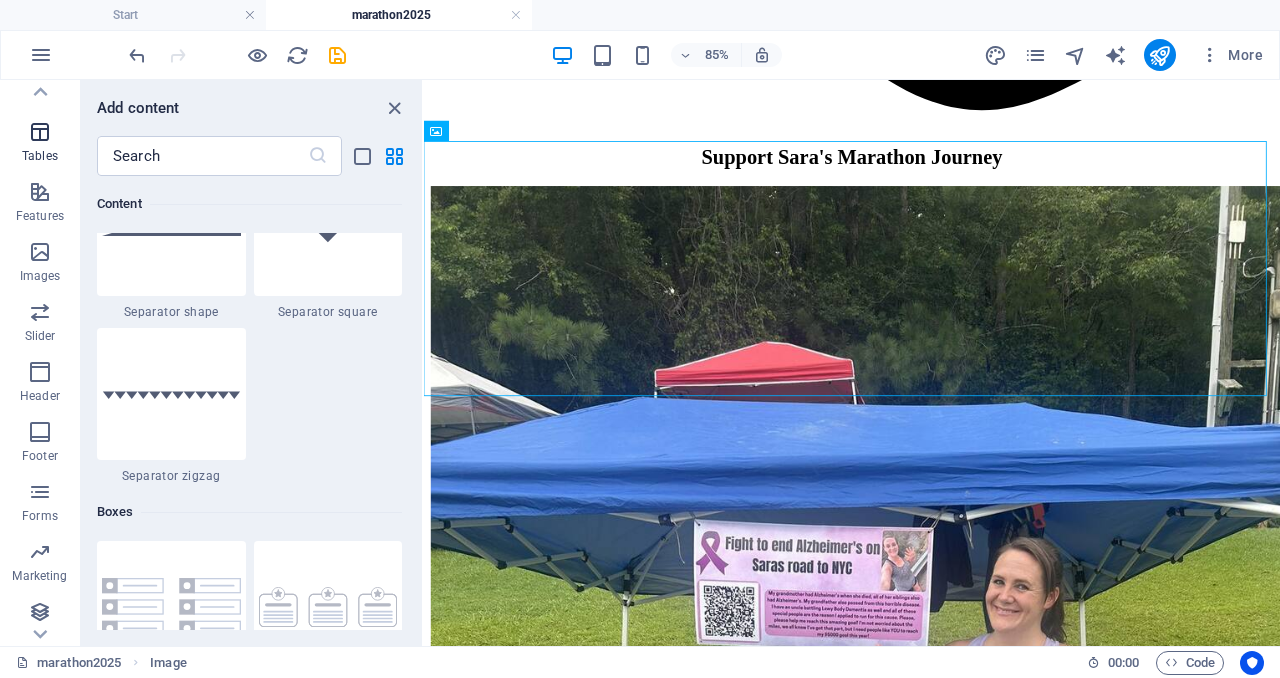 click at bounding box center (40, 132) 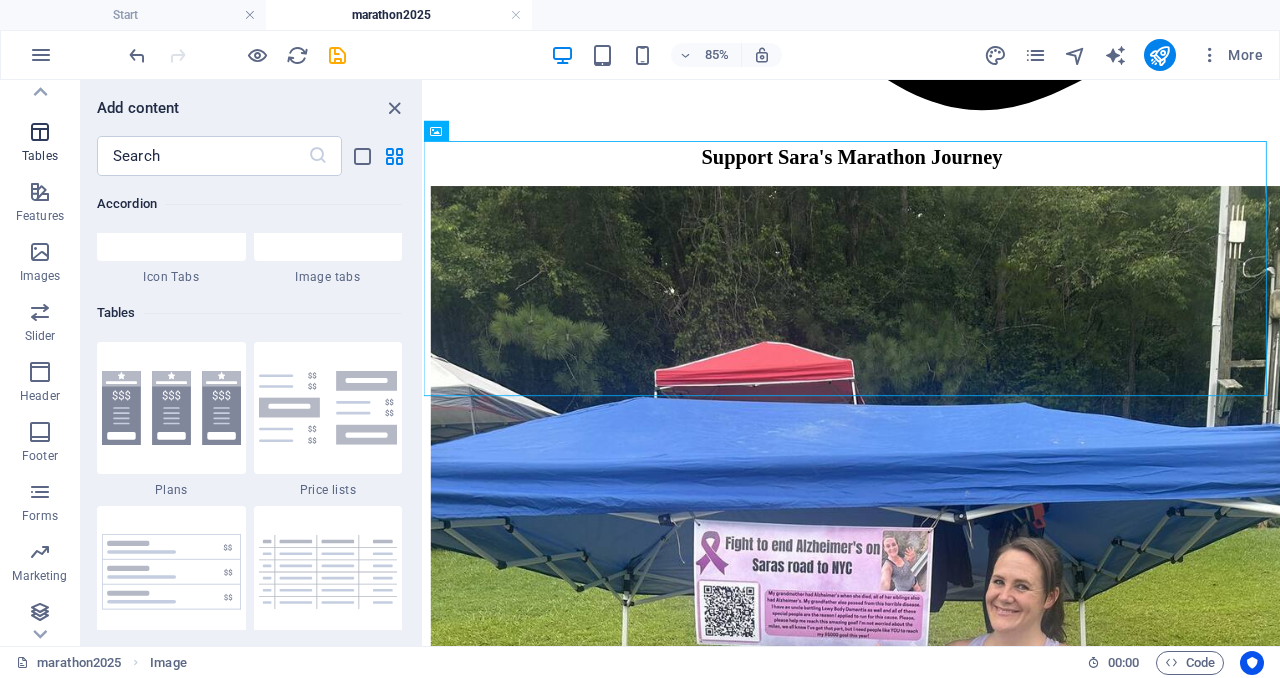 scroll, scrollTop: 6926, scrollLeft: 0, axis: vertical 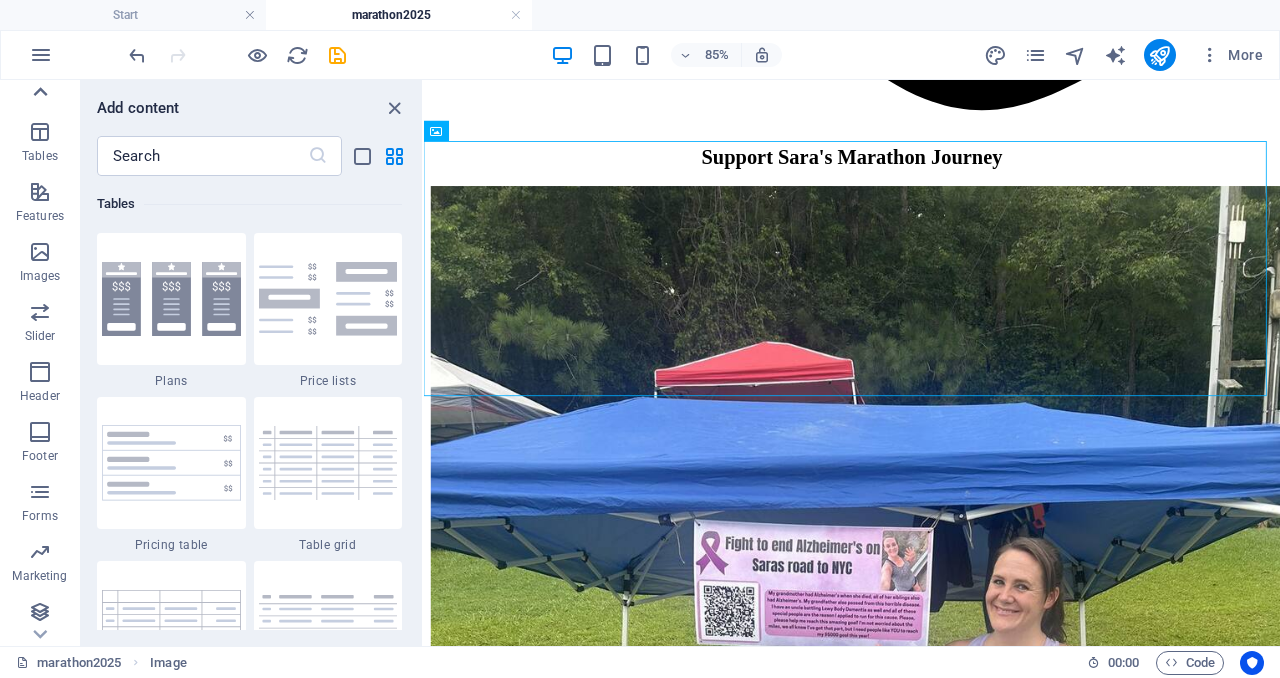 click 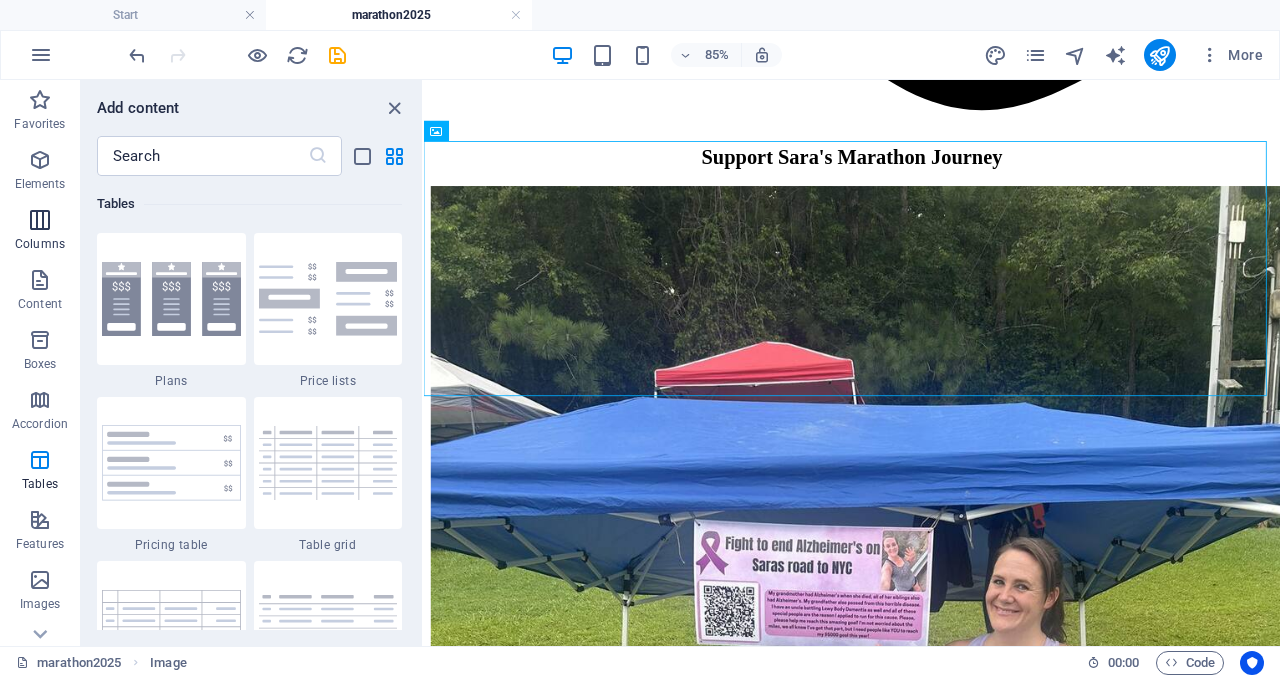 click at bounding box center [40, 220] 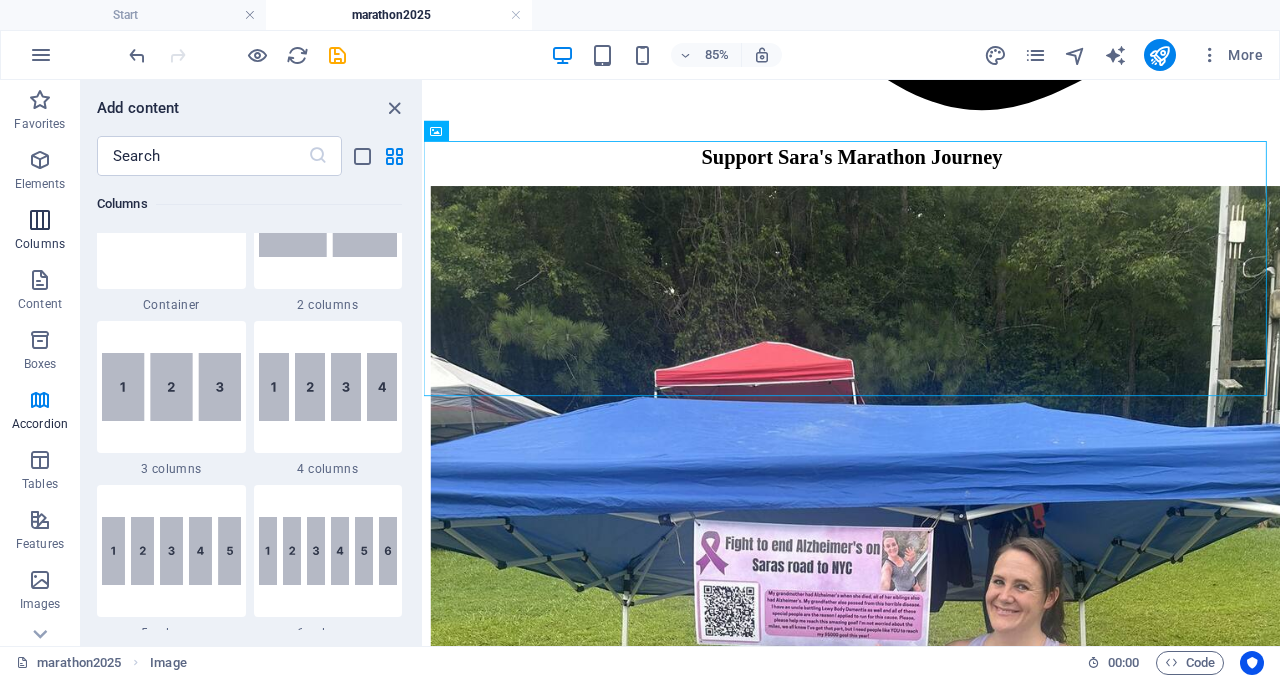 scroll, scrollTop: 990, scrollLeft: 0, axis: vertical 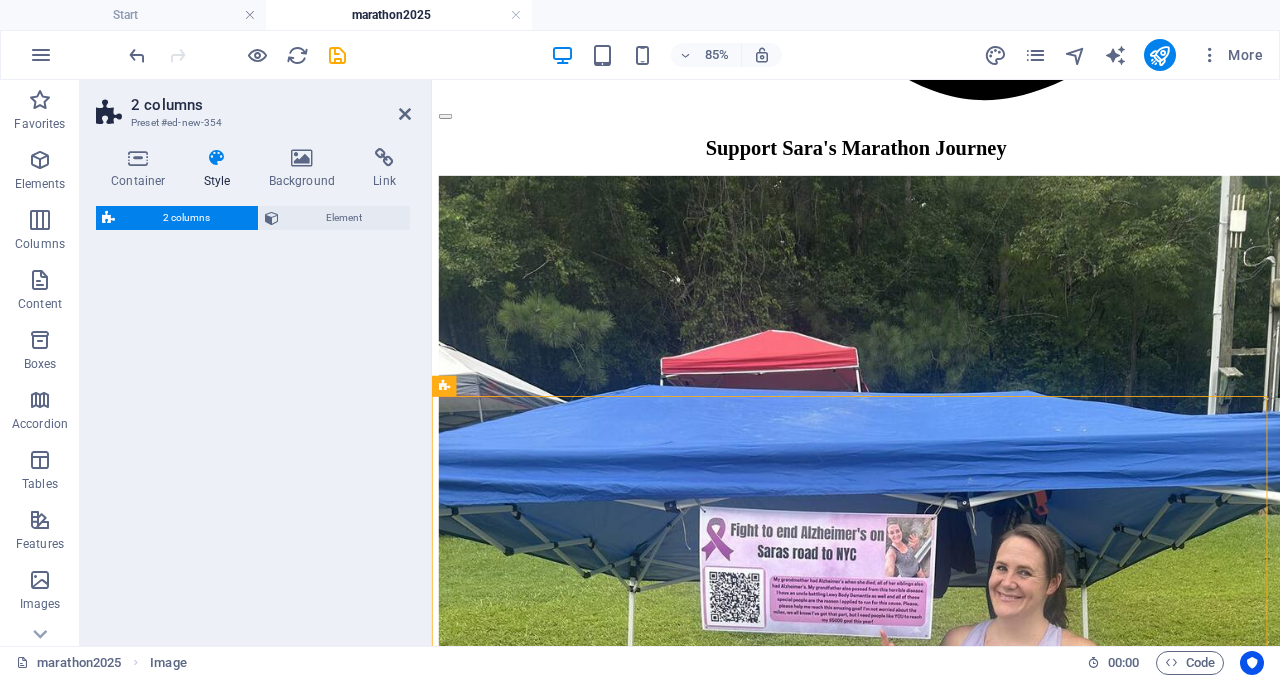 select on "rem" 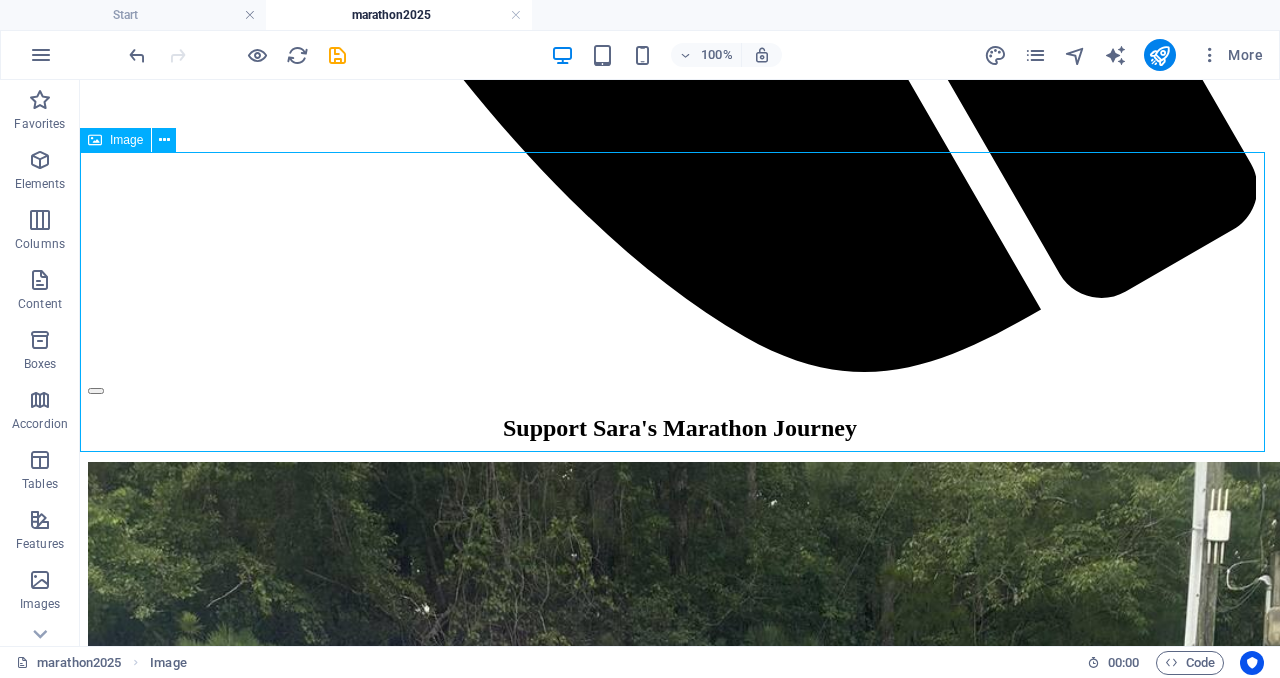 drag, startPoint x: 576, startPoint y: 308, endPoint x: 736, endPoint y: 378, distance: 174.64249 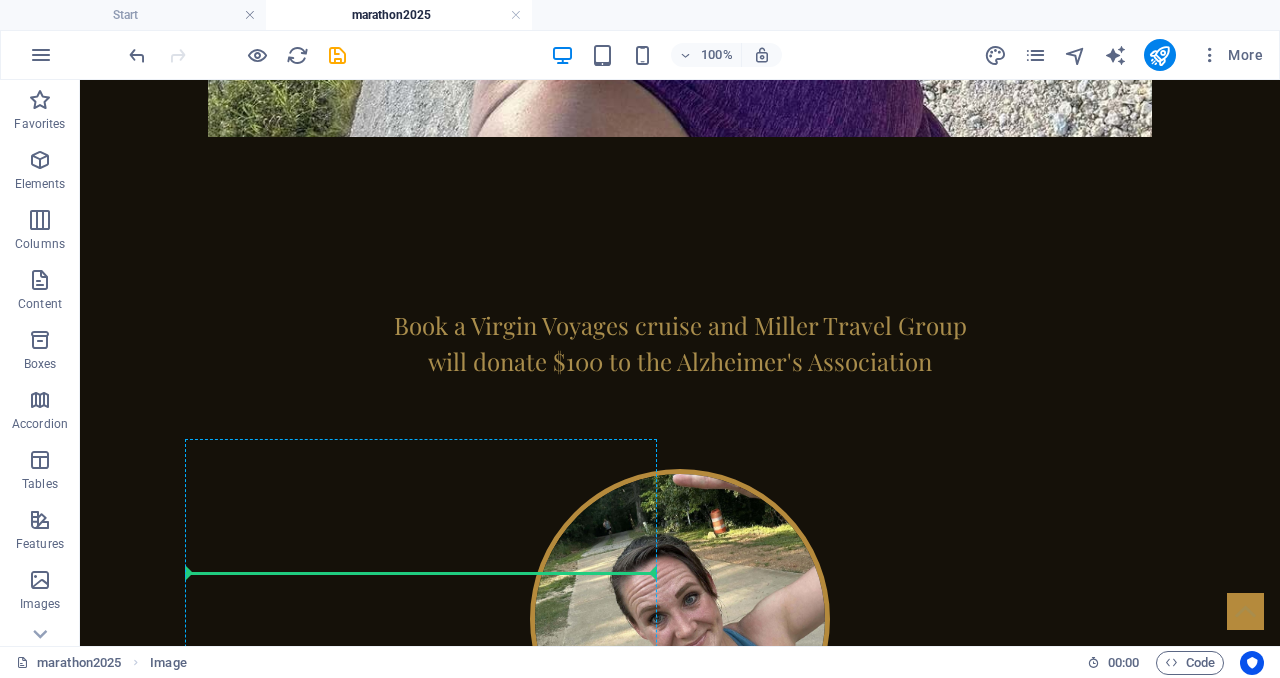 scroll, scrollTop: 2053, scrollLeft: 0, axis: vertical 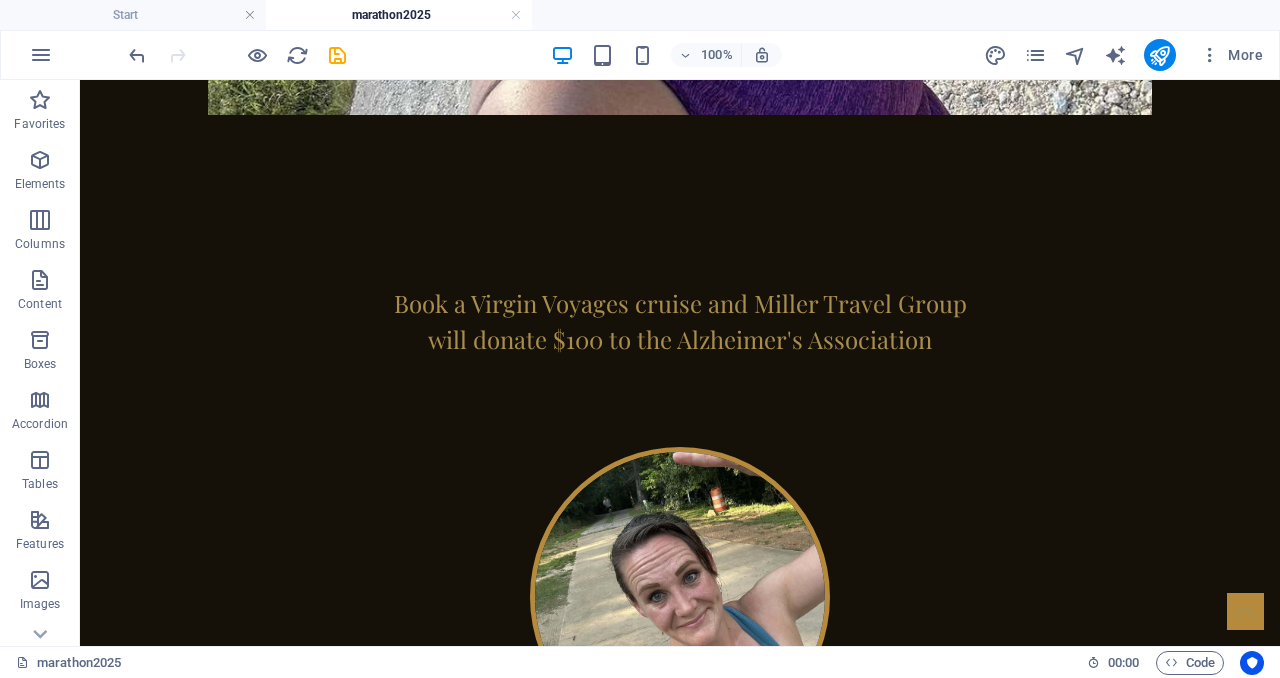drag, startPoint x: 722, startPoint y: 357, endPoint x: 452, endPoint y: 168, distance: 329.577 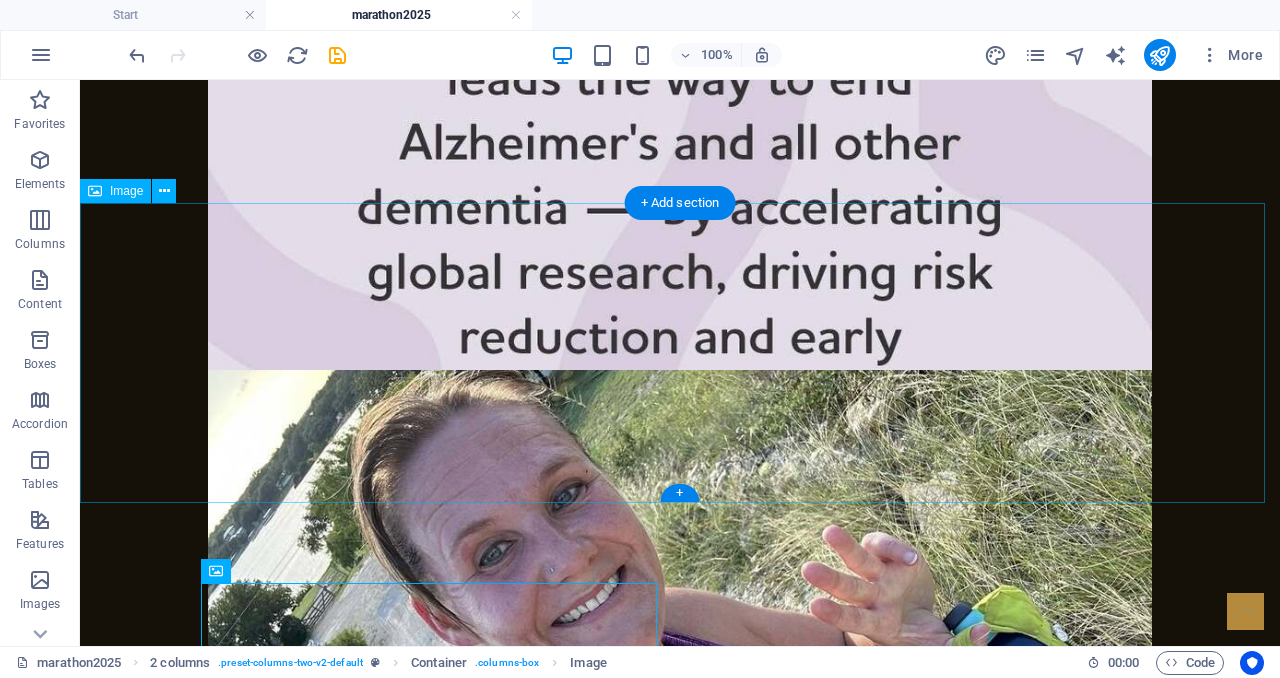 scroll, scrollTop: 1302, scrollLeft: 0, axis: vertical 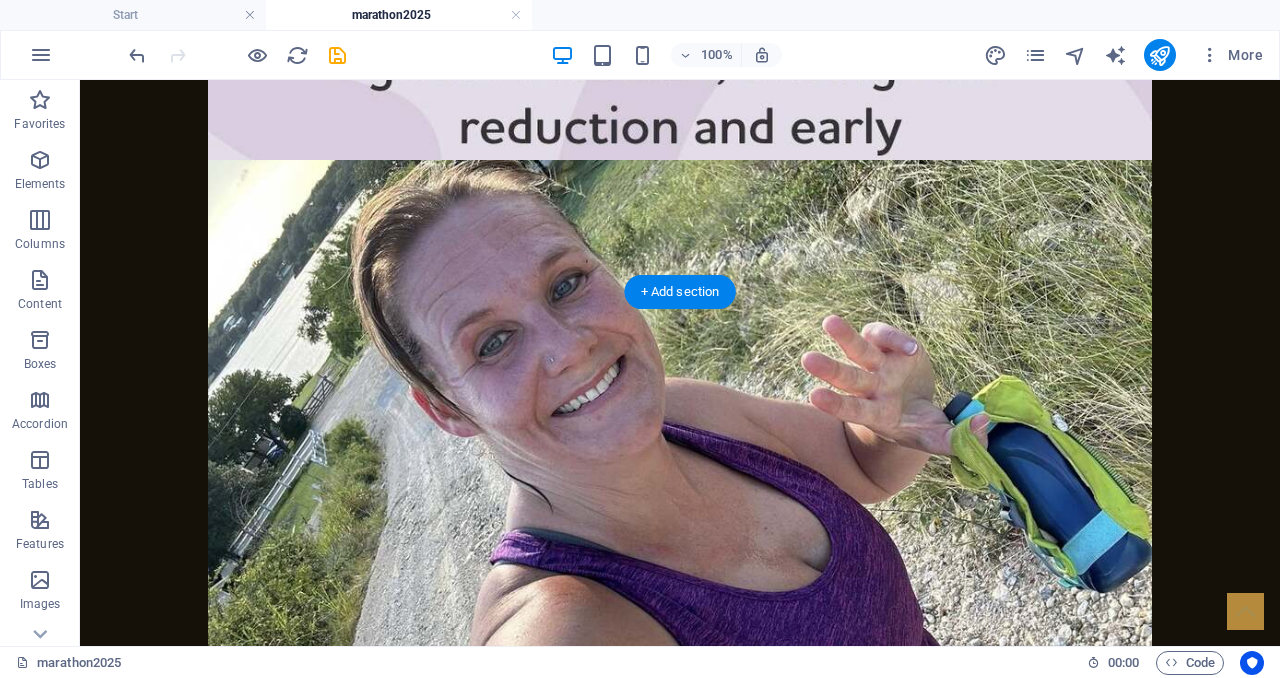 drag, startPoint x: 709, startPoint y: 289, endPoint x: 916, endPoint y: 464, distance: 271.06088 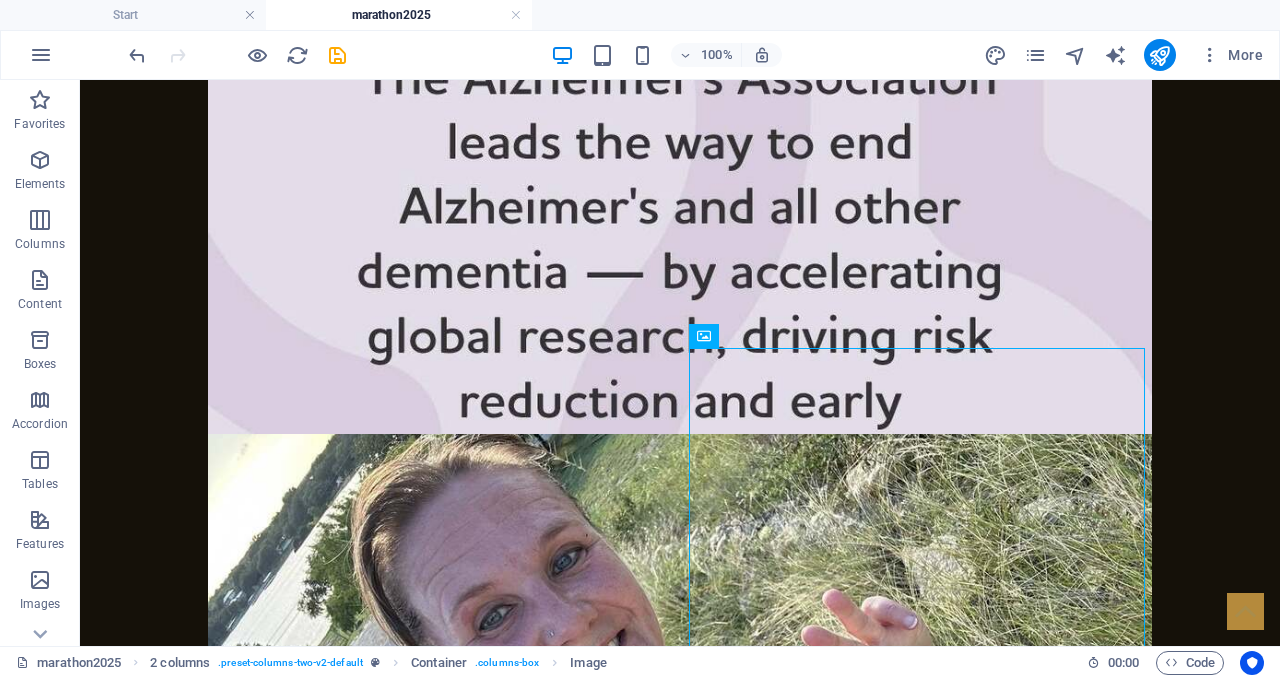 scroll, scrollTop: 1231, scrollLeft: 0, axis: vertical 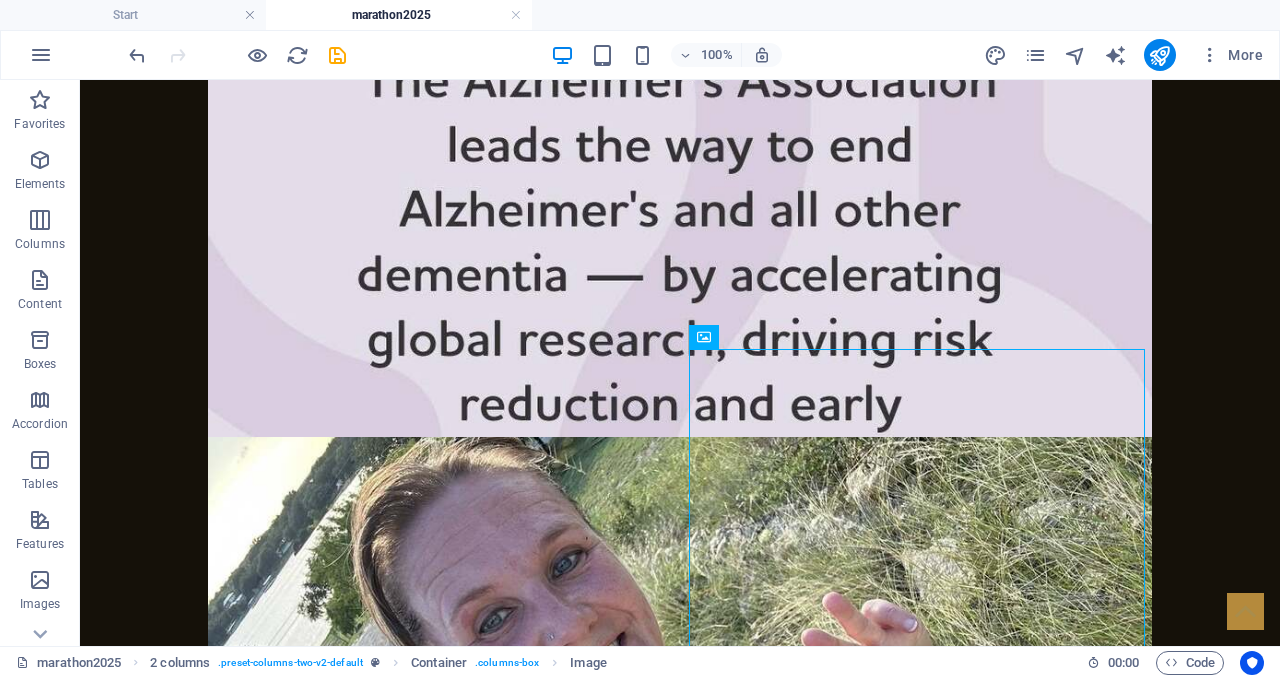 click on "Home About Service Information Sara's Fundraiser Contact Support Sara's Marathon Journey Book a Virgin Voyages cruise and Miller Travel Group  will donate $100 to the Alzheimer's Association Sara's NYC Marathon Mission Fighting Alzheimer's, One Mile at a Time Sara Beedy is running the 2025 NYC Marathon to raise money for the Alzheimer's Association. [Sara will provide her personal story and connection to the cause here - why this matters to her, her fundraising goal, and her training journey.] When we learned about Sara's mission, Miller Travel Group knew we wanted to help amplify her impact. That's why we created this special partnership. Ready to book? Get your quote here ⏰ DEADLINE ALERT Must book AND deposit by September 15, 2025 Use promo code:  MARATHON2025 Campaign Impact Sara's Fundraising Goal: $[Amount]
Current Progress: $[Current Amount]
Virgin Voyages Donations: $[VV Donations Total] Our Commitment:  Why Virgin Voyages? 20+ Included Restaurants .fa-secondary{opacity:.4} Epic Entertainment" at bounding box center [680, 3874] 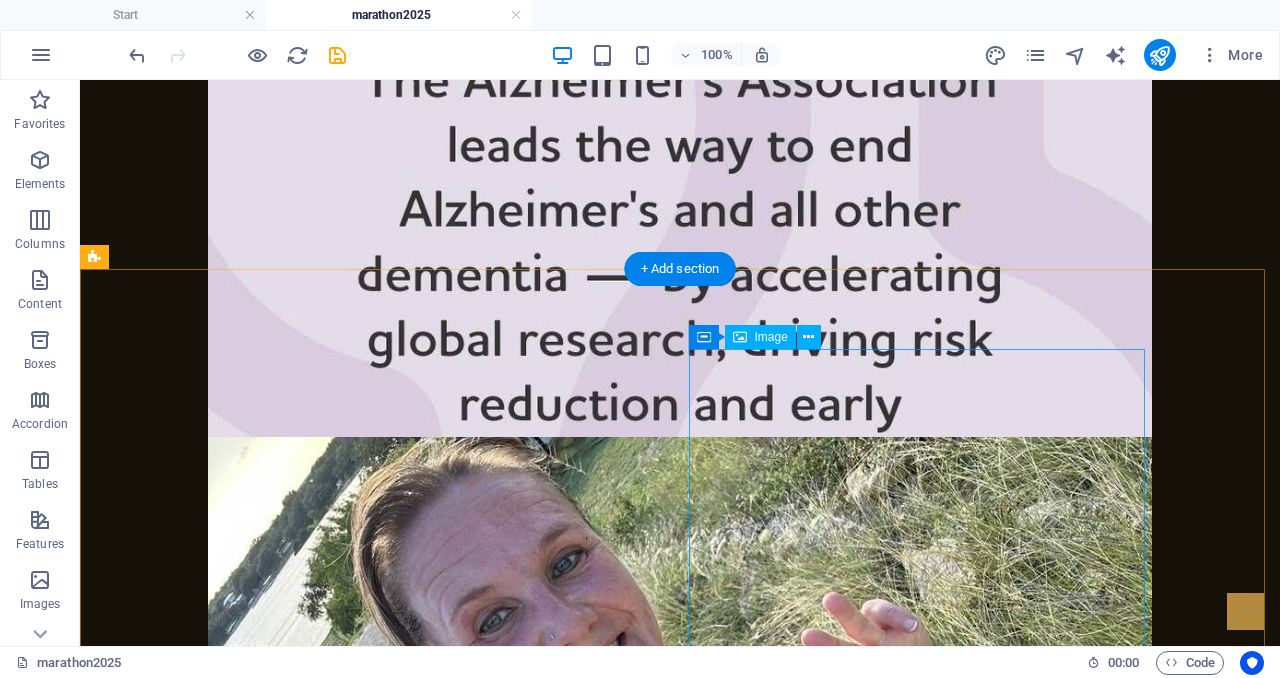 click at bounding box center [324, 1815] 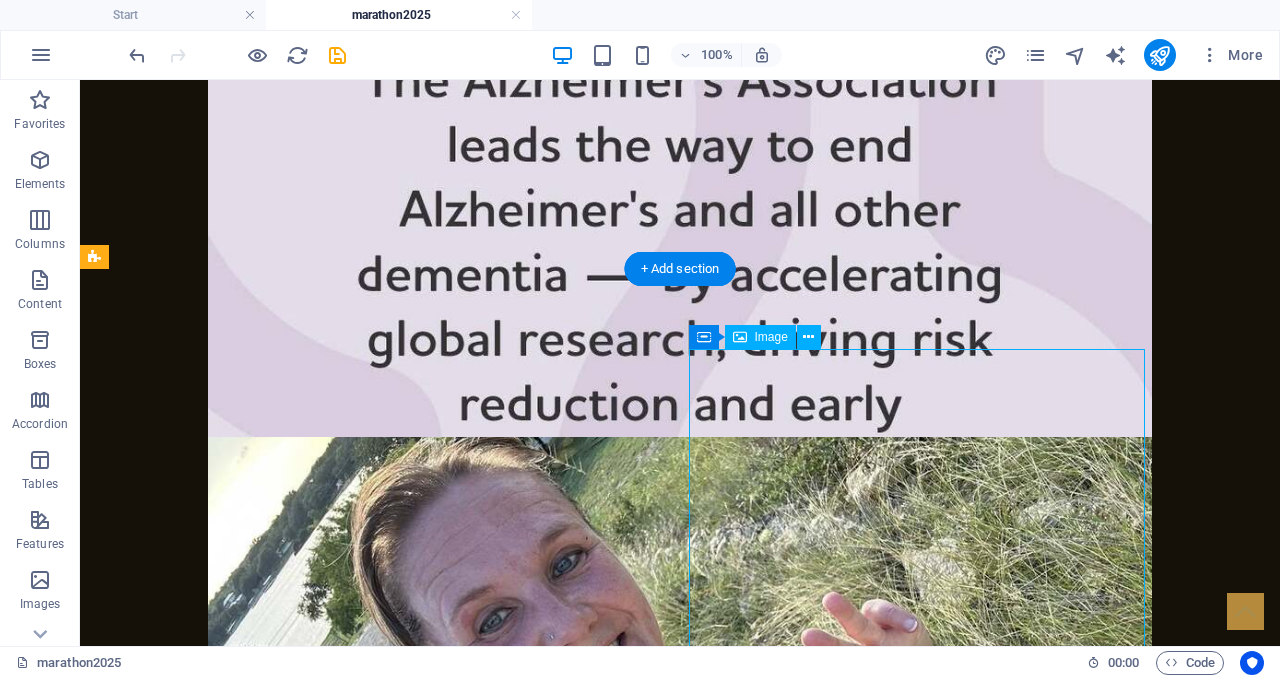 click at bounding box center [324, 1815] 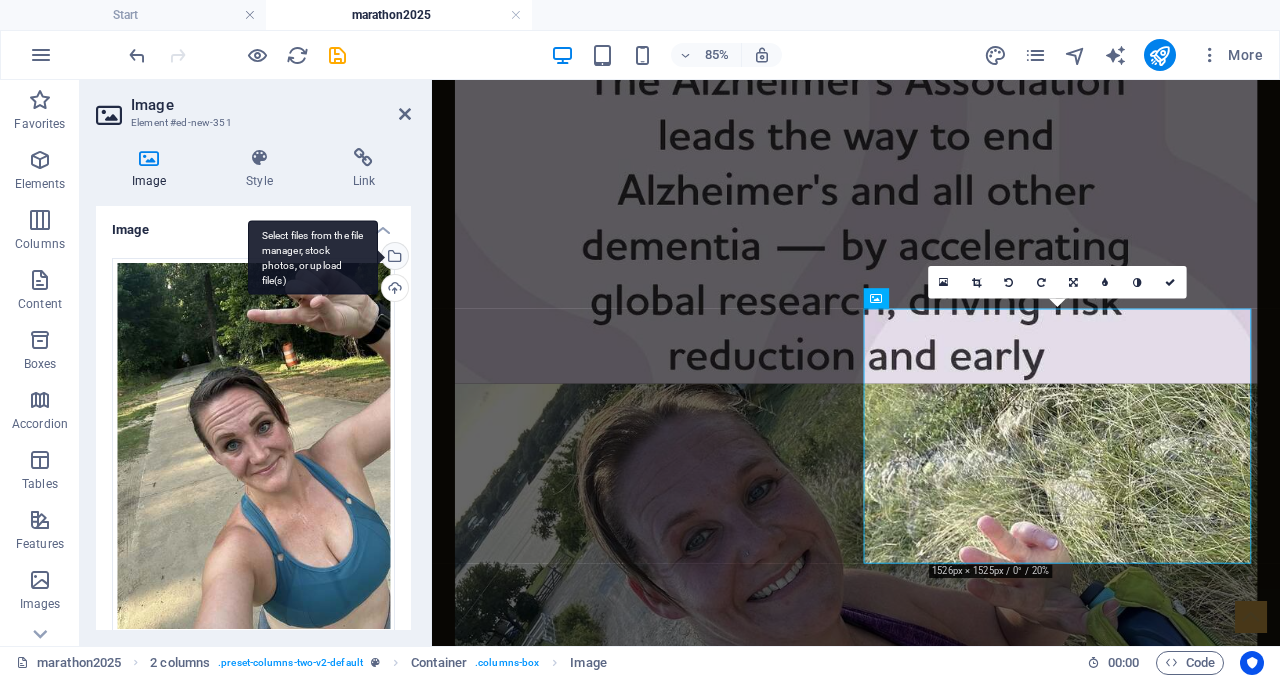 click on "Select files from the file manager, stock photos, or upload file(s)" at bounding box center [313, 257] 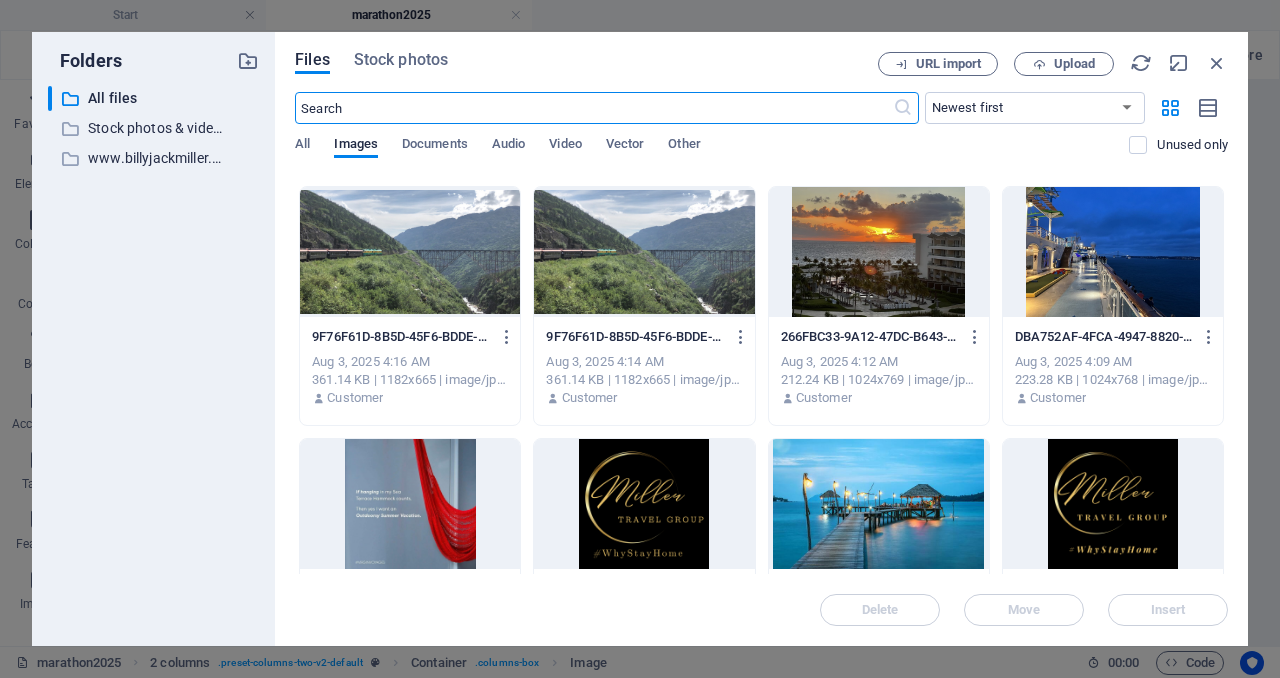 scroll, scrollTop: 932, scrollLeft: 0, axis: vertical 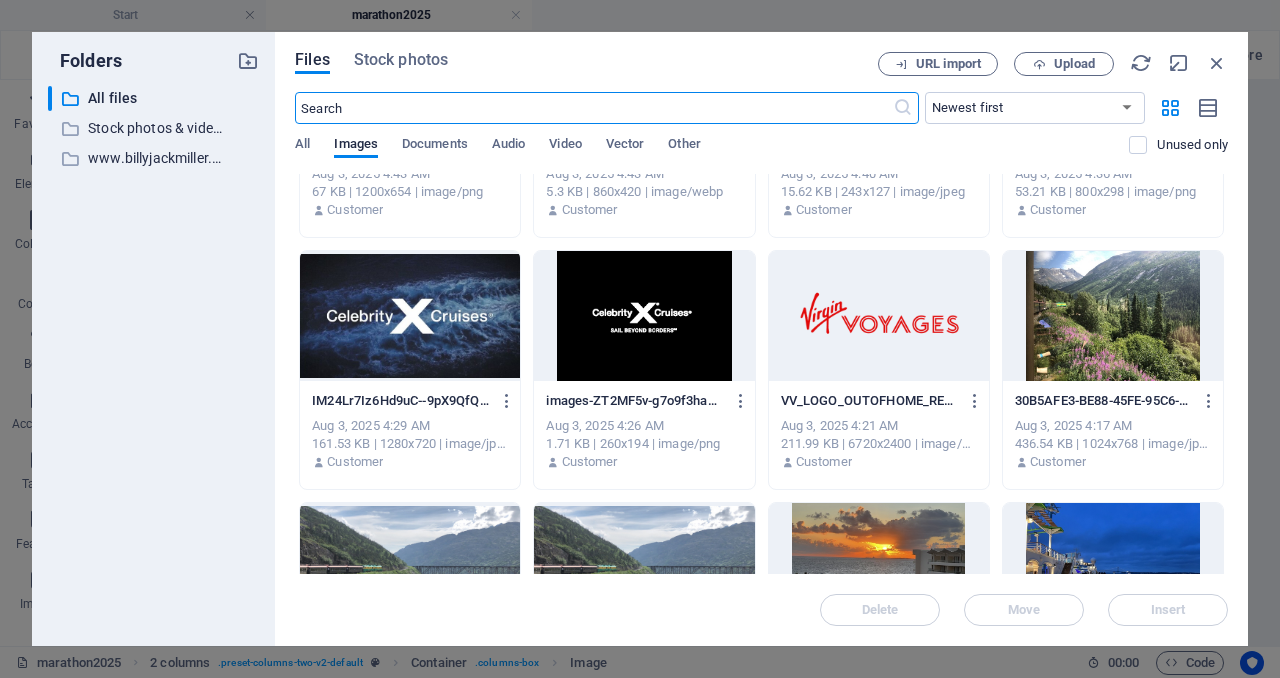 click at bounding box center (879, 316) 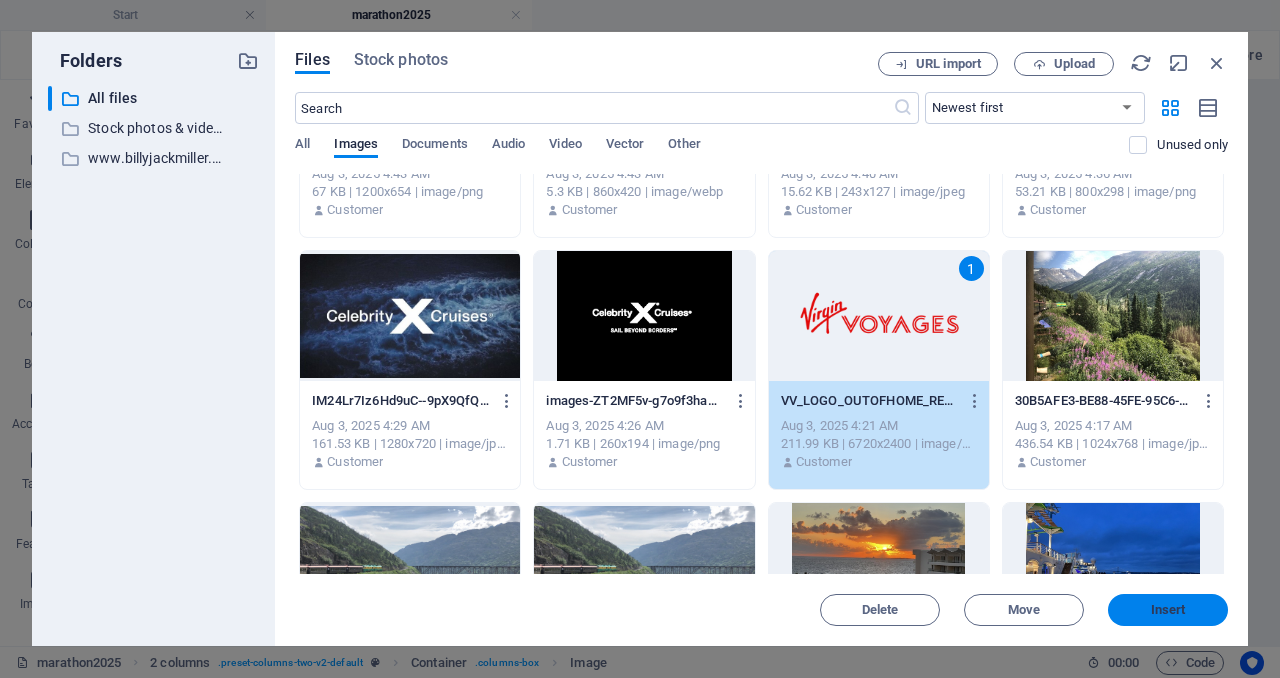 click on "Insert" at bounding box center [1168, 610] 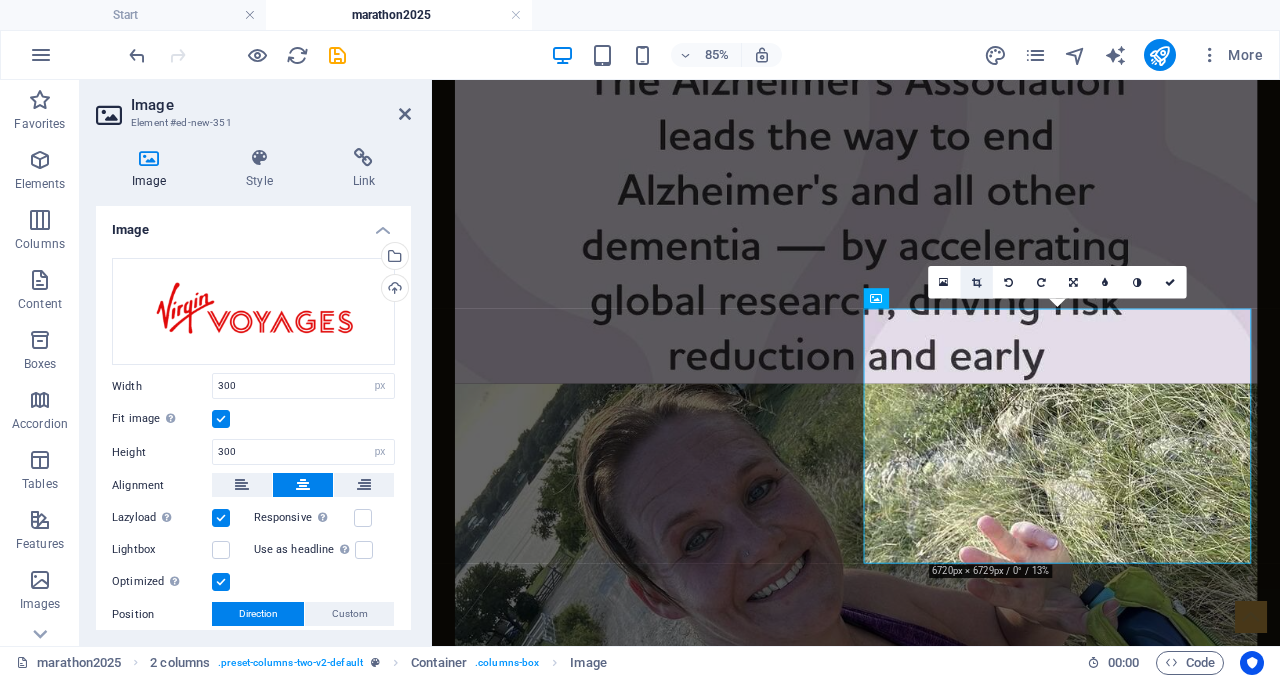 click at bounding box center [976, 282] 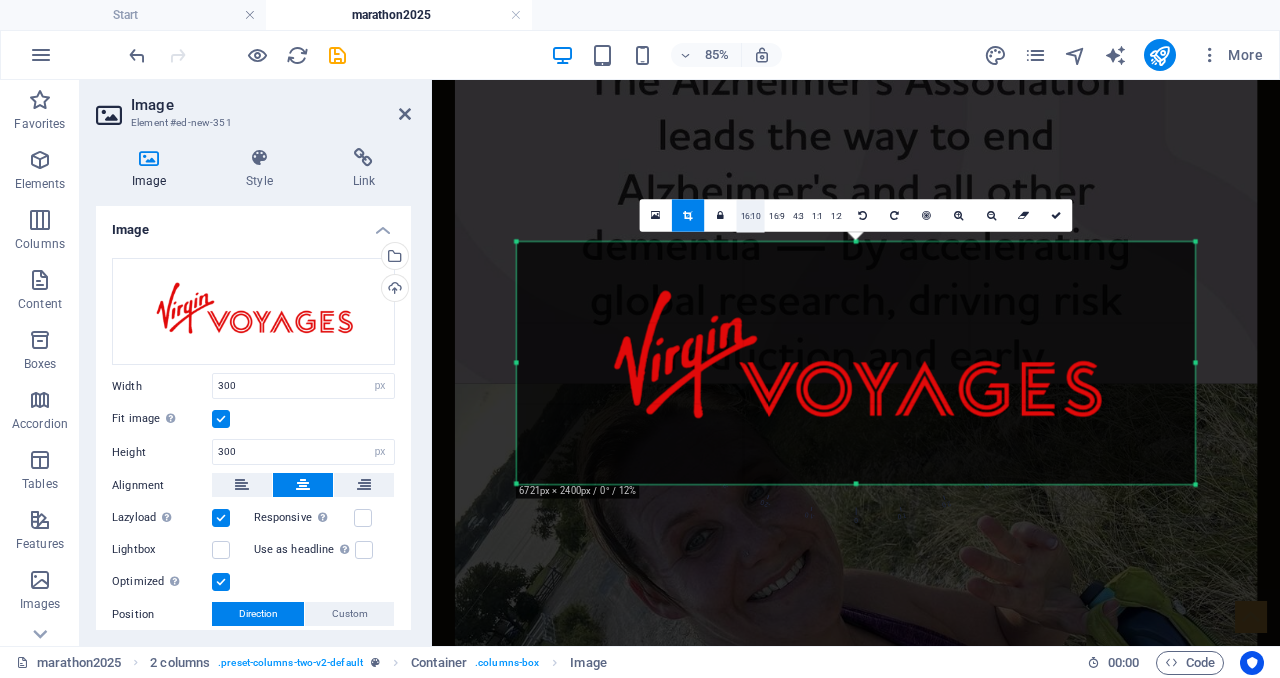 click on "16:10" at bounding box center (751, 216) 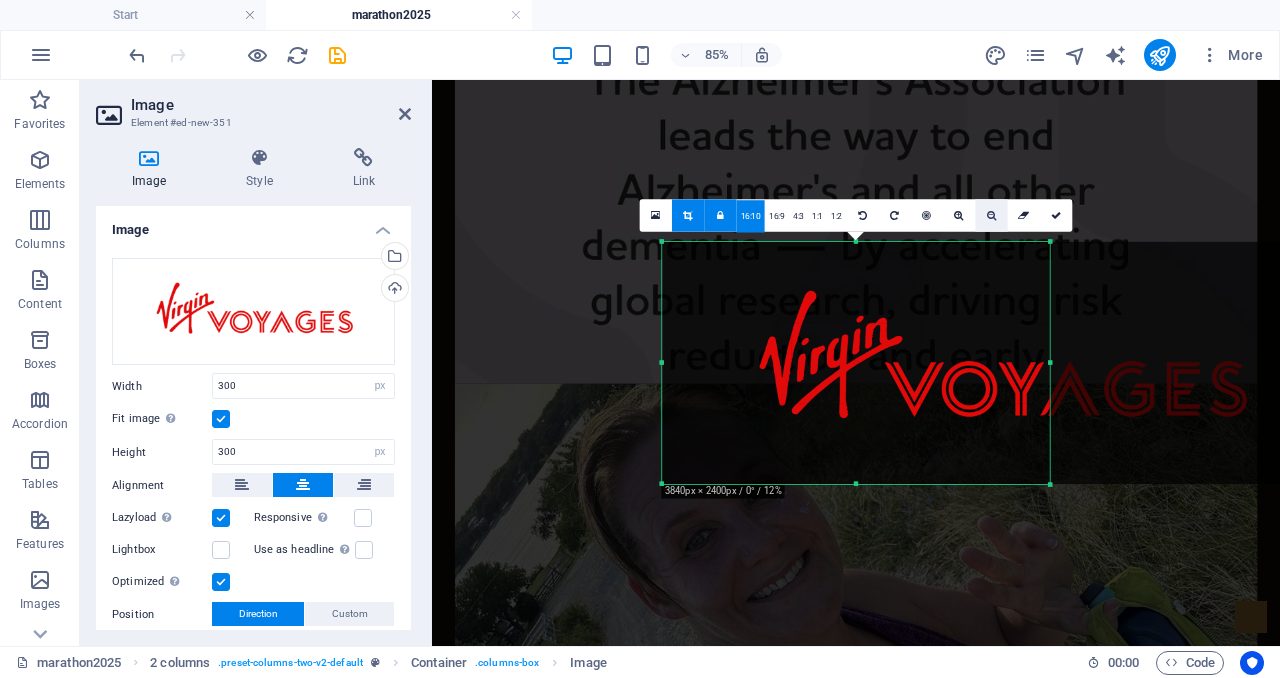 click at bounding box center [991, 215] 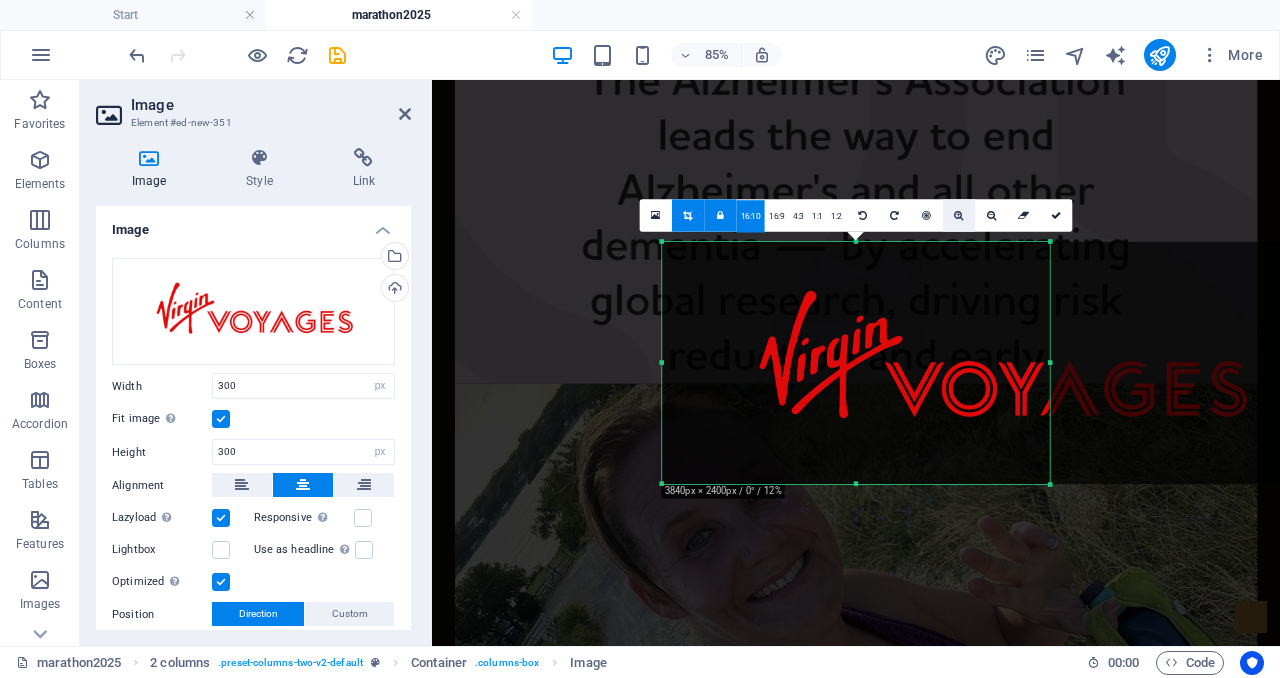 click at bounding box center (959, 215) 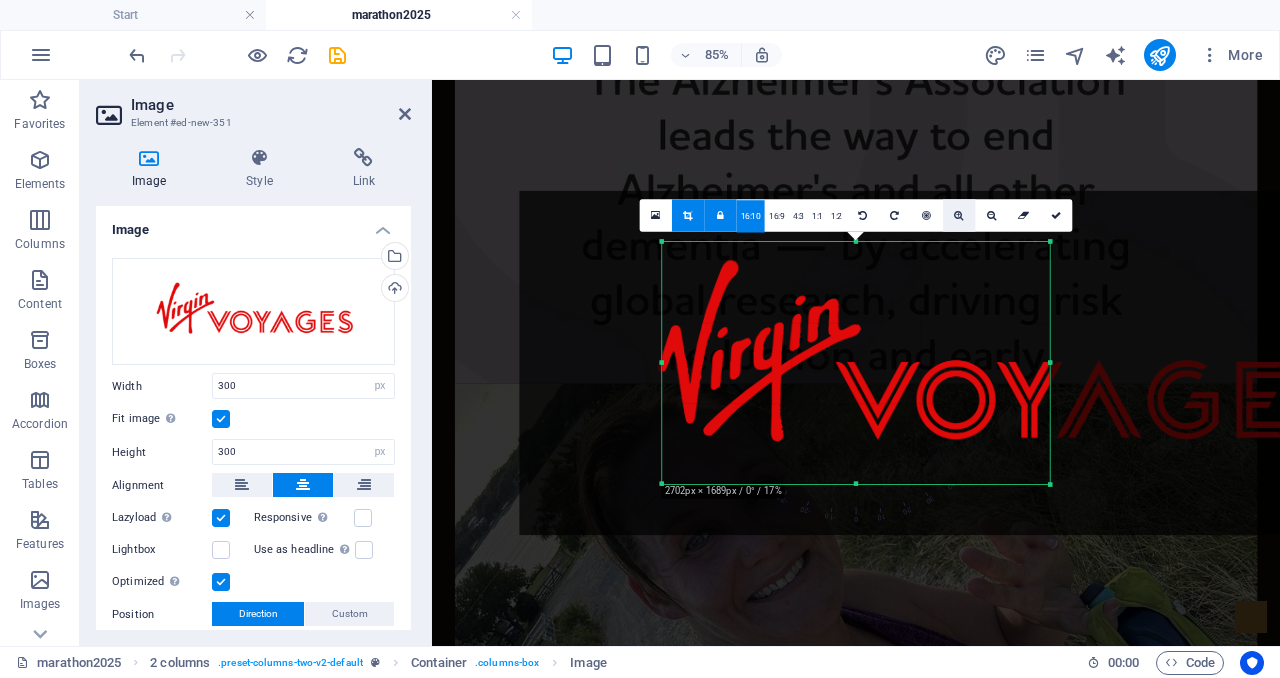 click at bounding box center [959, 215] 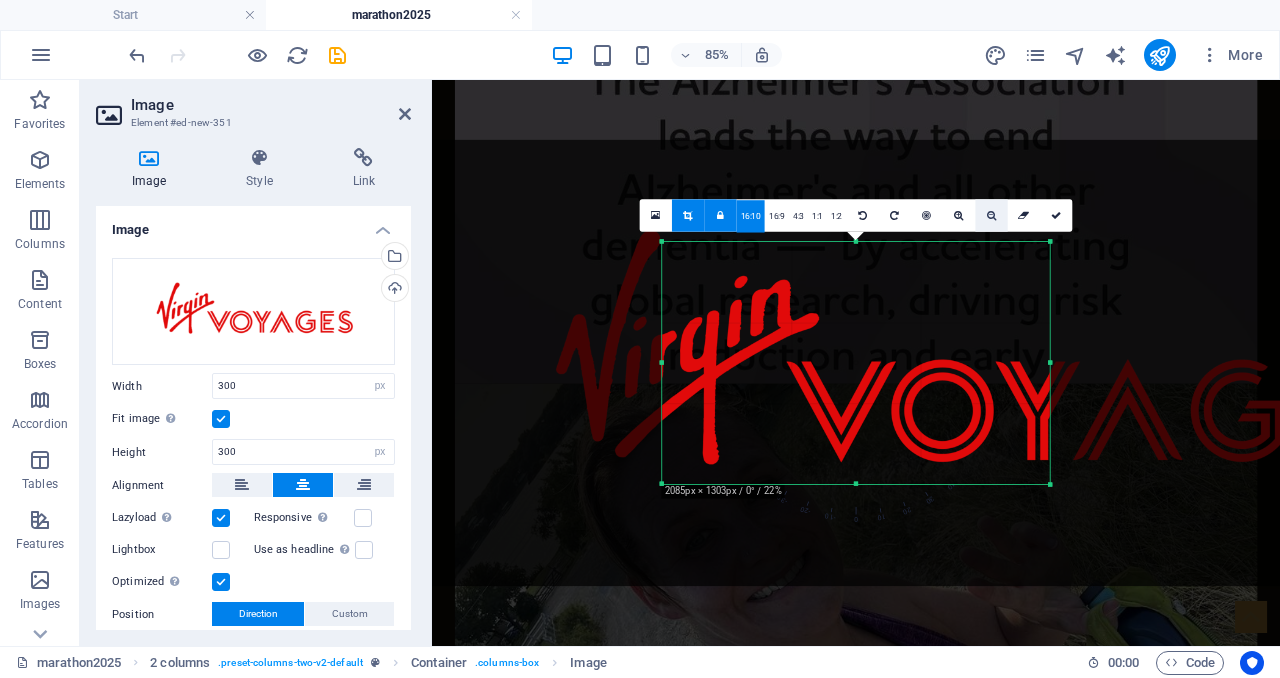 click at bounding box center [991, 215] 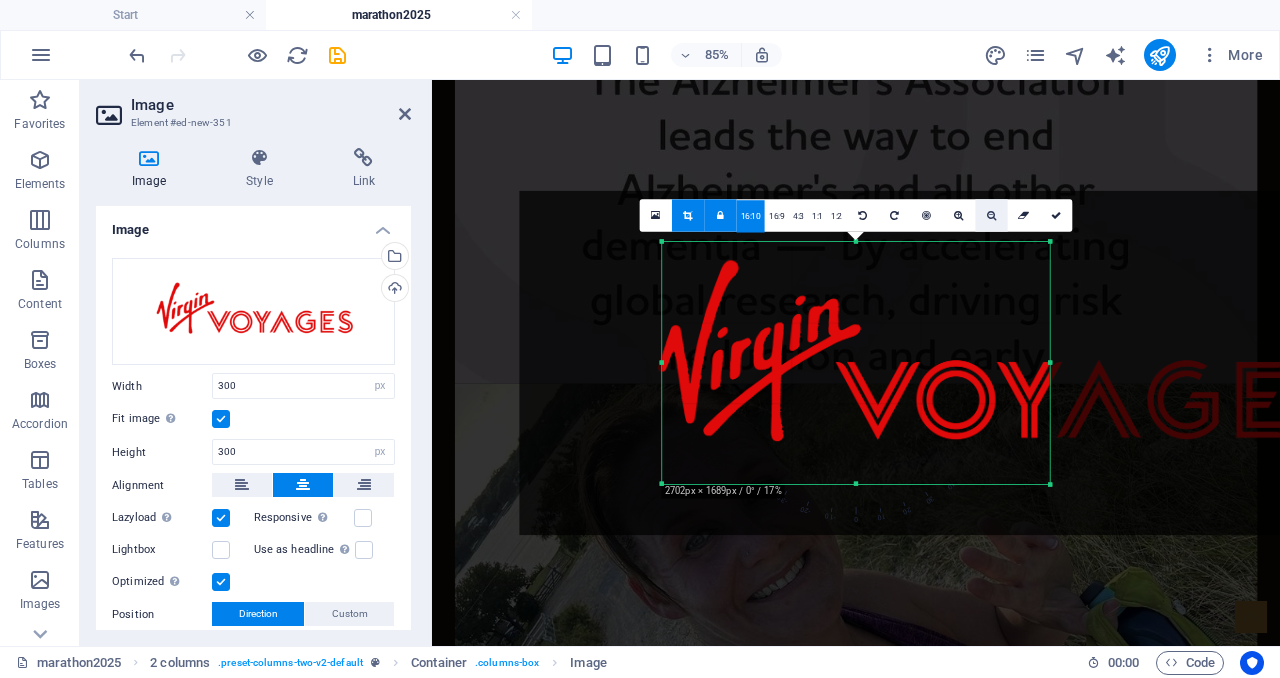 click at bounding box center (991, 215) 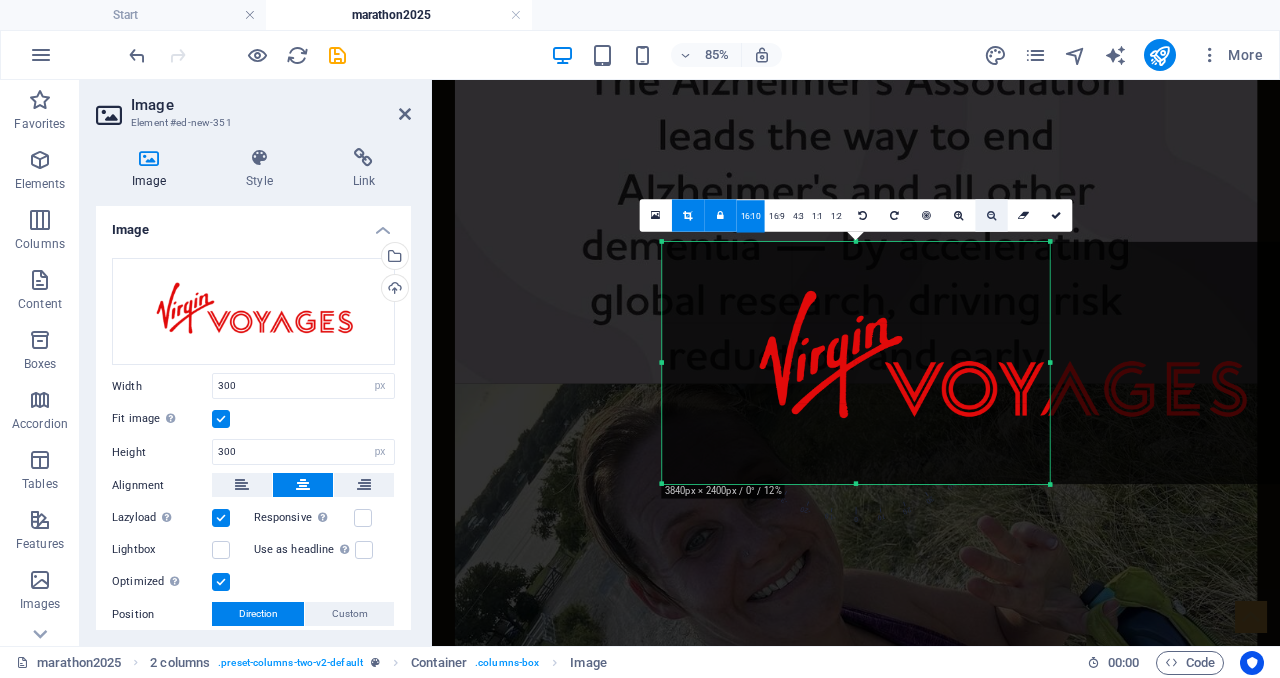 click at bounding box center [991, 215] 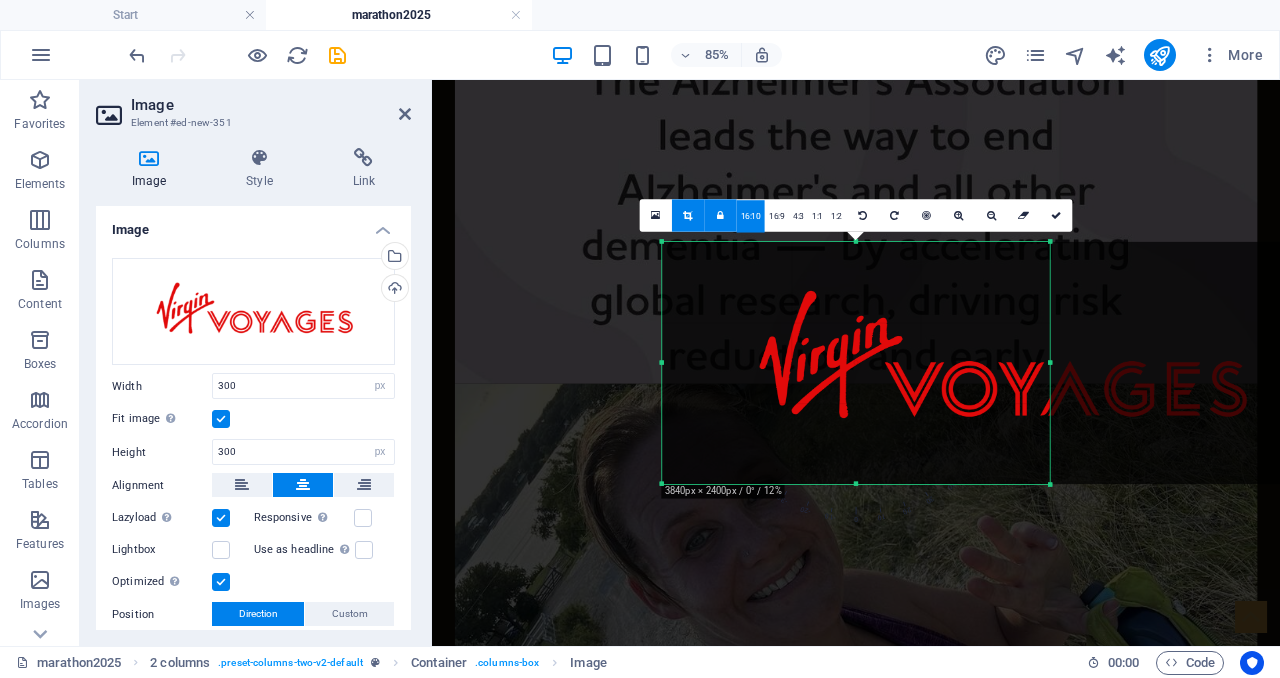 click at bounding box center (1001, 363) 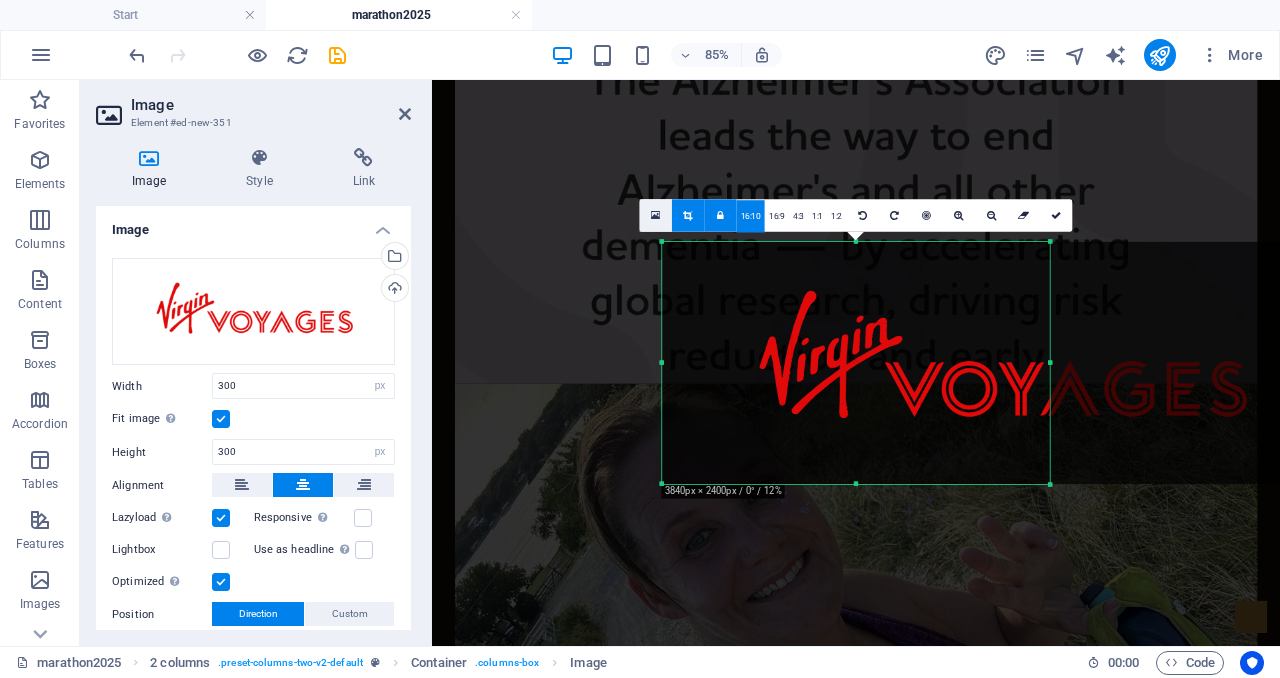 click at bounding box center [655, 216] 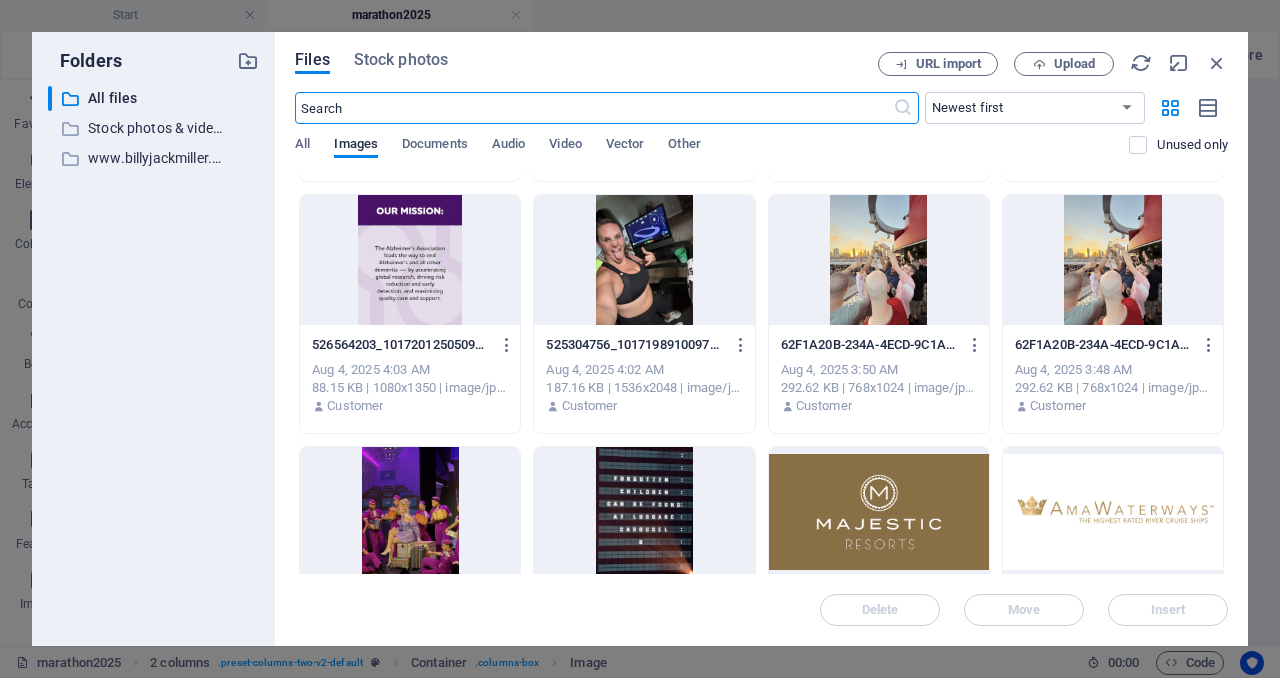scroll, scrollTop: 0, scrollLeft: 0, axis: both 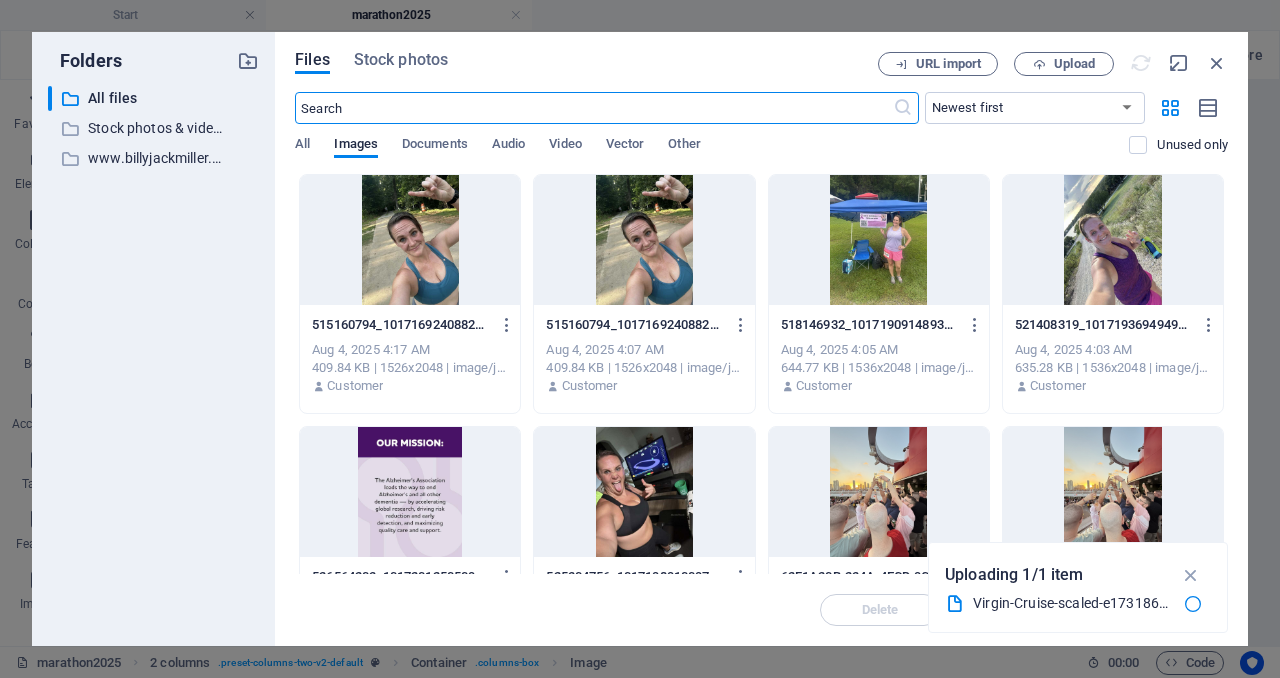 type on "455" 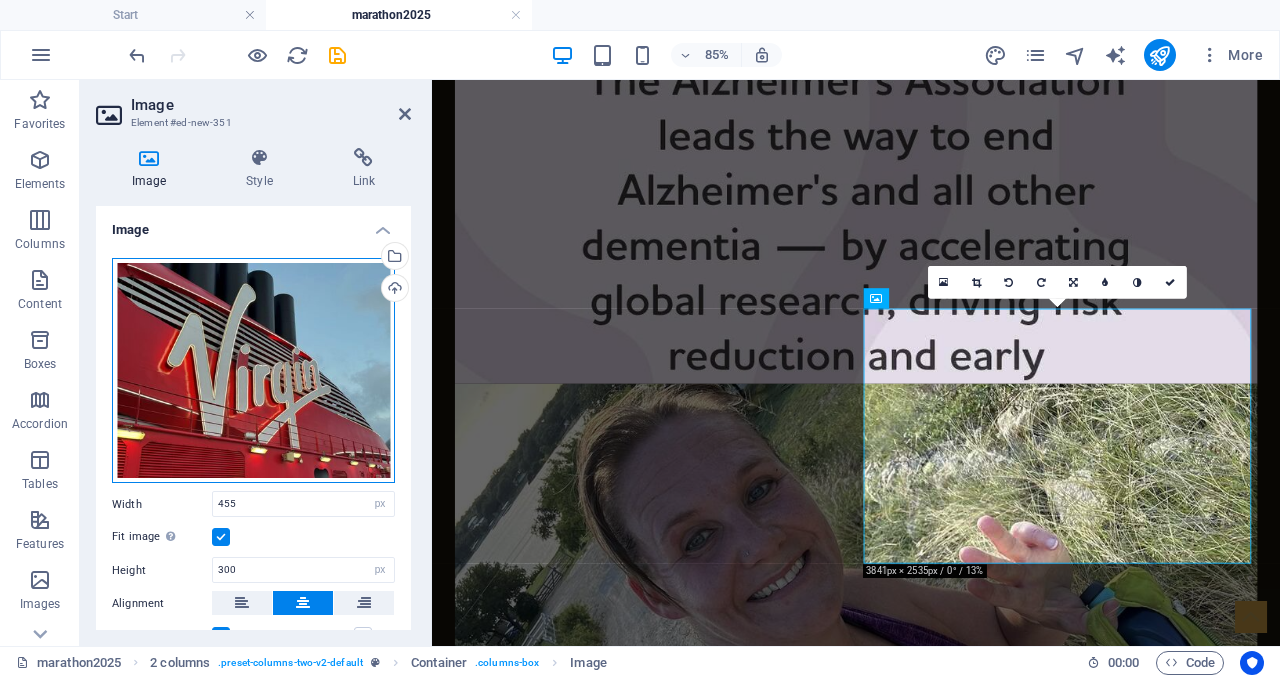 click on "Drag files here, click to choose files or select files from Files or our free stock photos & videos" at bounding box center (253, 371) 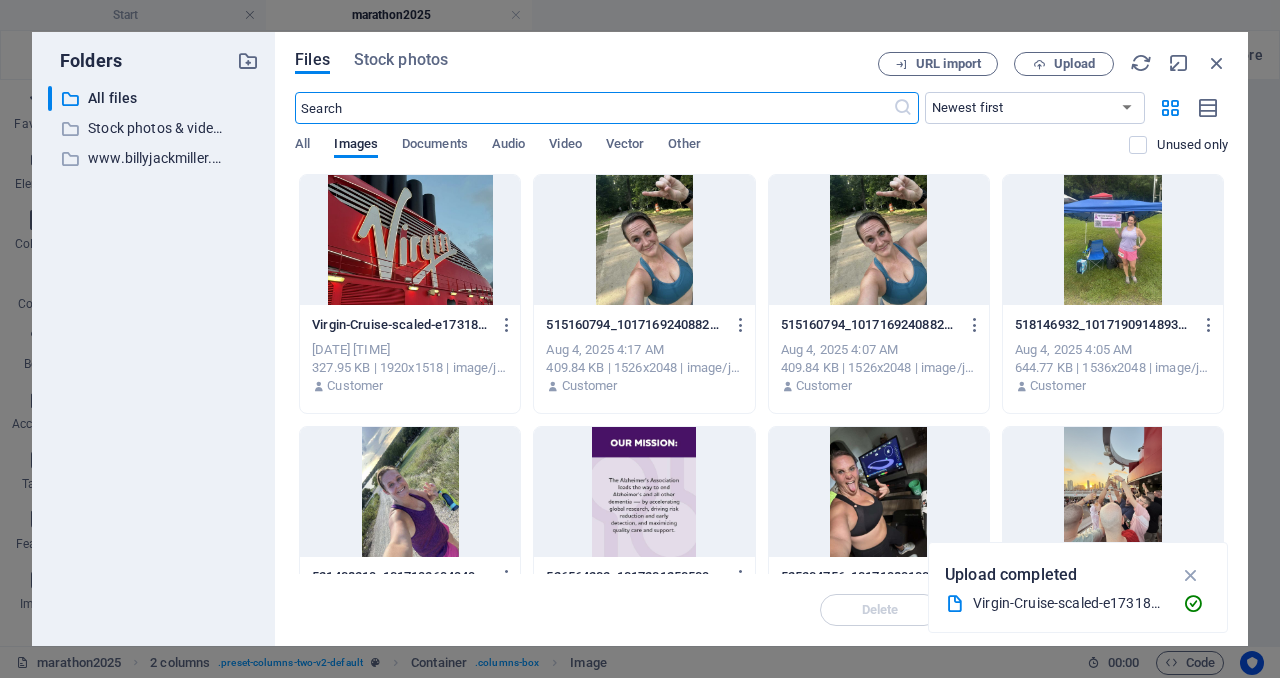click at bounding box center (410, 240) 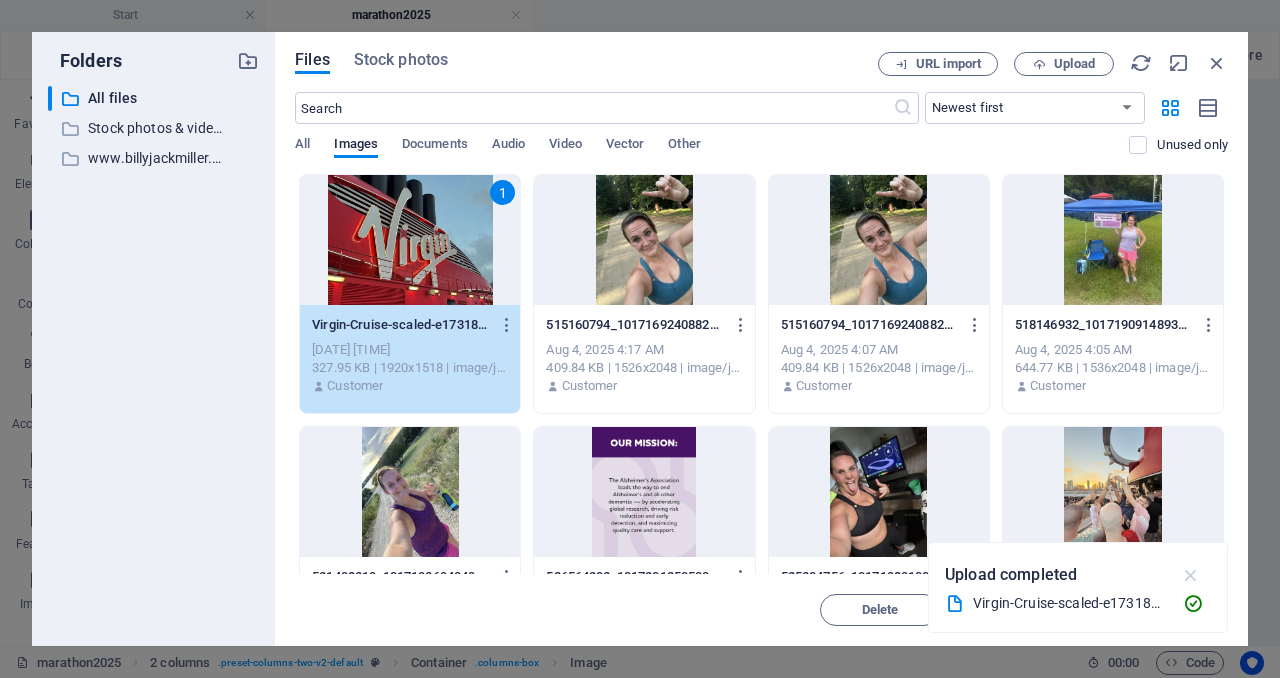 click at bounding box center (1191, 575) 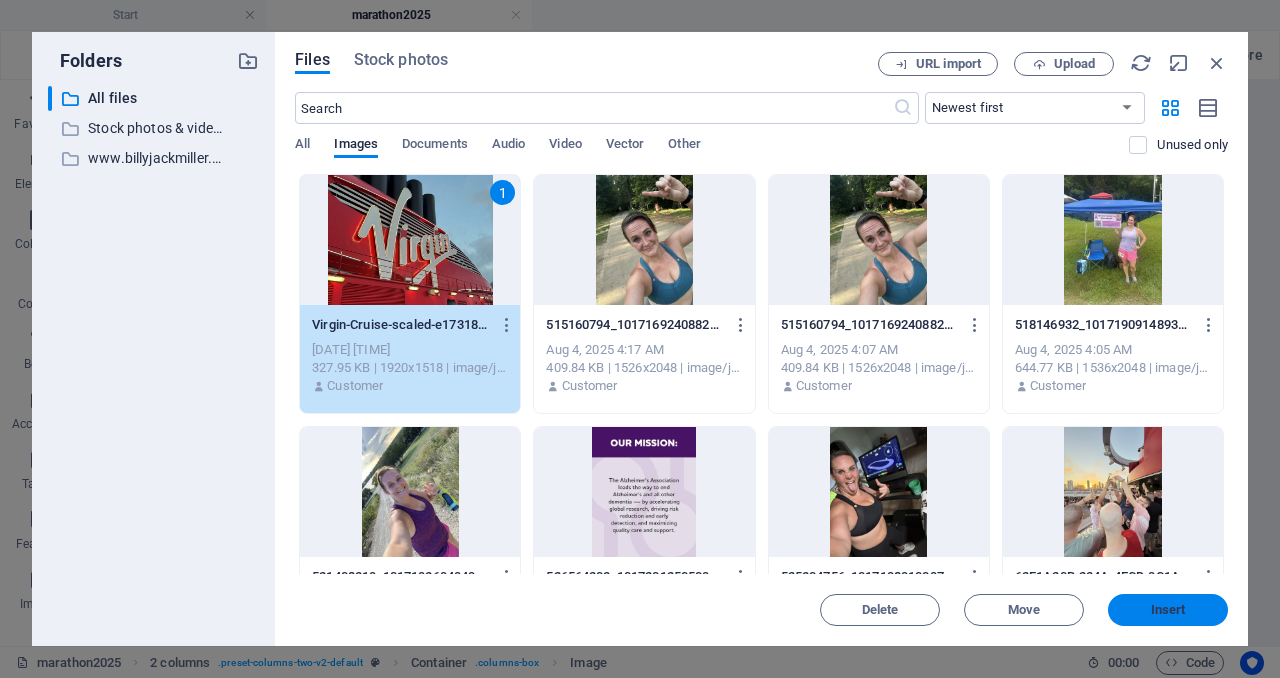 click on "Insert" at bounding box center [1168, 610] 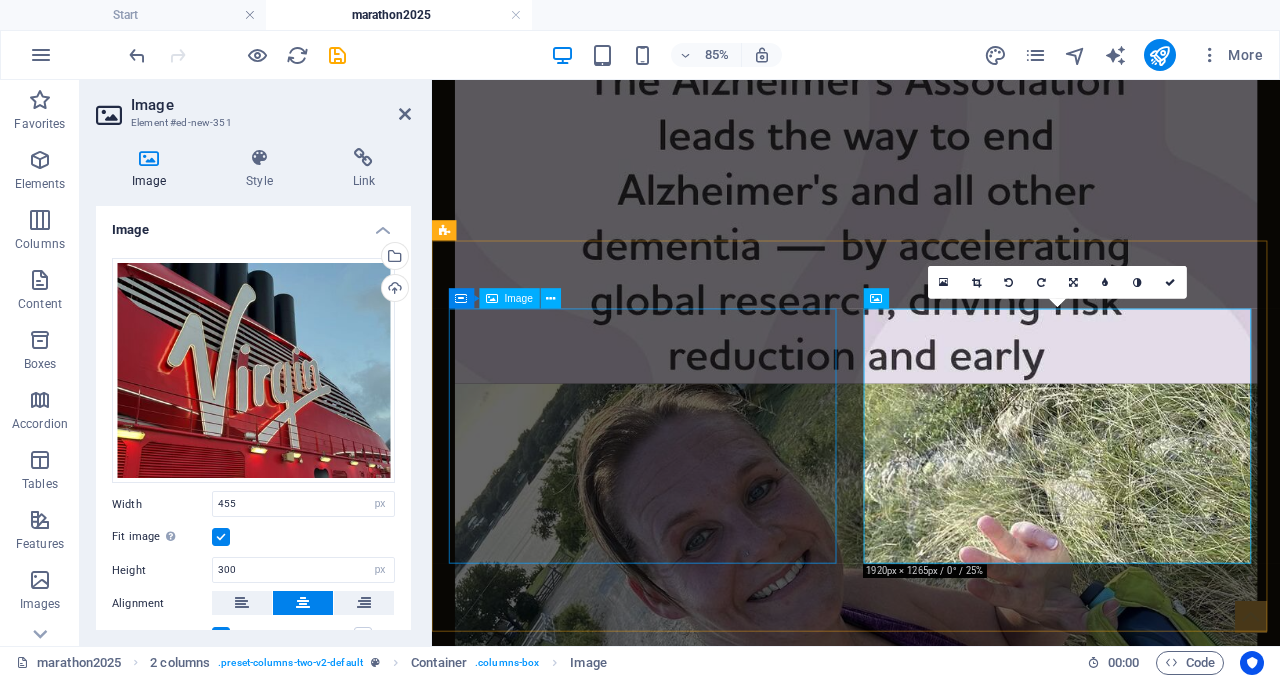 click at bounding box center (676, 1499) 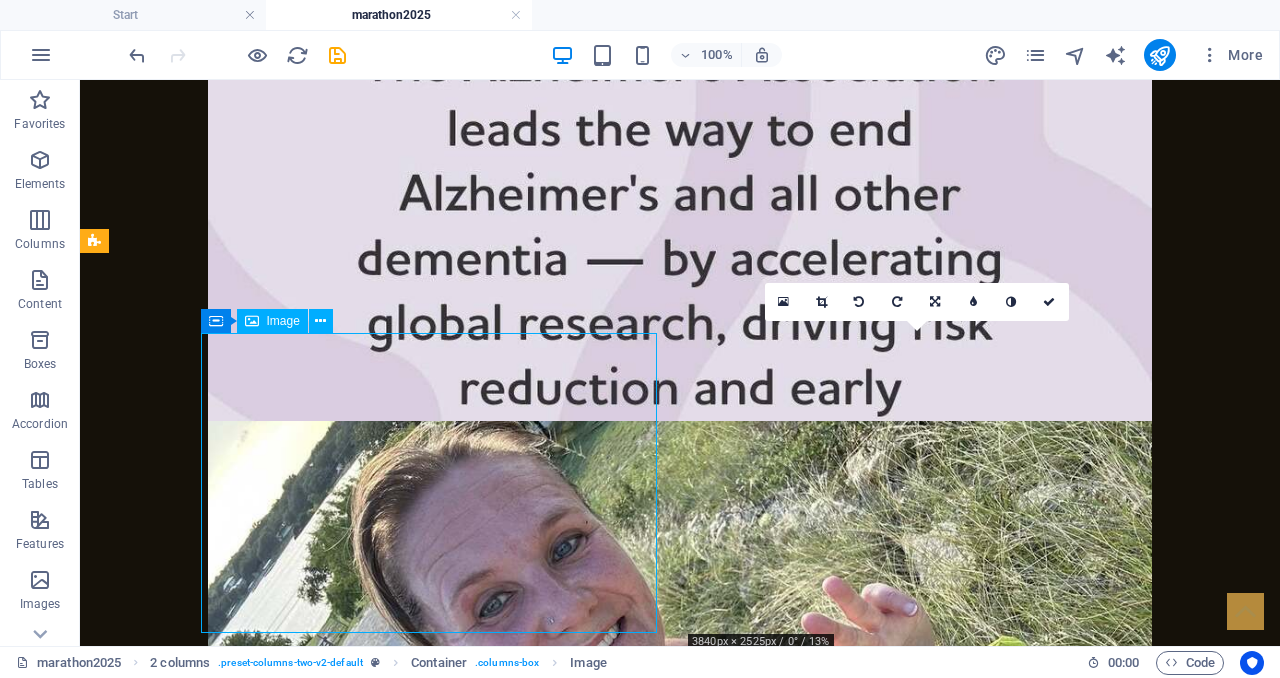 scroll, scrollTop: 1265, scrollLeft: 0, axis: vertical 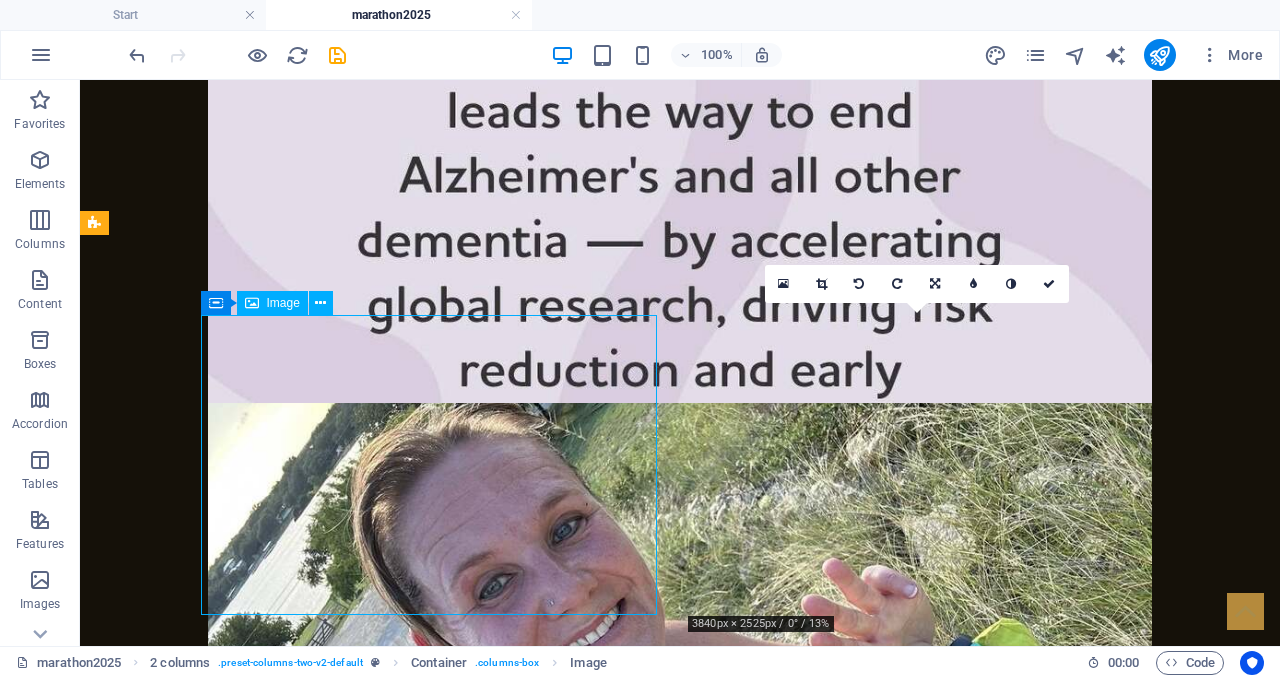 click at bounding box center [324, 1465] 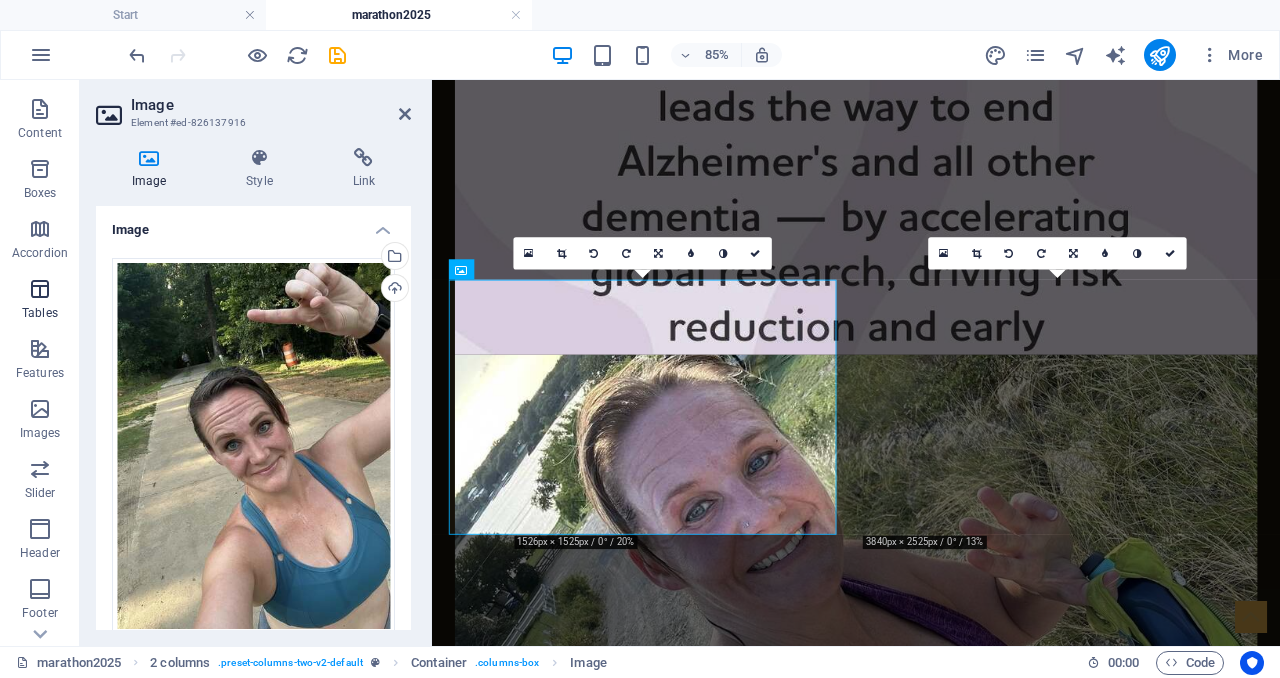 scroll, scrollTop: 175, scrollLeft: 0, axis: vertical 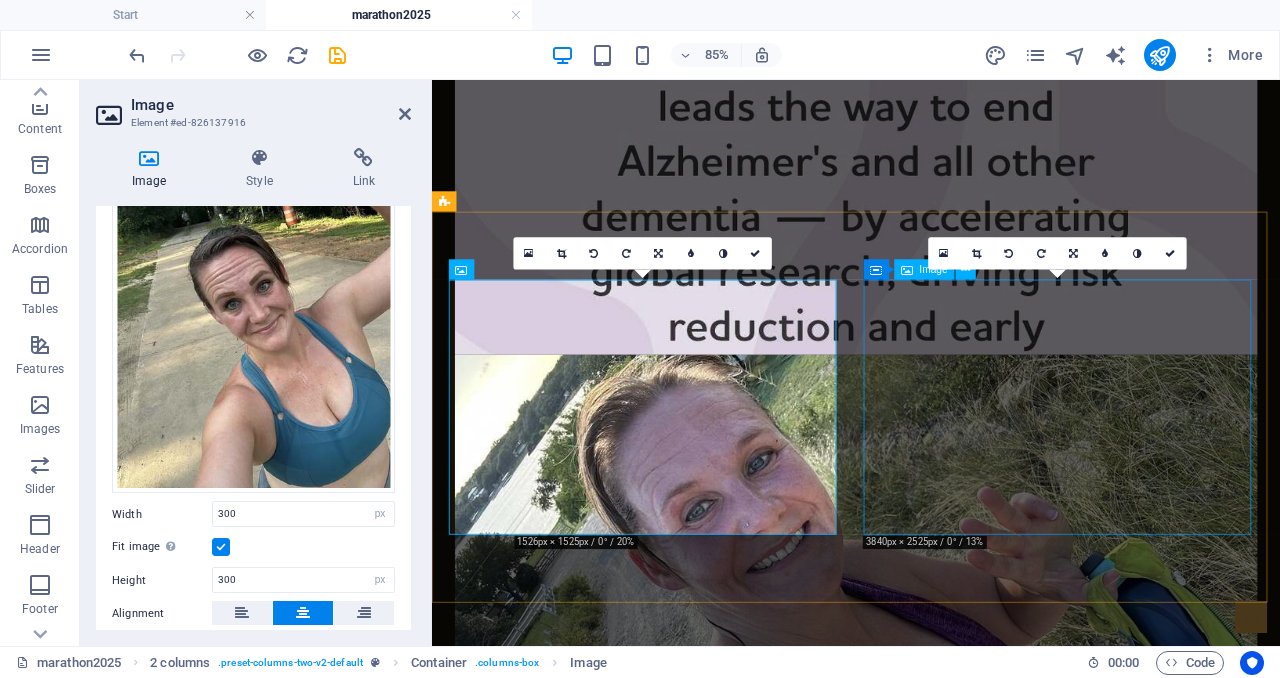 click at bounding box center [676, 1781] 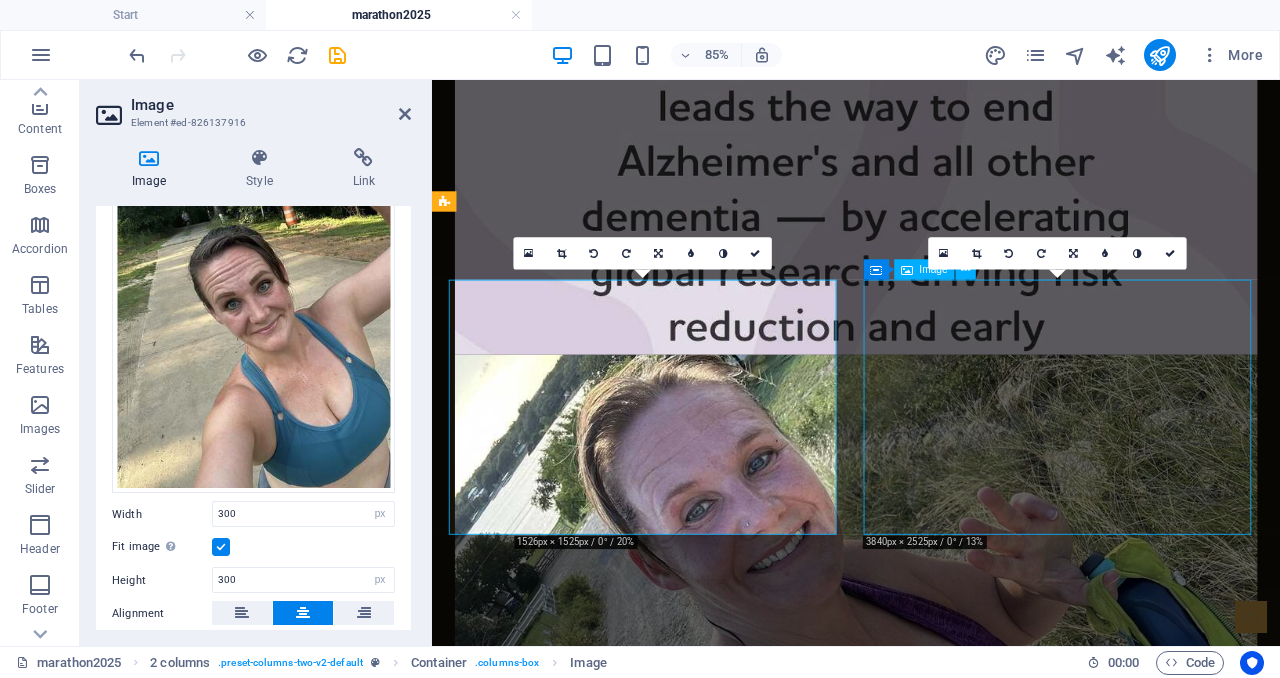 click at bounding box center (676, 1781) 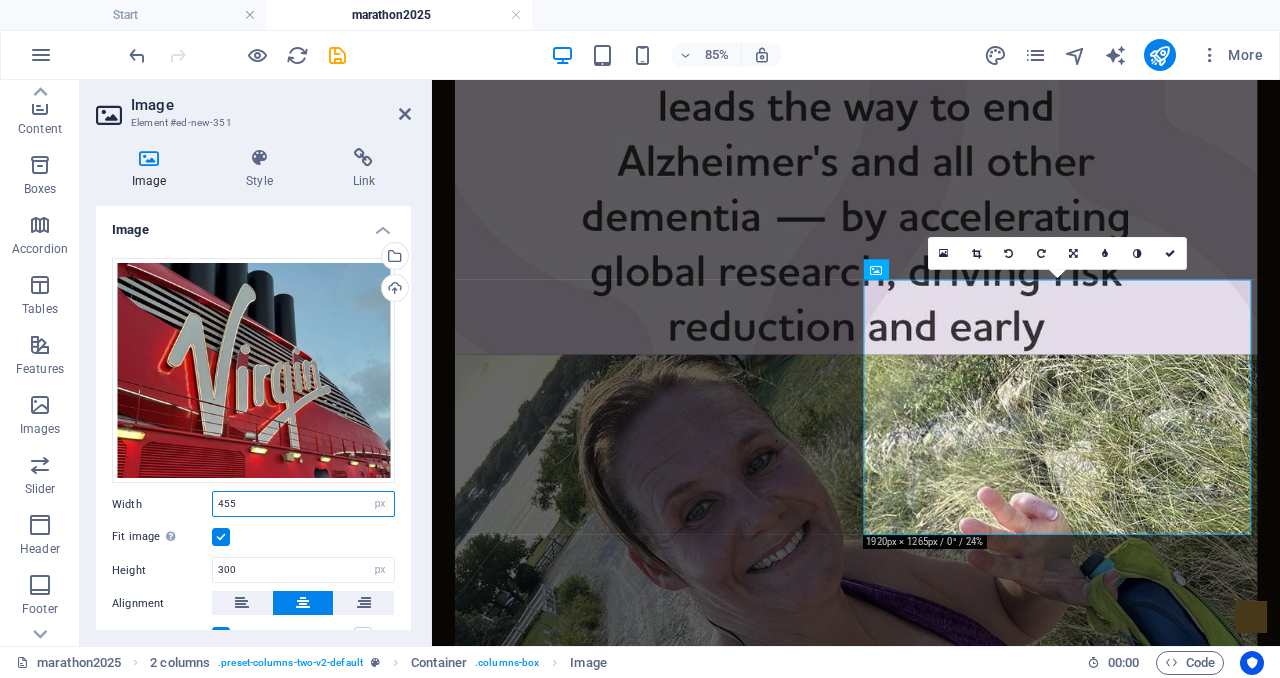 click on "455" at bounding box center (303, 504) 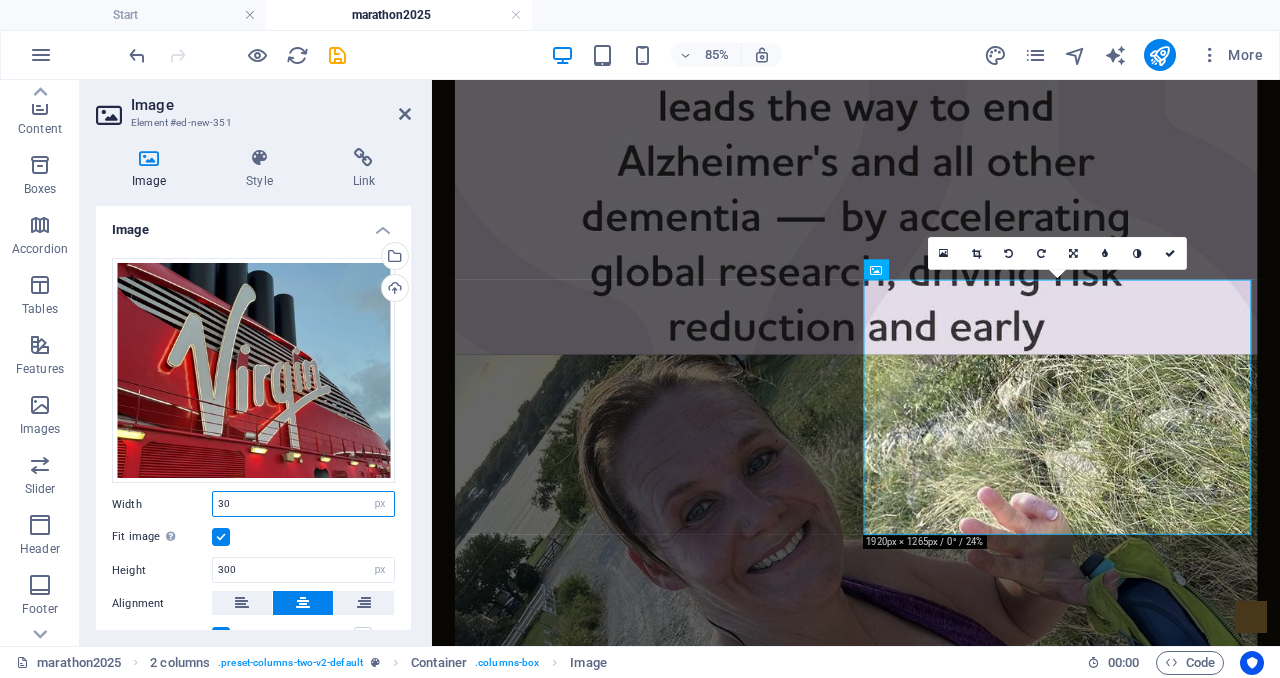 type on "300" 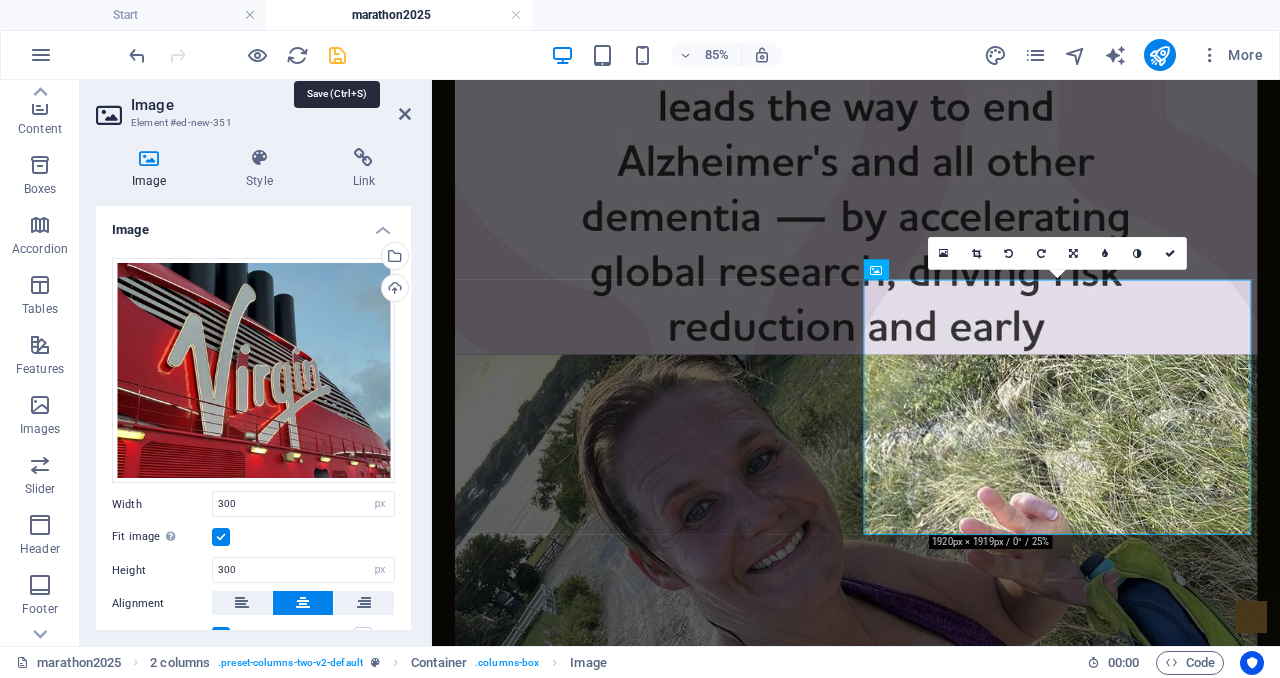 click at bounding box center [337, 55] 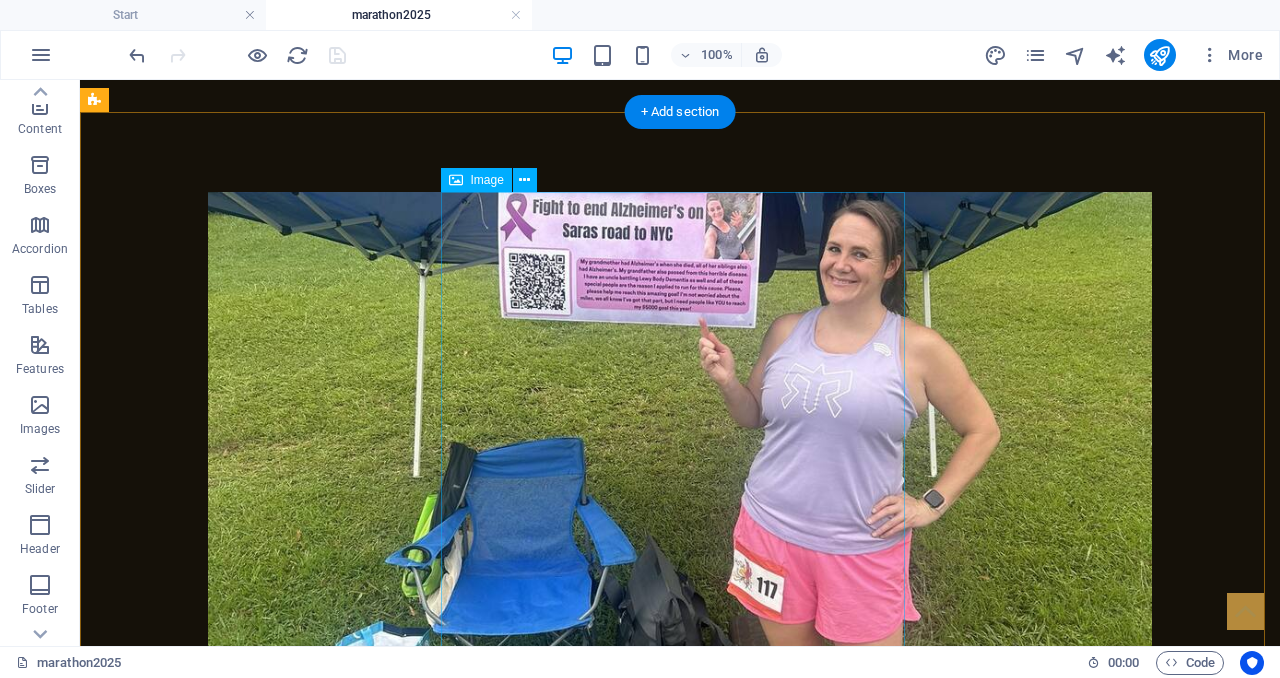 scroll, scrollTop: 0, scrollLeft: 0, axis: both 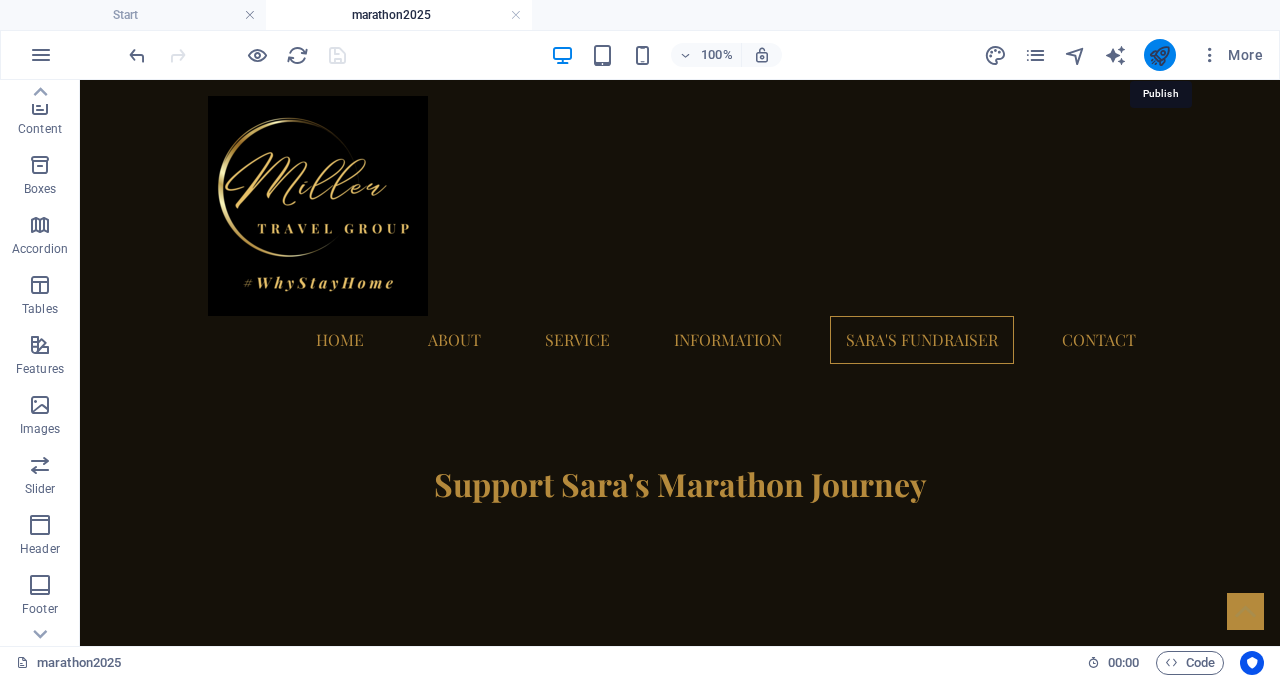 click at bounding box center (1159, 55) 